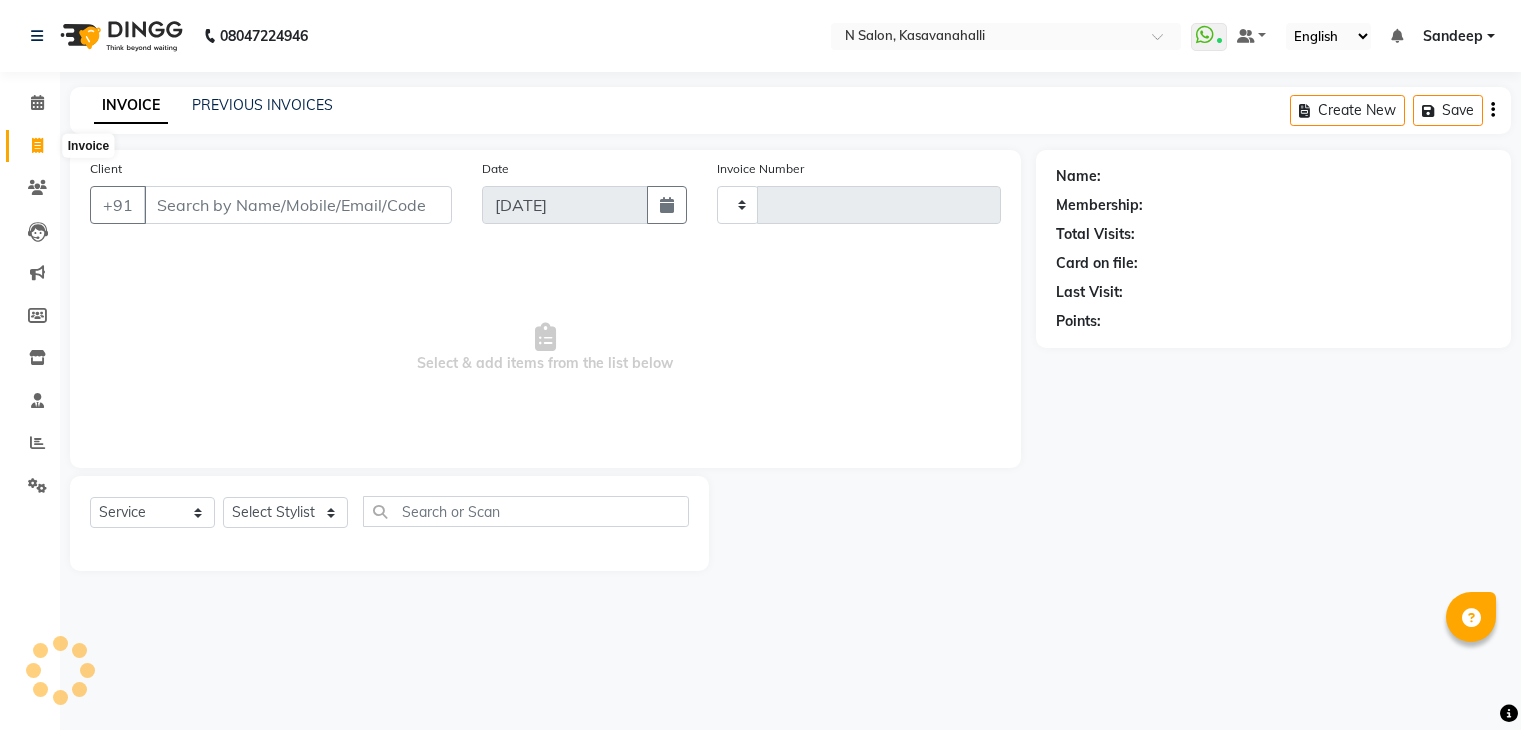 select on "service" 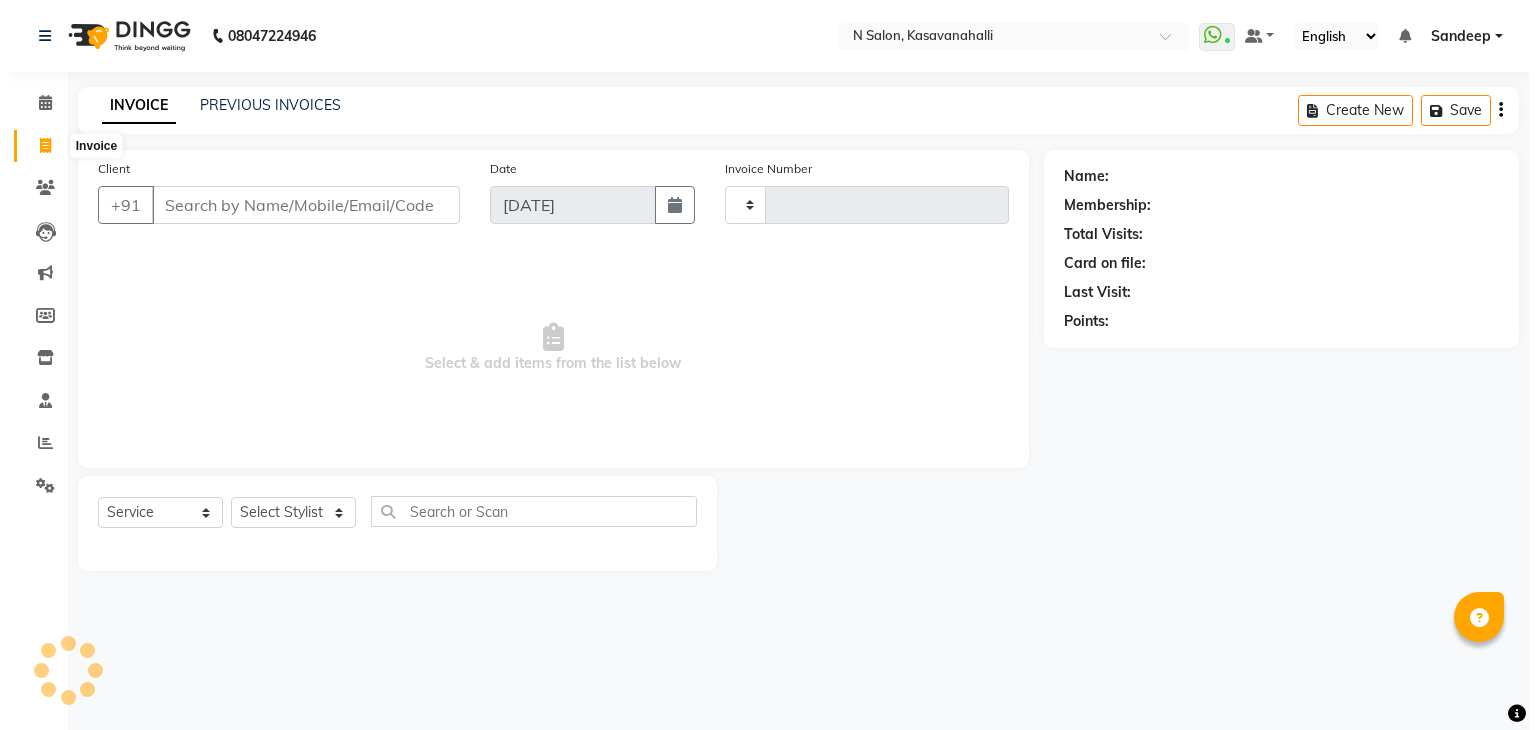 scroll, scrollTop: 0, scrollLeft: 0, axis: both 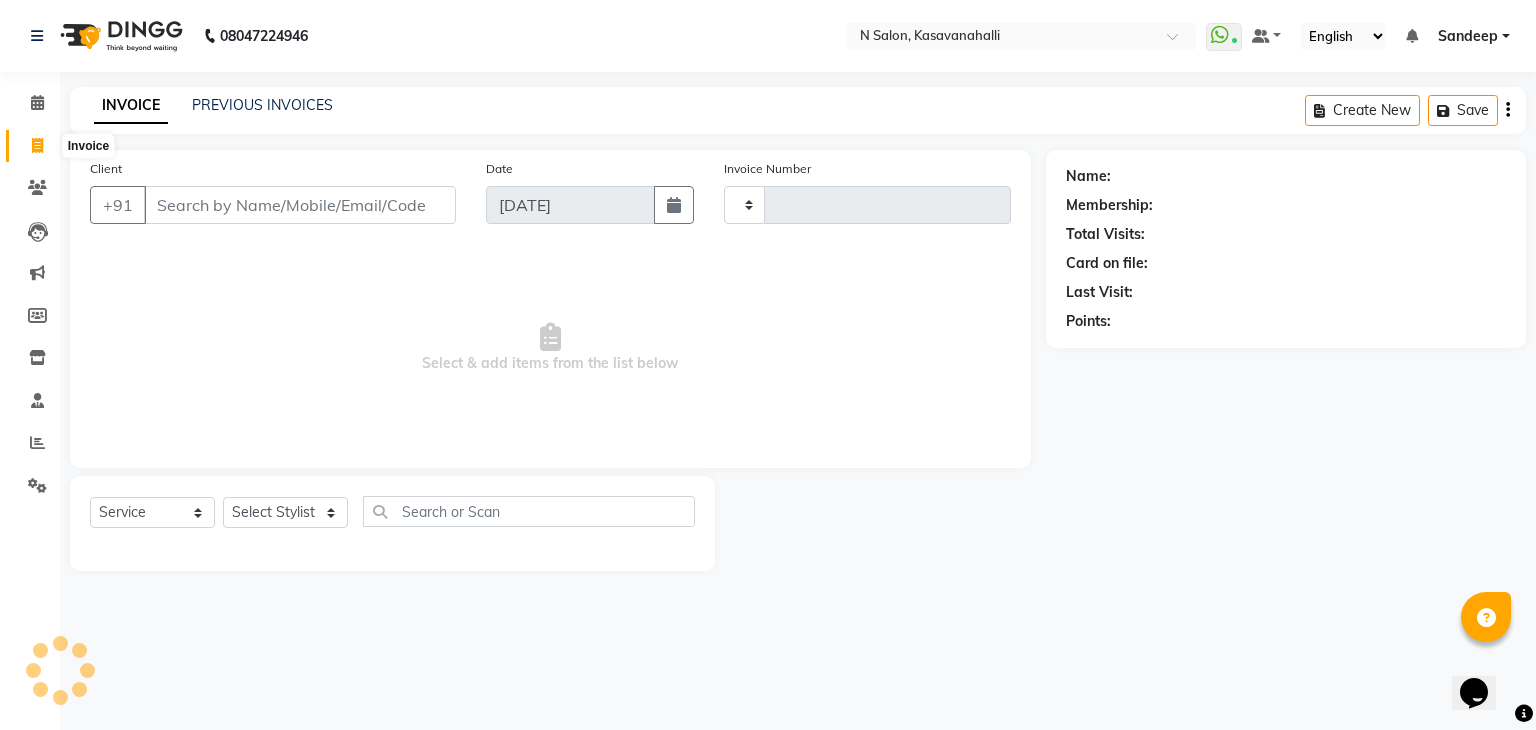 type on "1212" 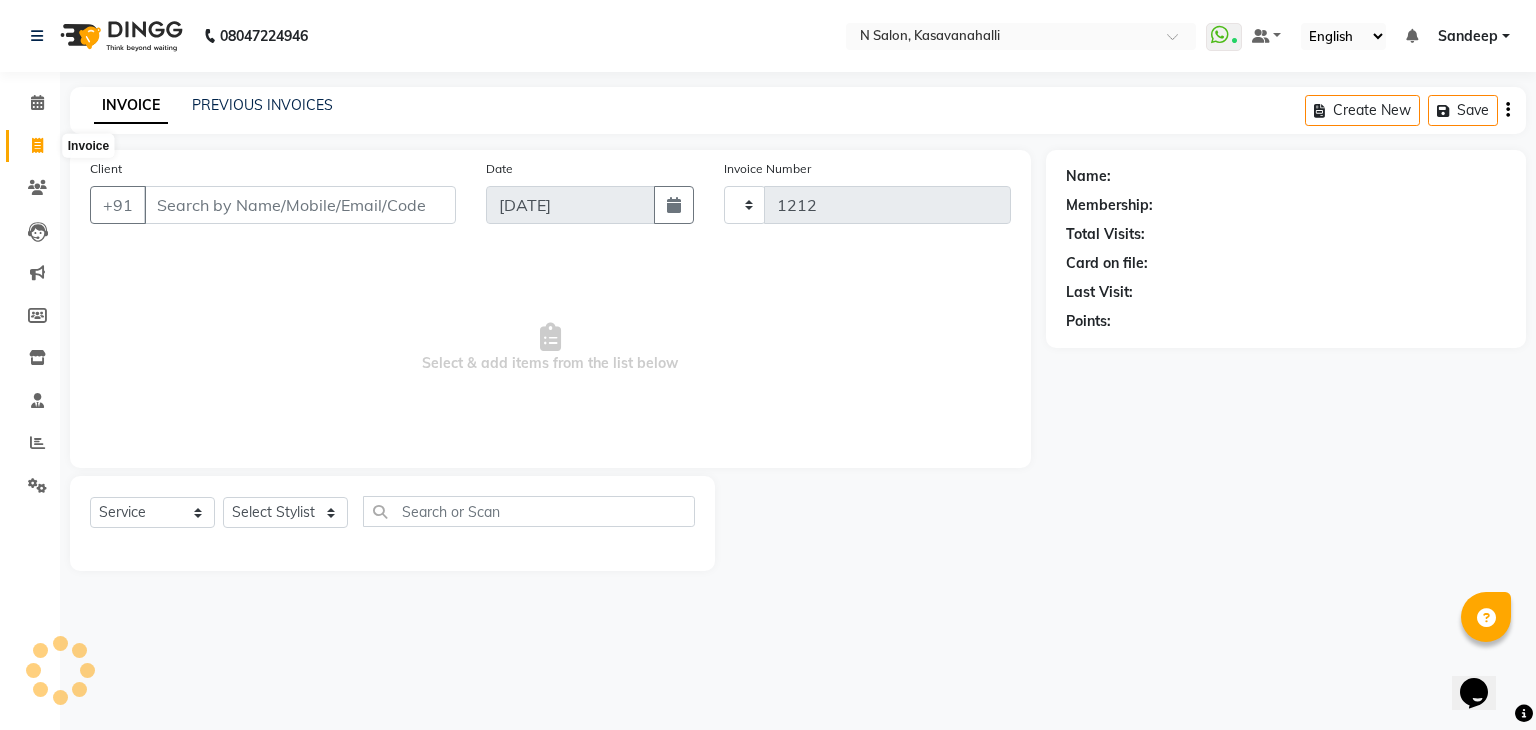 scroll, scrollTop: 0, scrollLeft: 0, axis: both 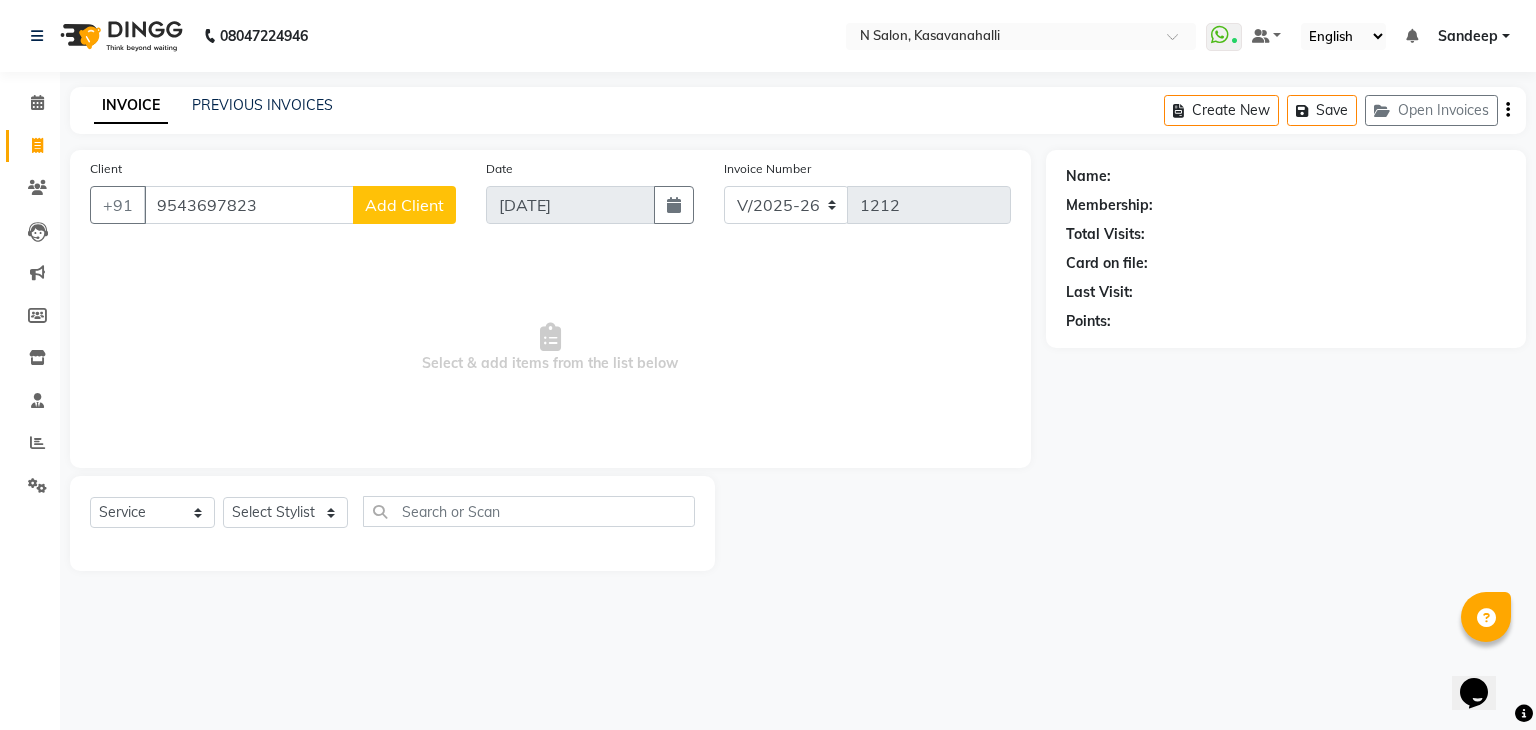 type on "9543697823" 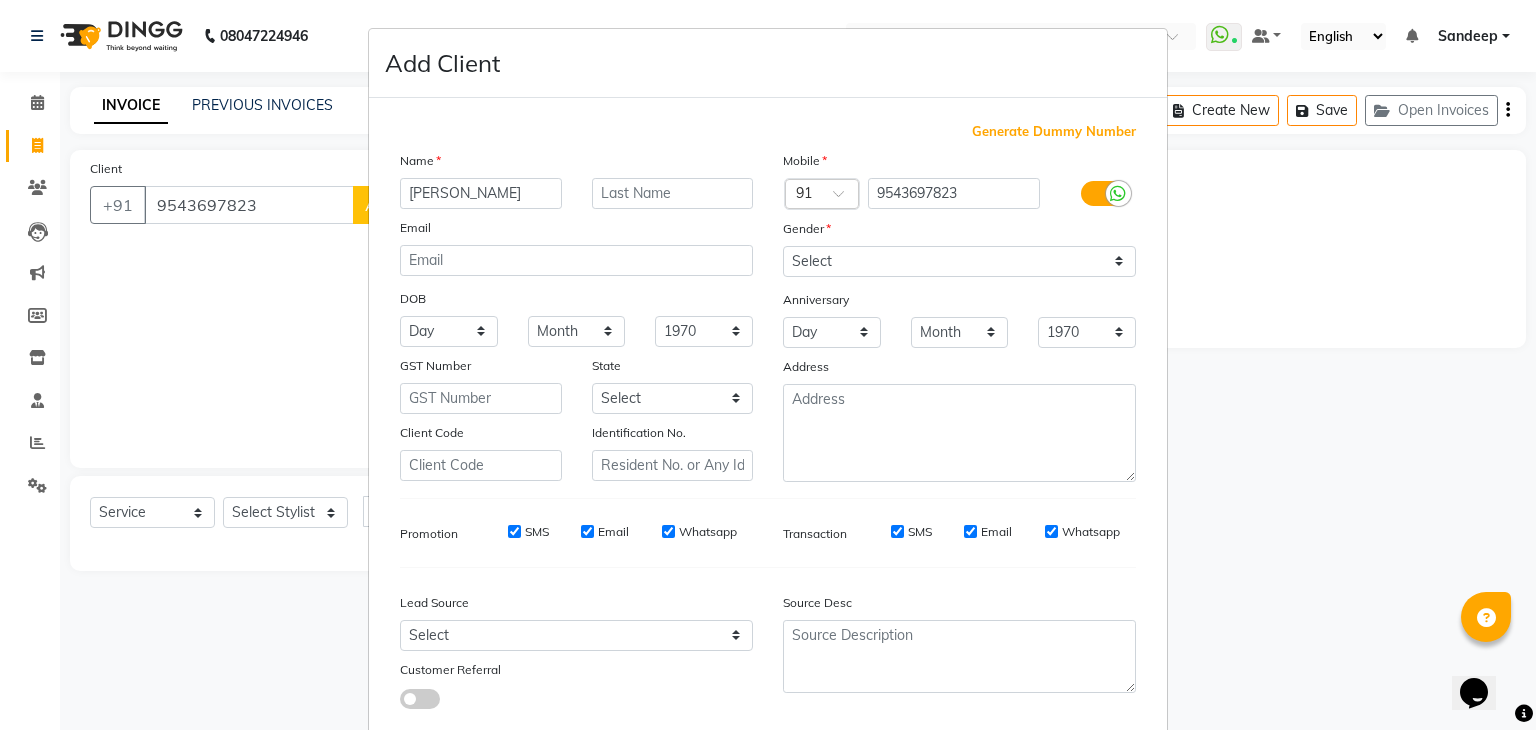 type on "[PERSON_NAME]" 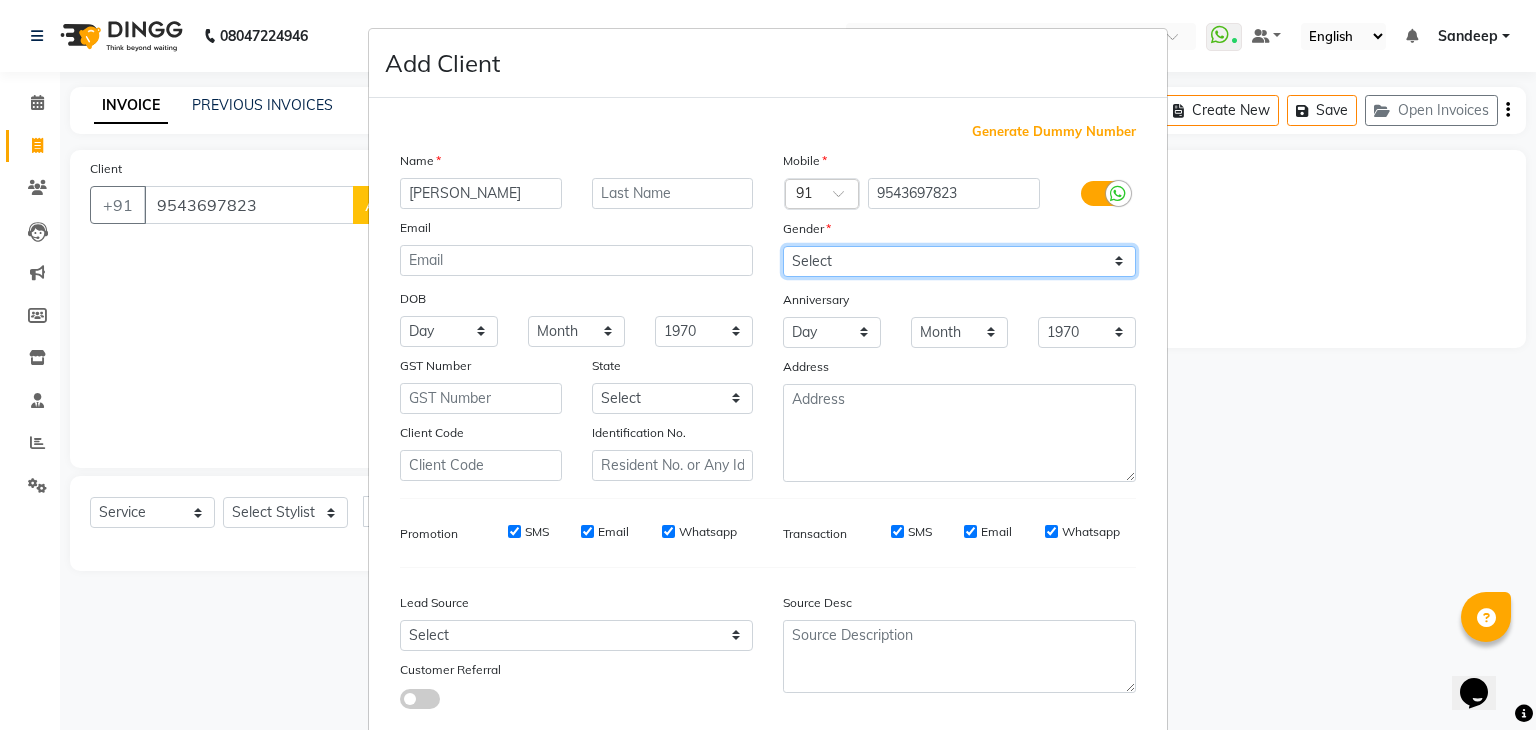 click on "Select Male Female Other Prefer Not To Say" at bounding box center (959, 261) 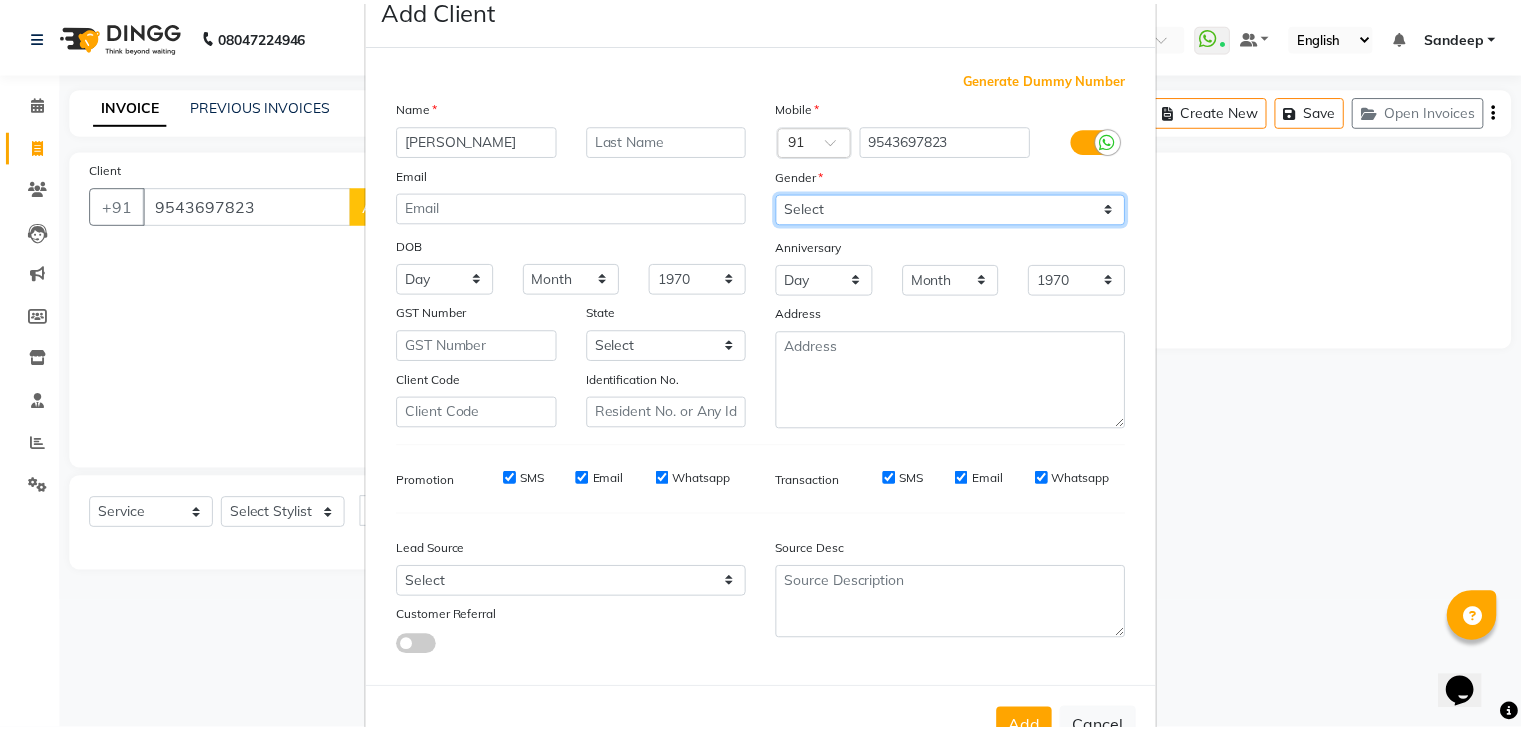 scroll, scrollTop: 127, scrollLeft: 0, axis: vertical 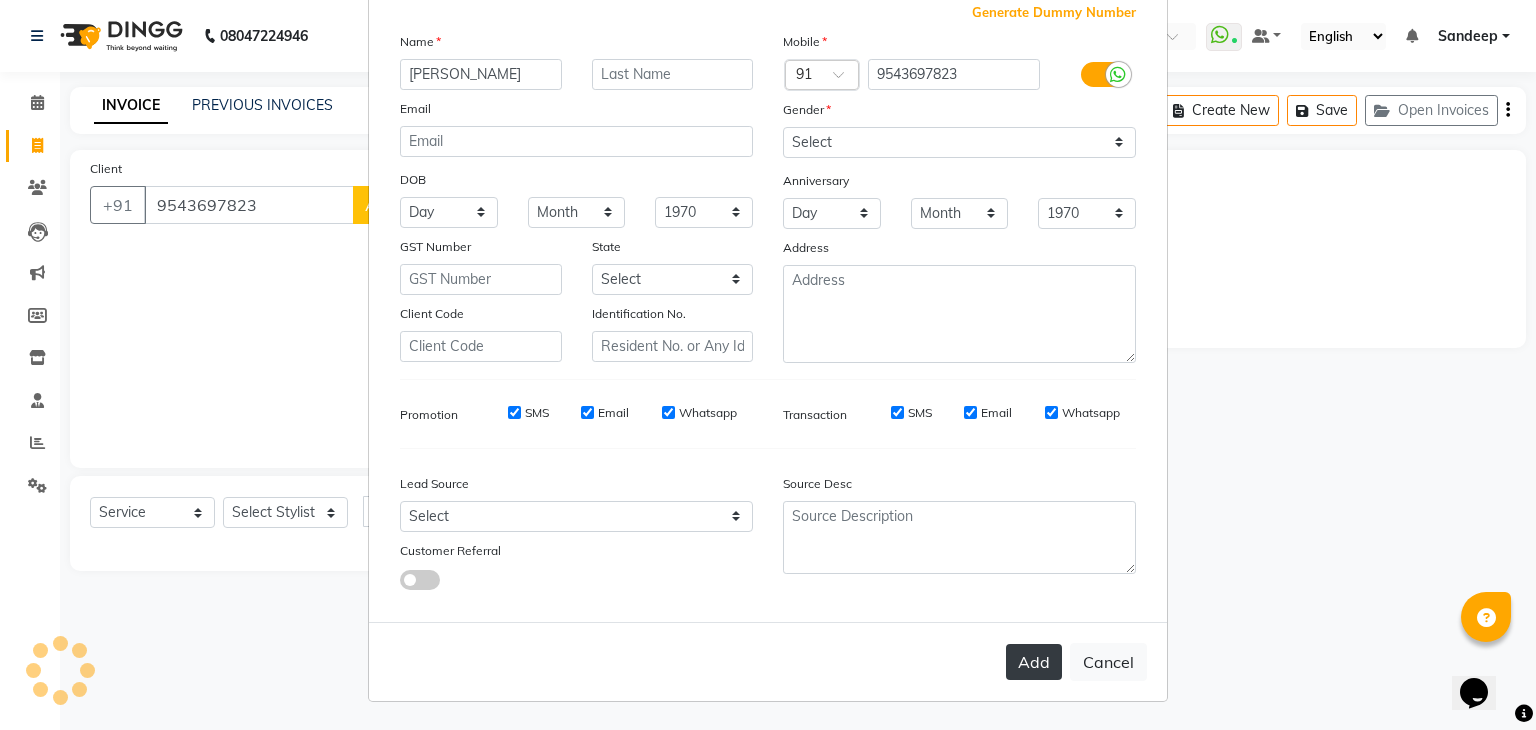 click on "Add" at bounding box center [1034, 662] 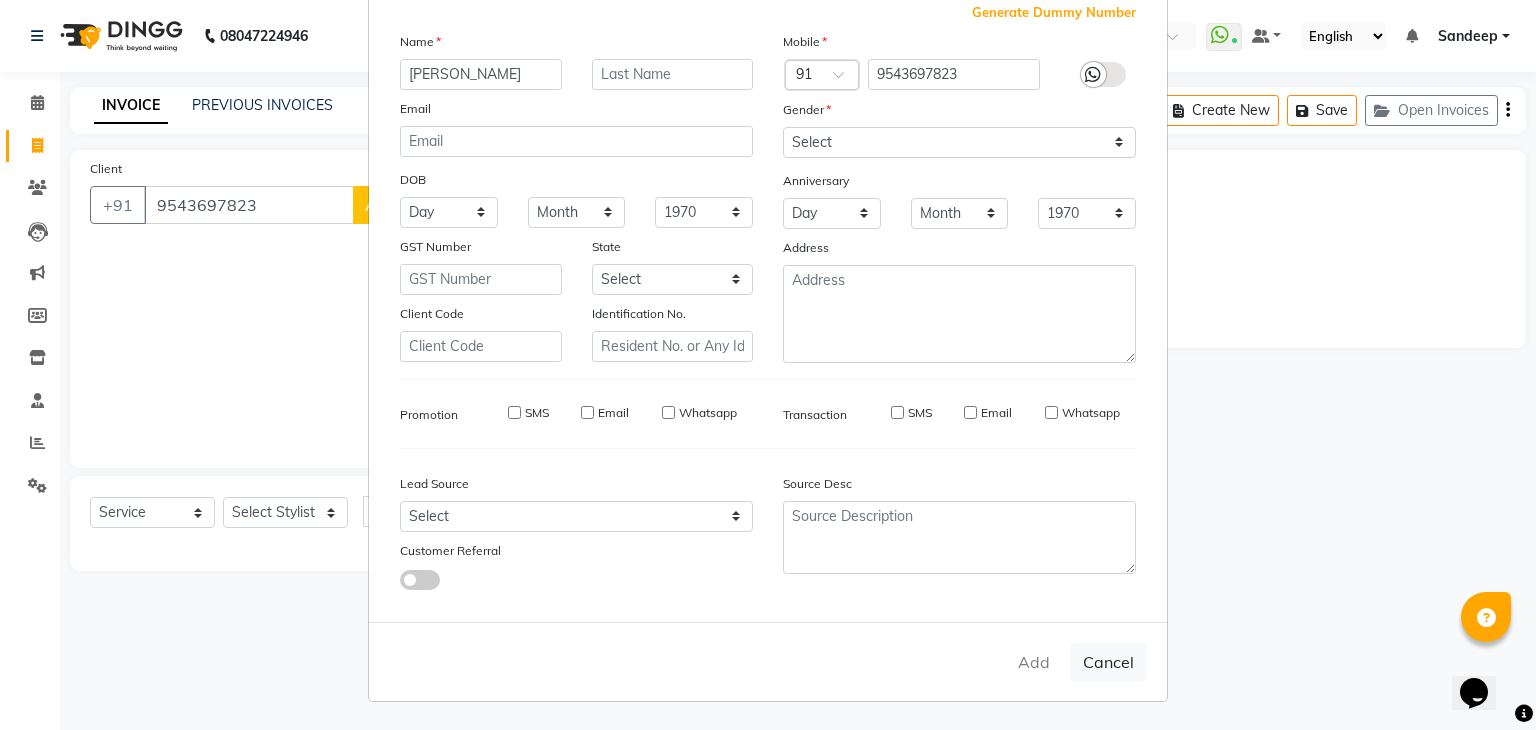 type 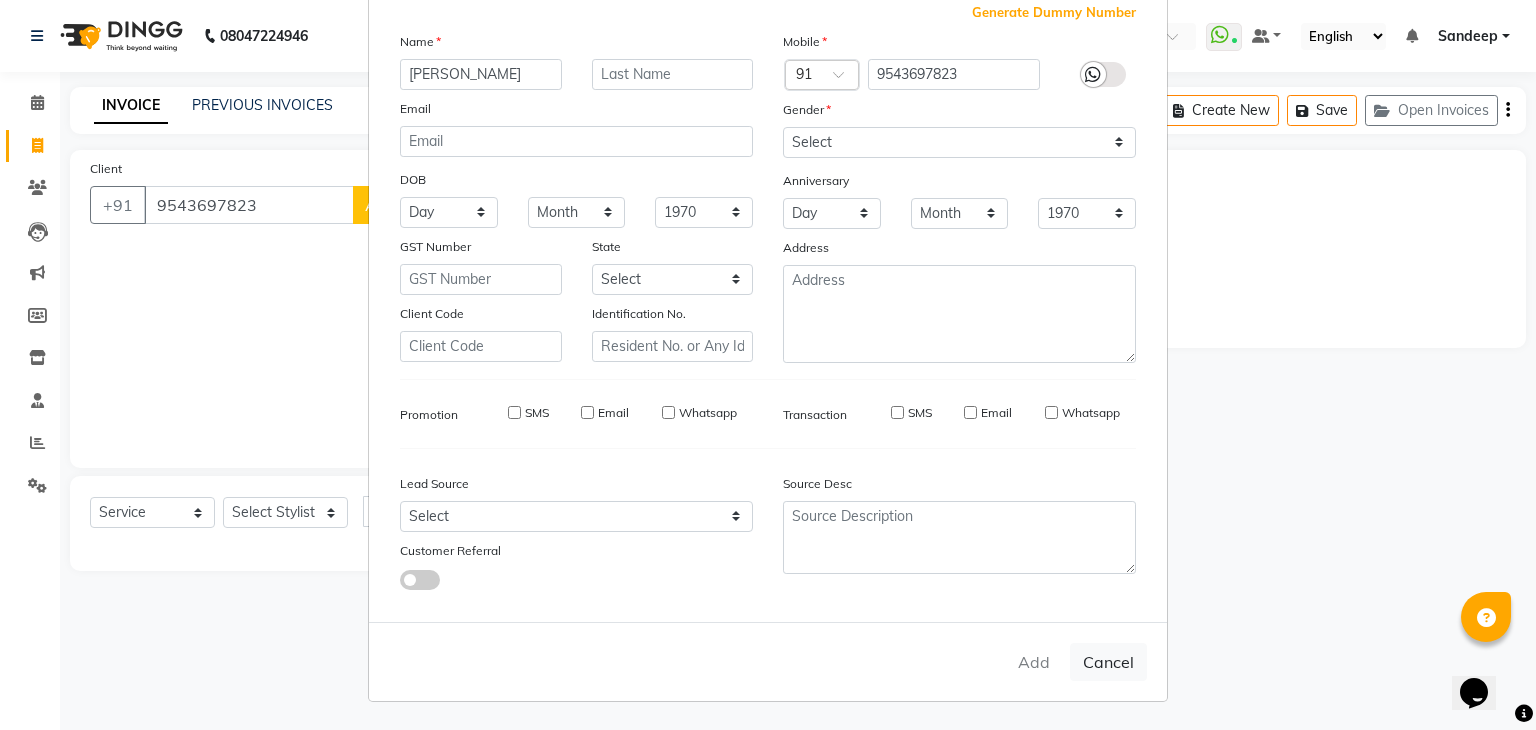 select 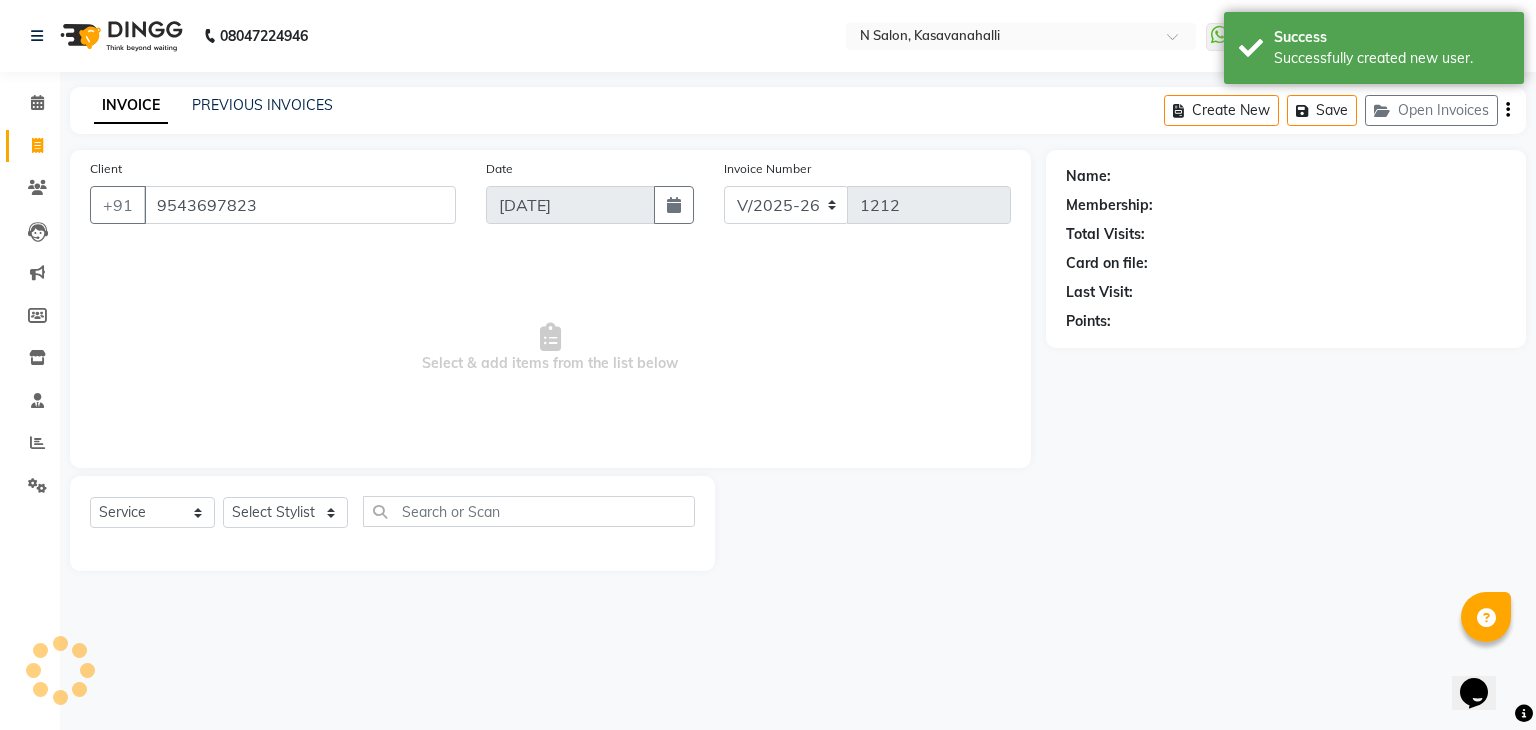 select on "1: Object" 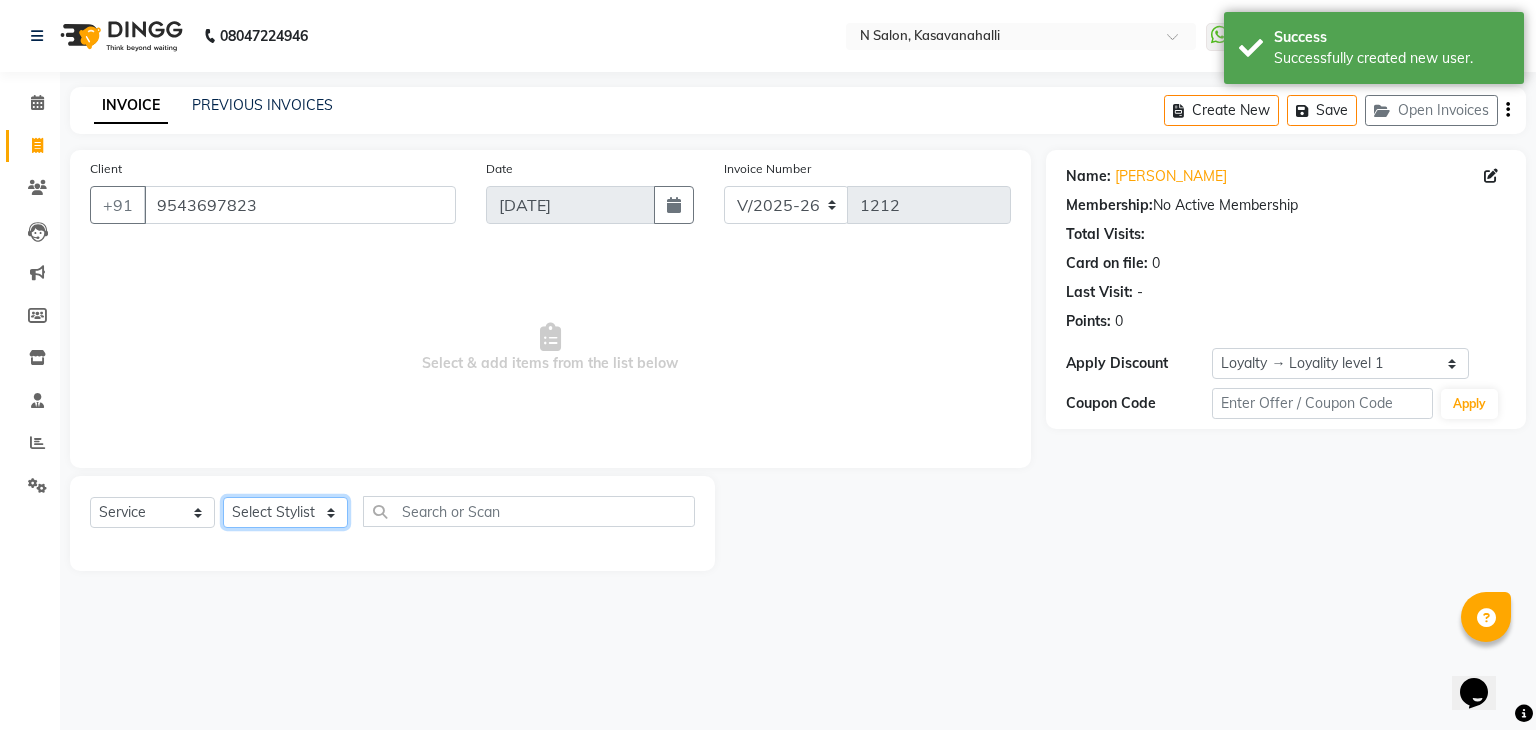 click on "Select Stylist Abisekh ASM South Kiruba Manju Owner Priya RAJESHWARI  Rituja Saina Sandeep" 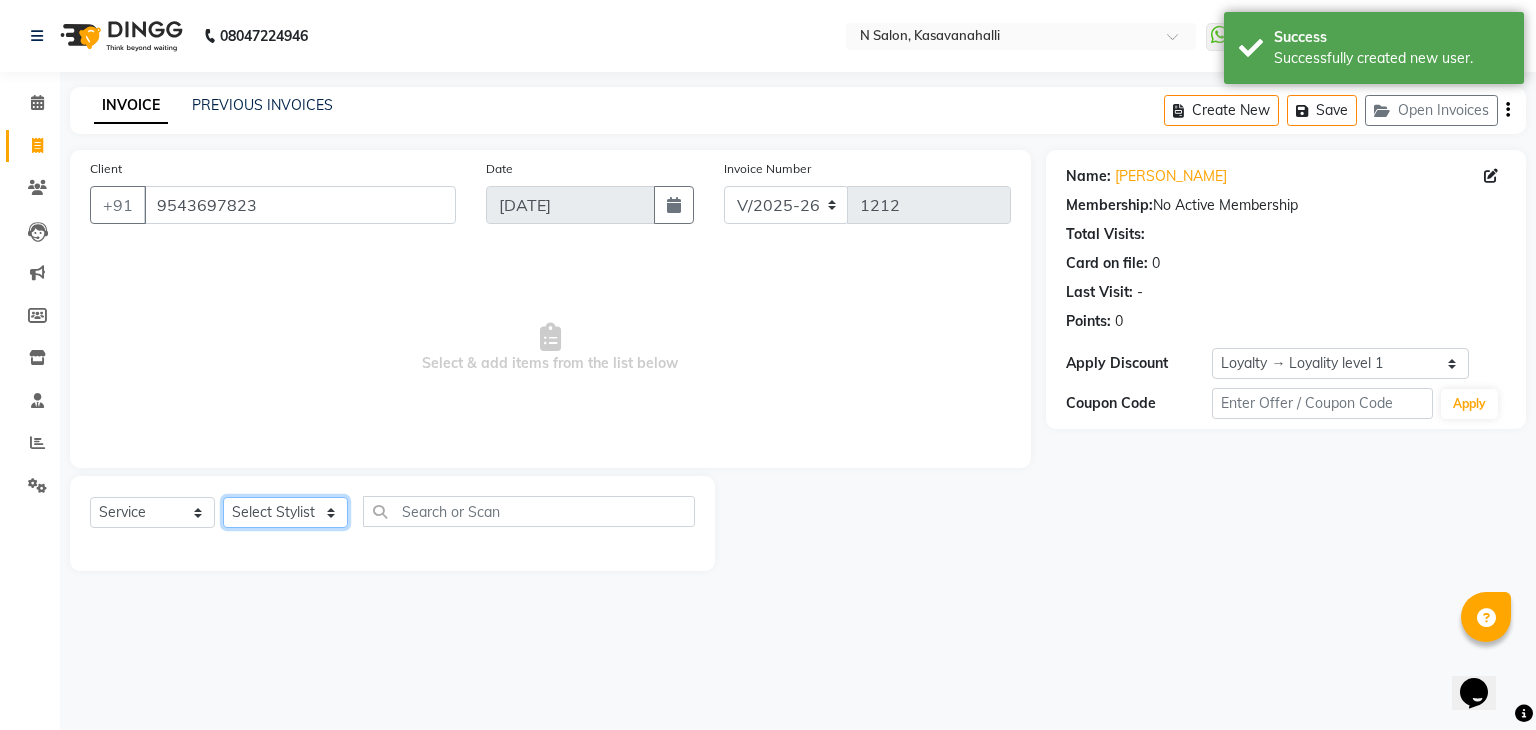 select on "75765" 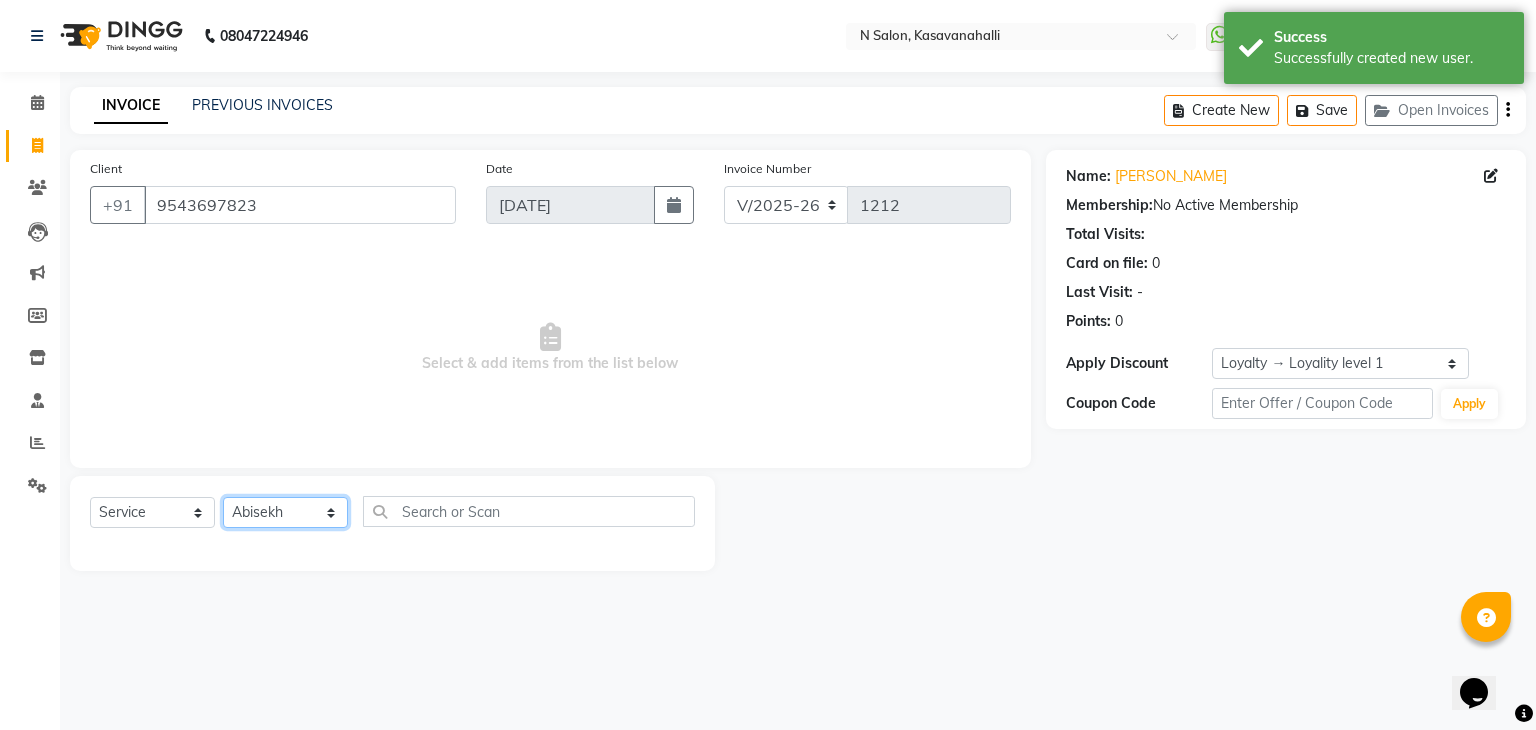 click on "Select Stylist Abisekh ASM South Kiruba Manju Owner Priya RAJESHWARI  Rituja Saina Sandeep" 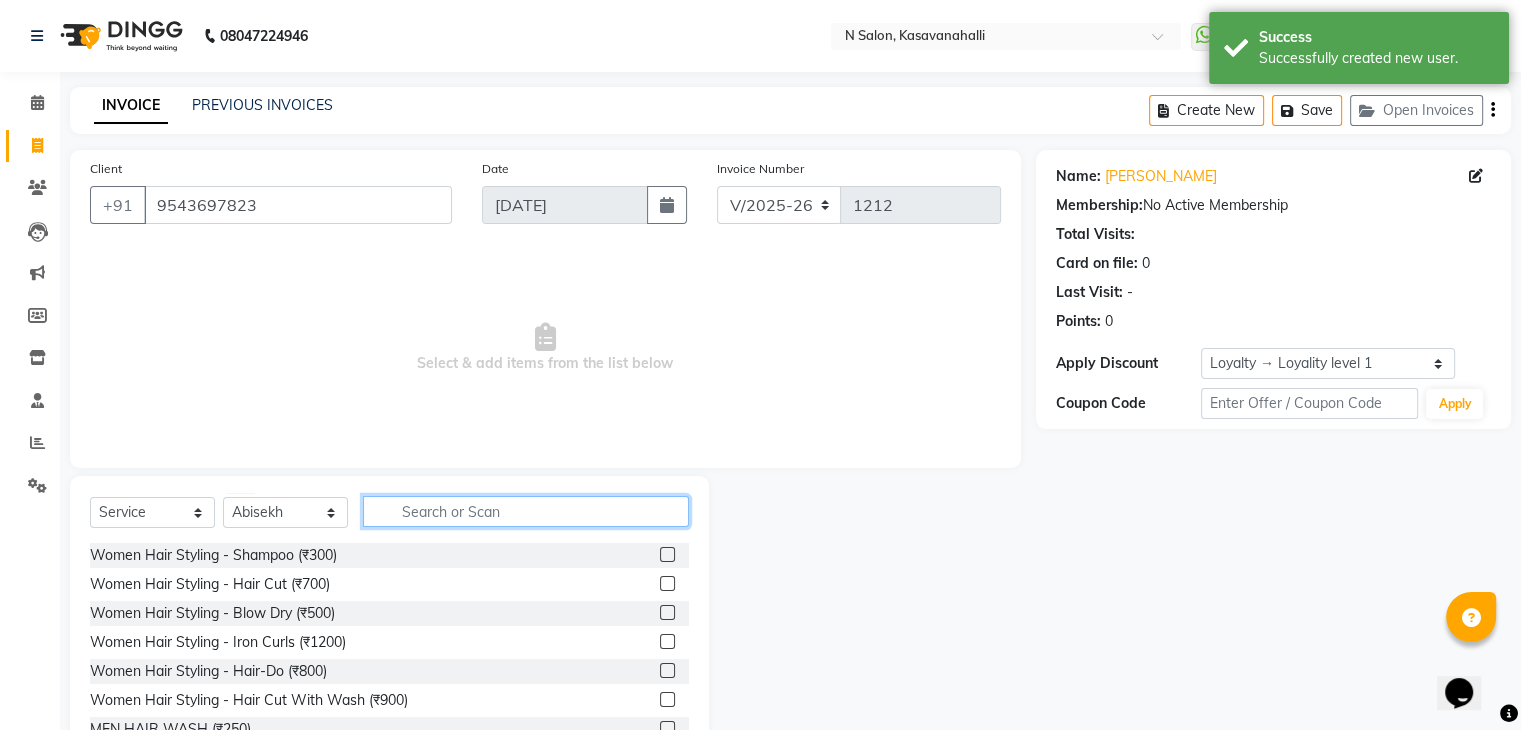 click 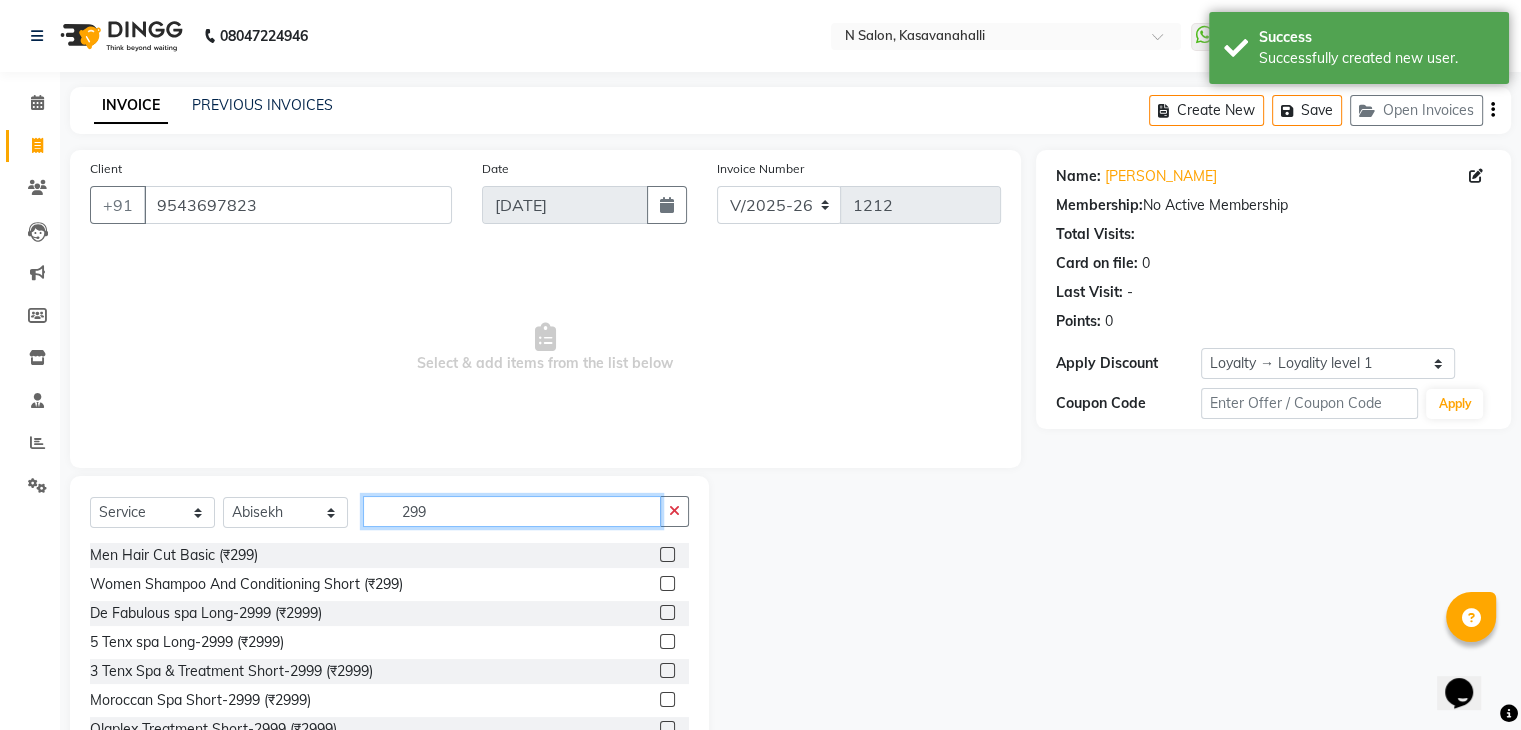 type on "299" 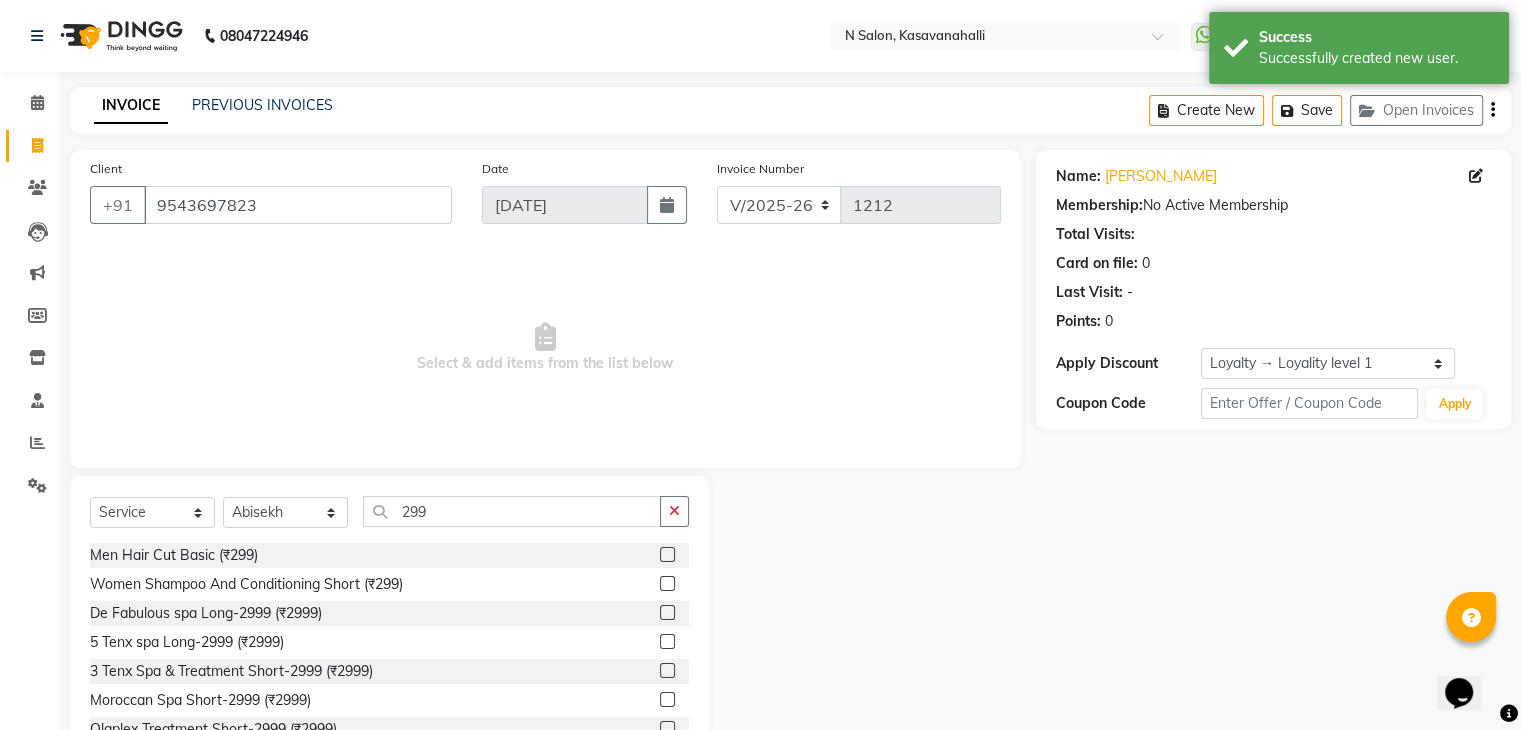 click 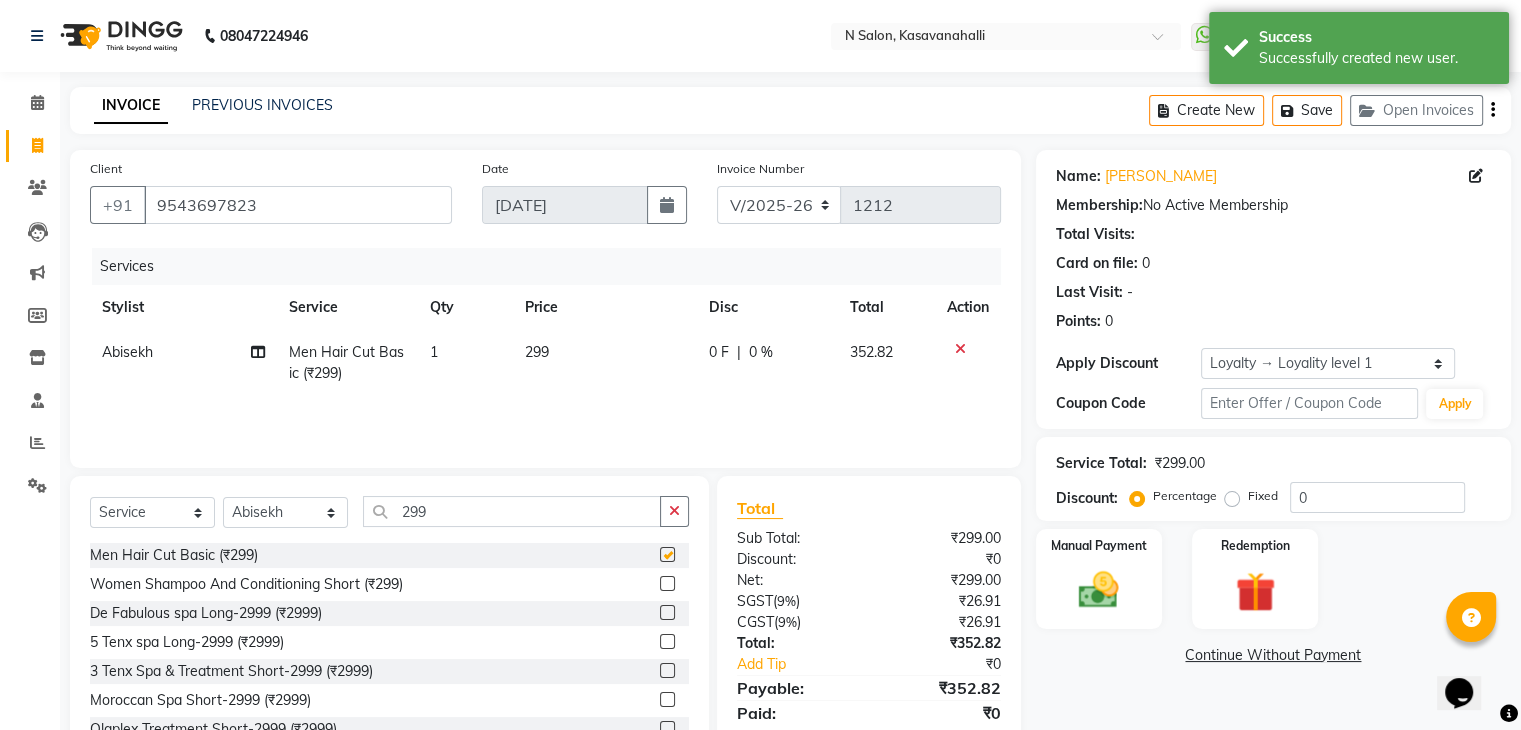 checkbox on "false" 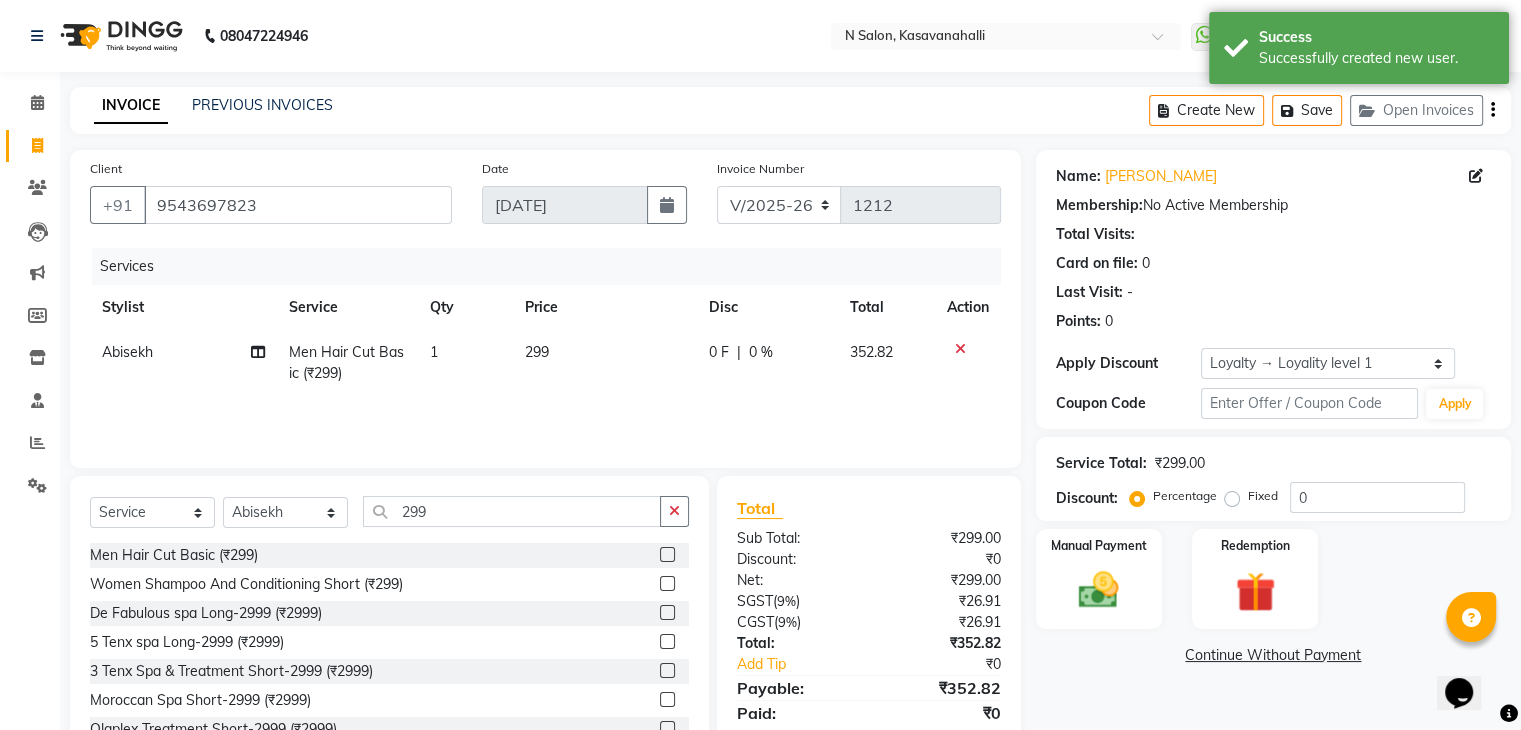 click on "299" 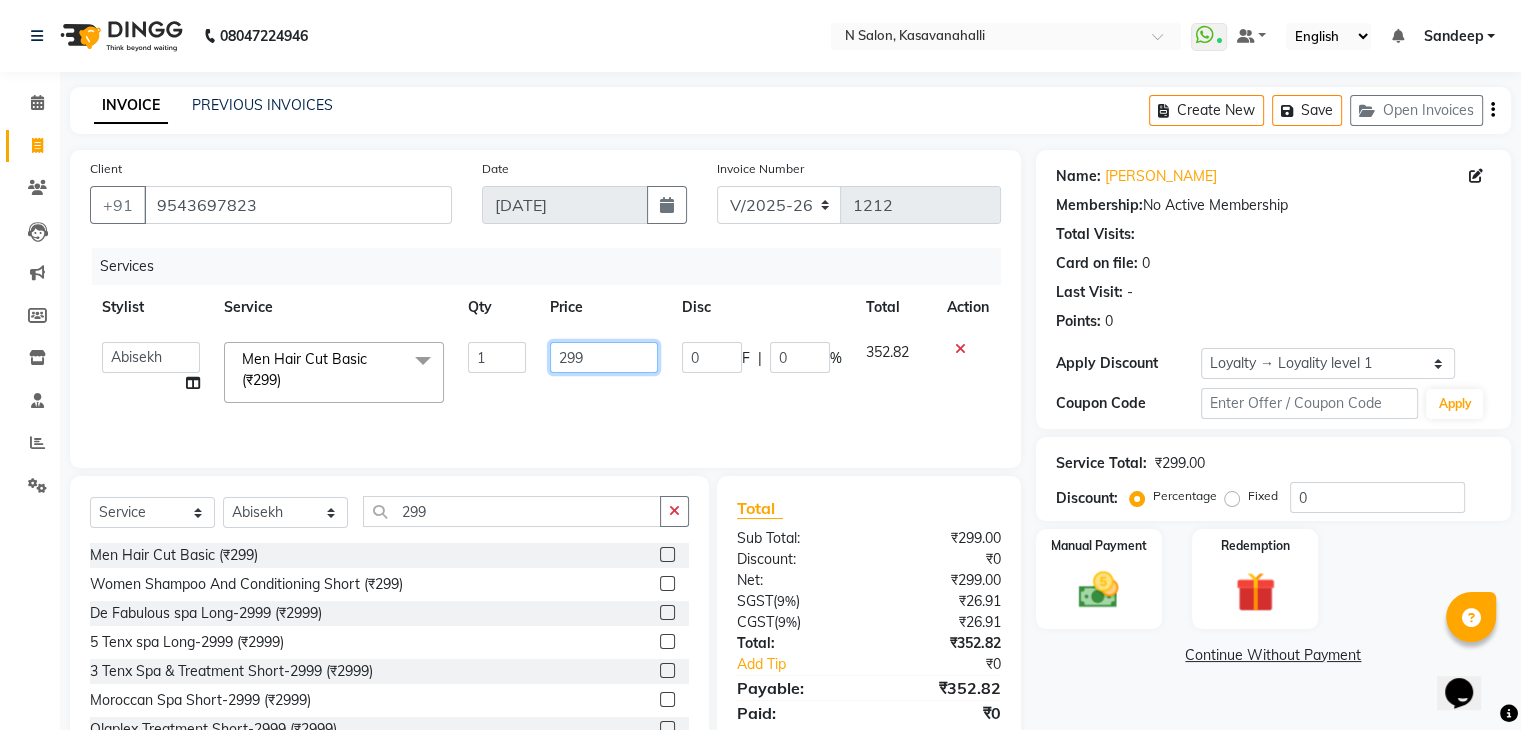 click on "299" 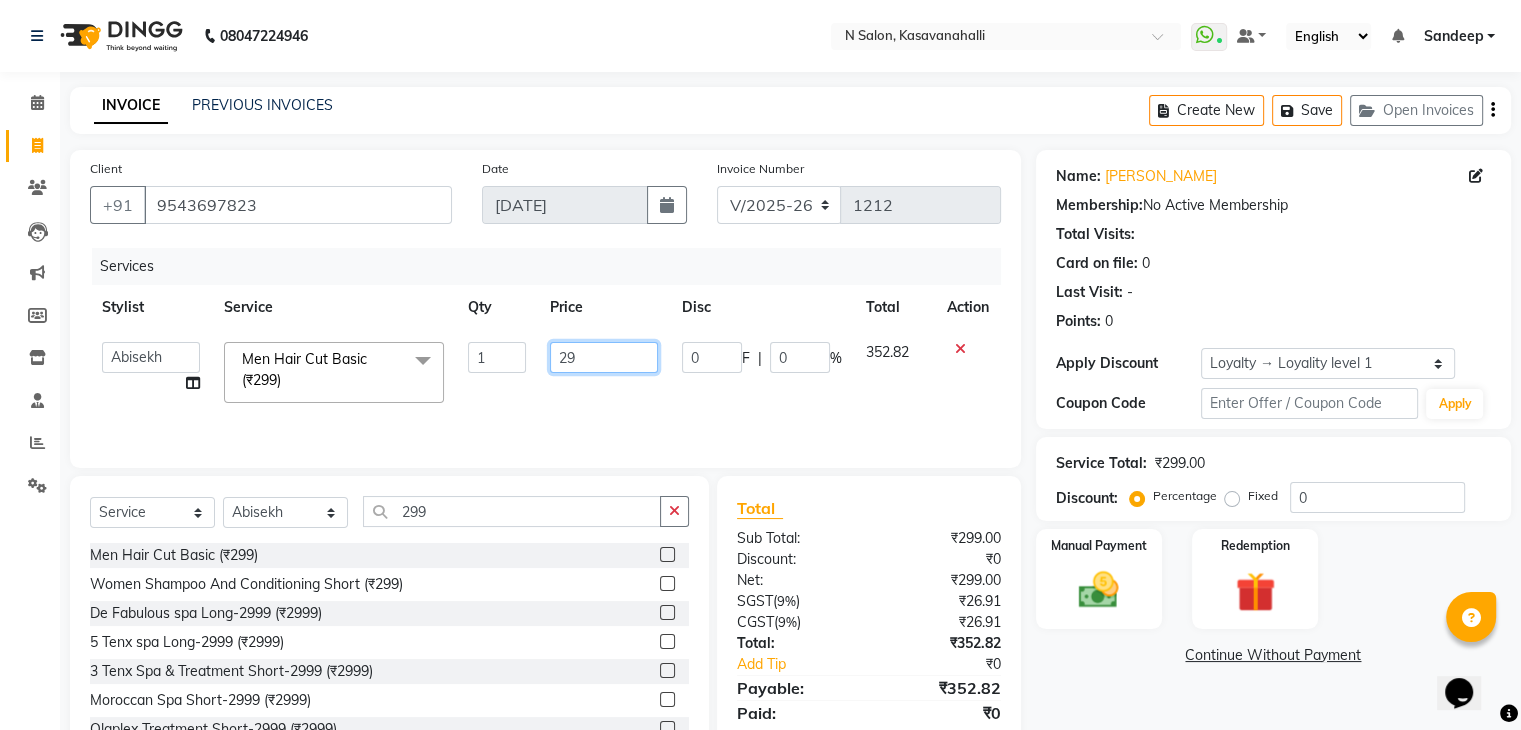 type on "2" 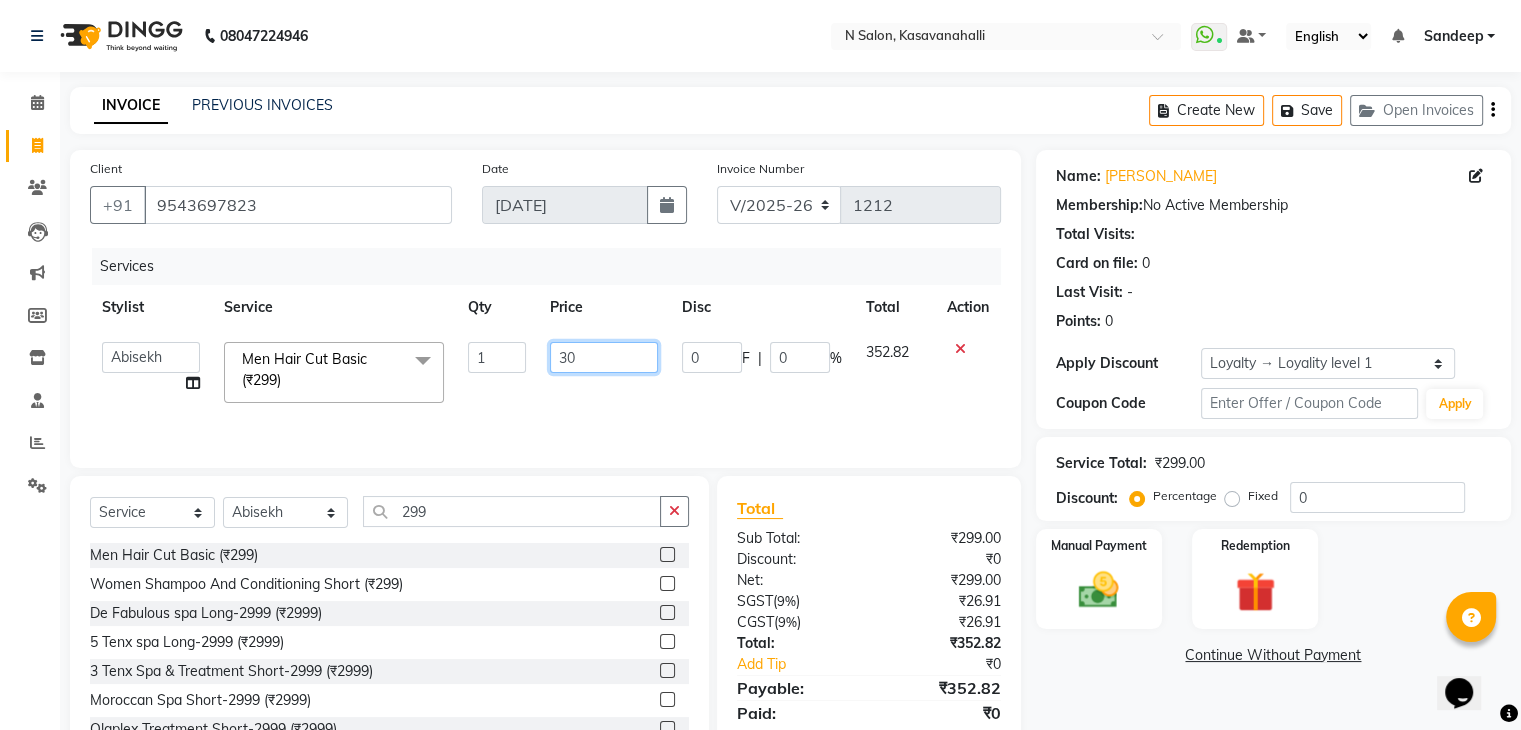 type on "300" 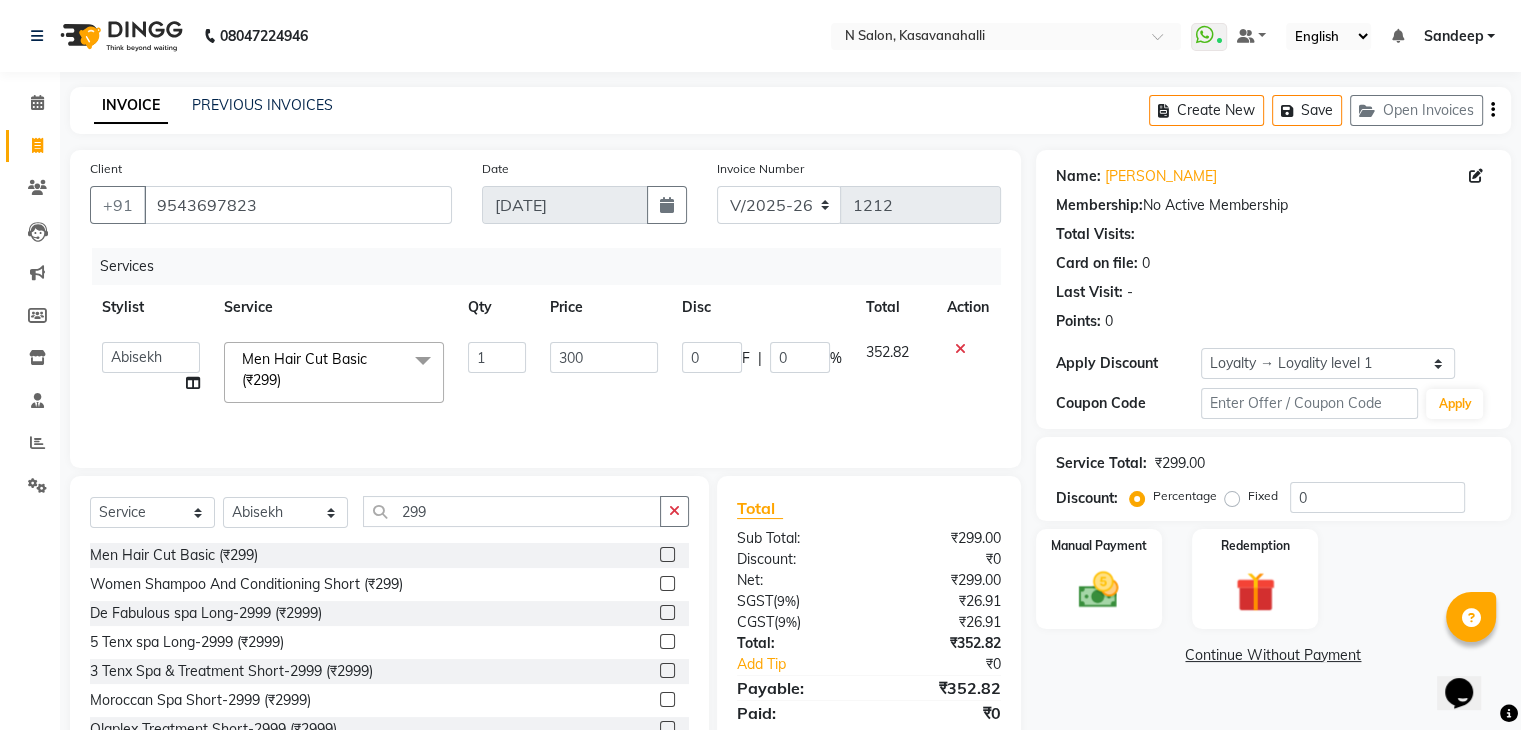 click on "300" 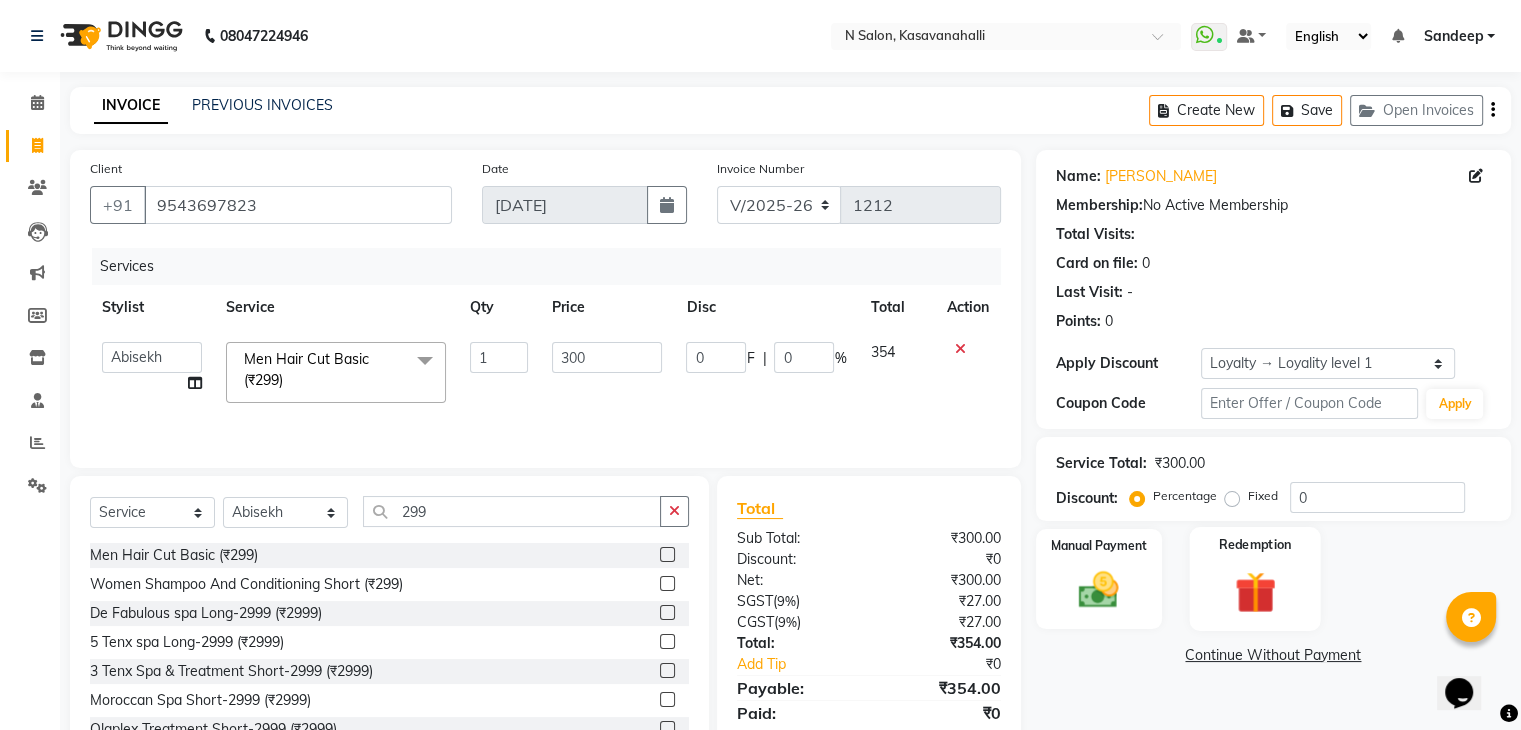 click 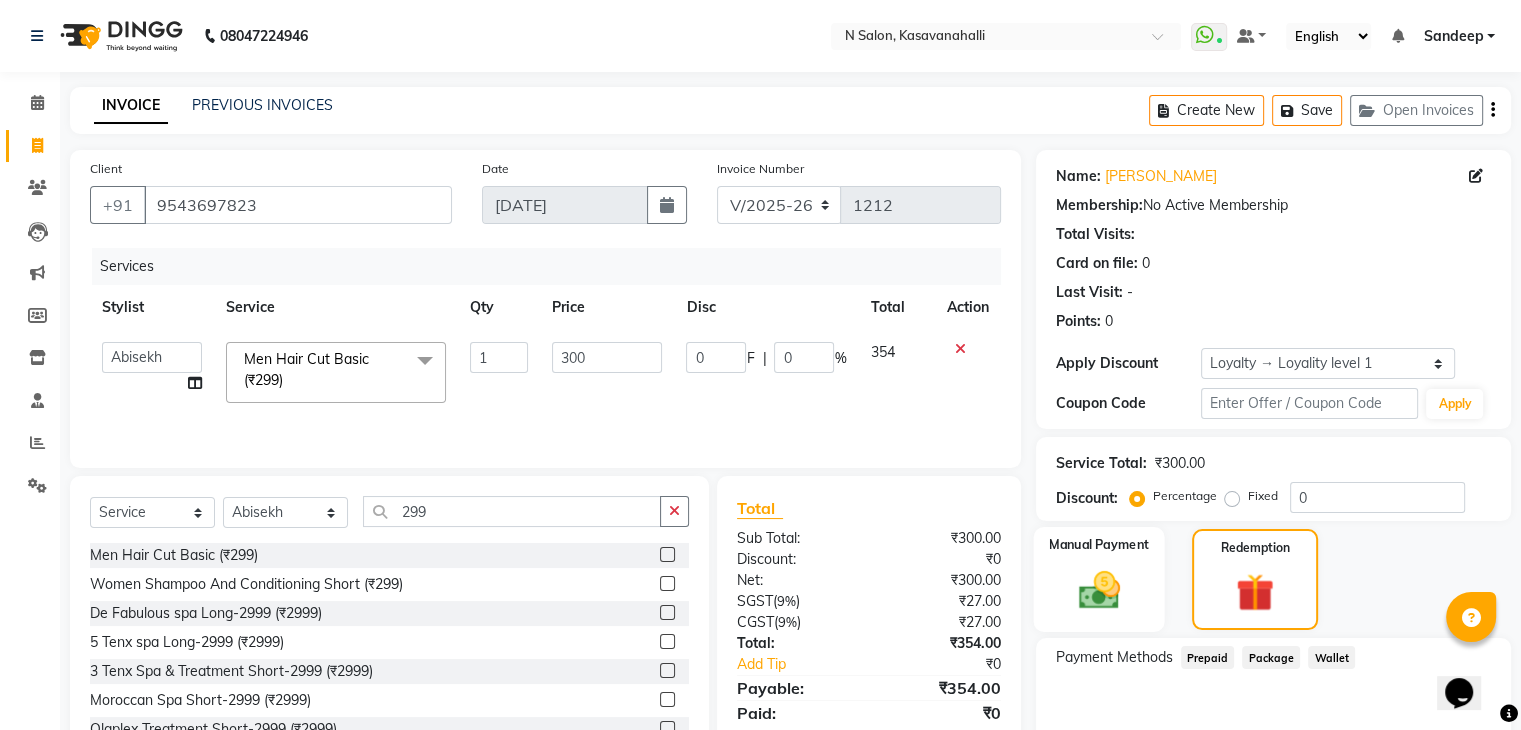 click on "Manual Payment" 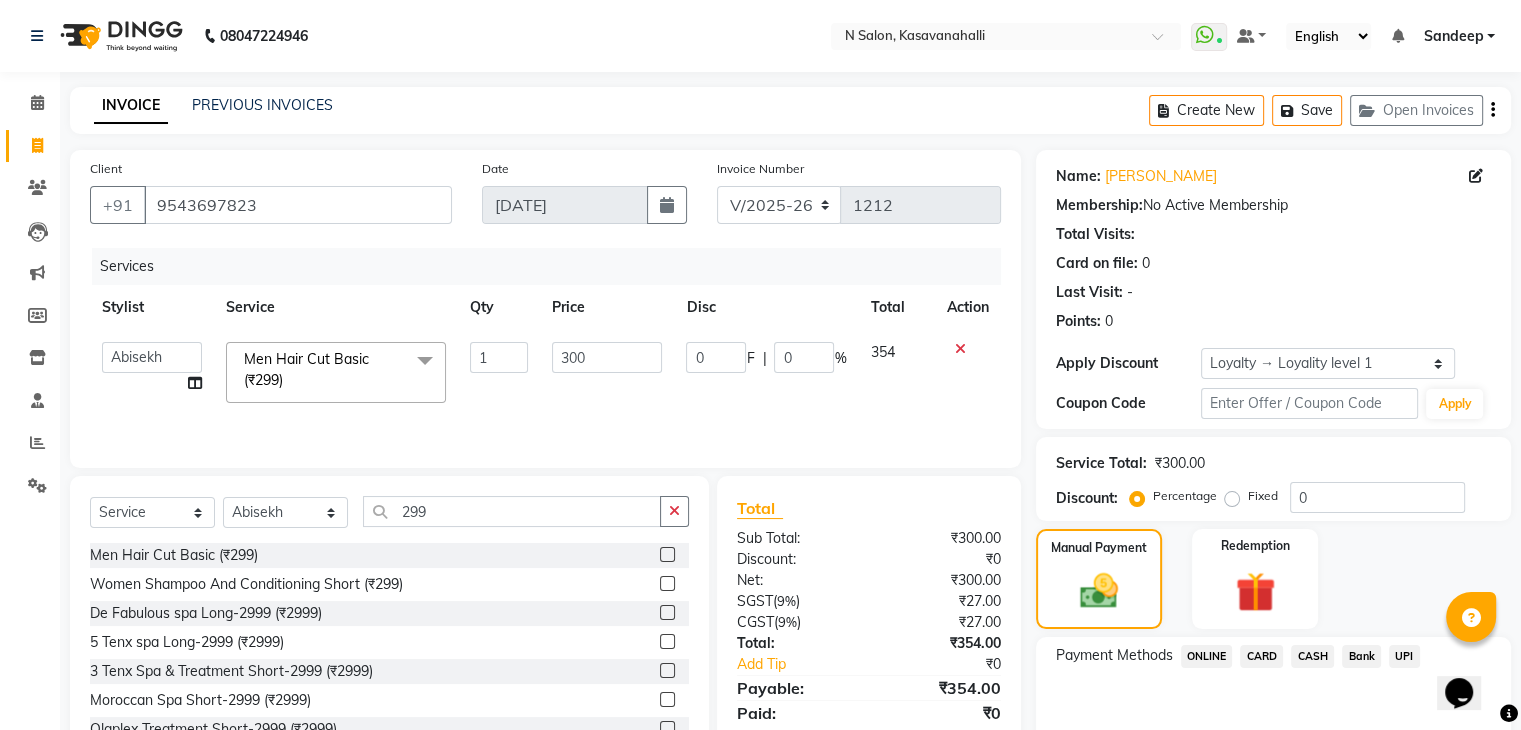 click on "CARD" 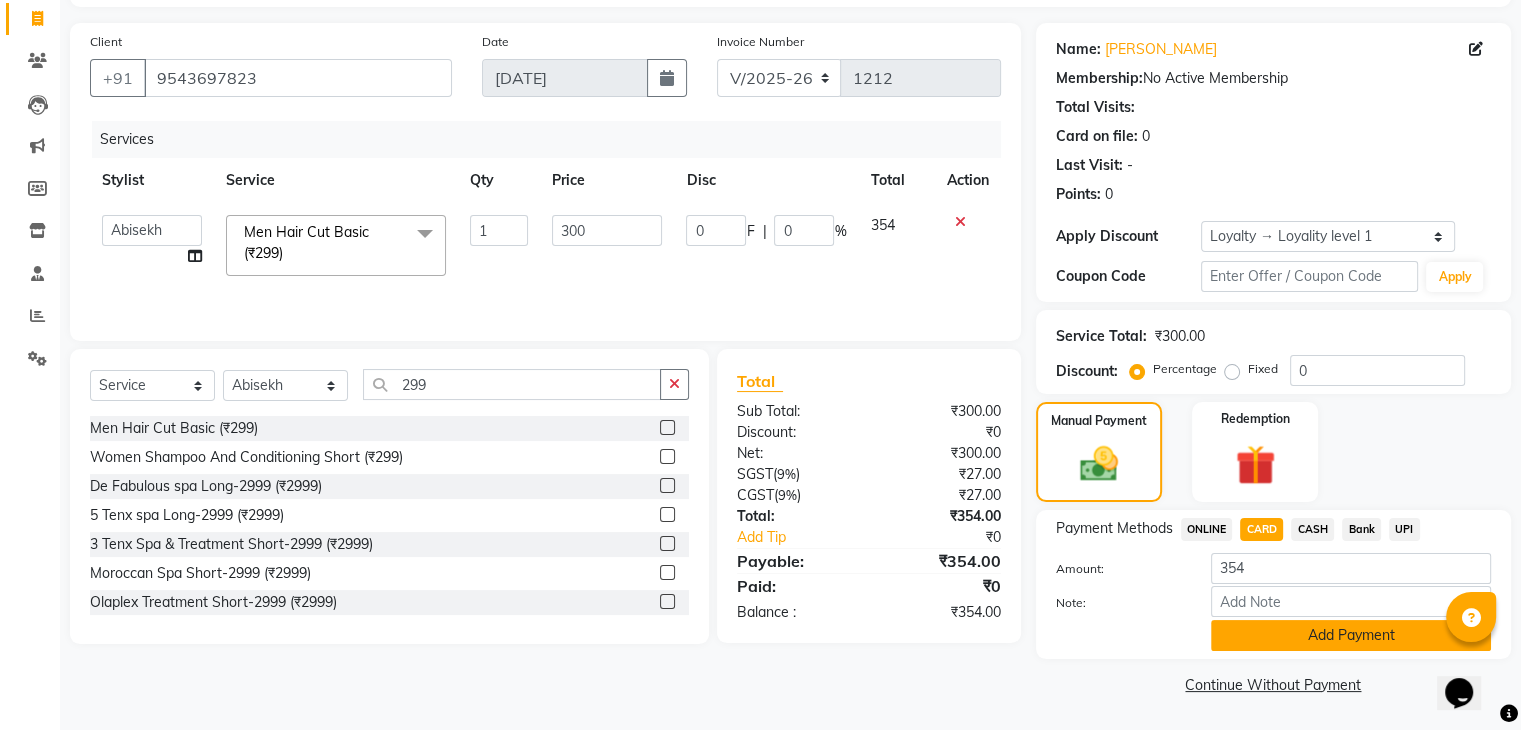 click on "Add Payment" 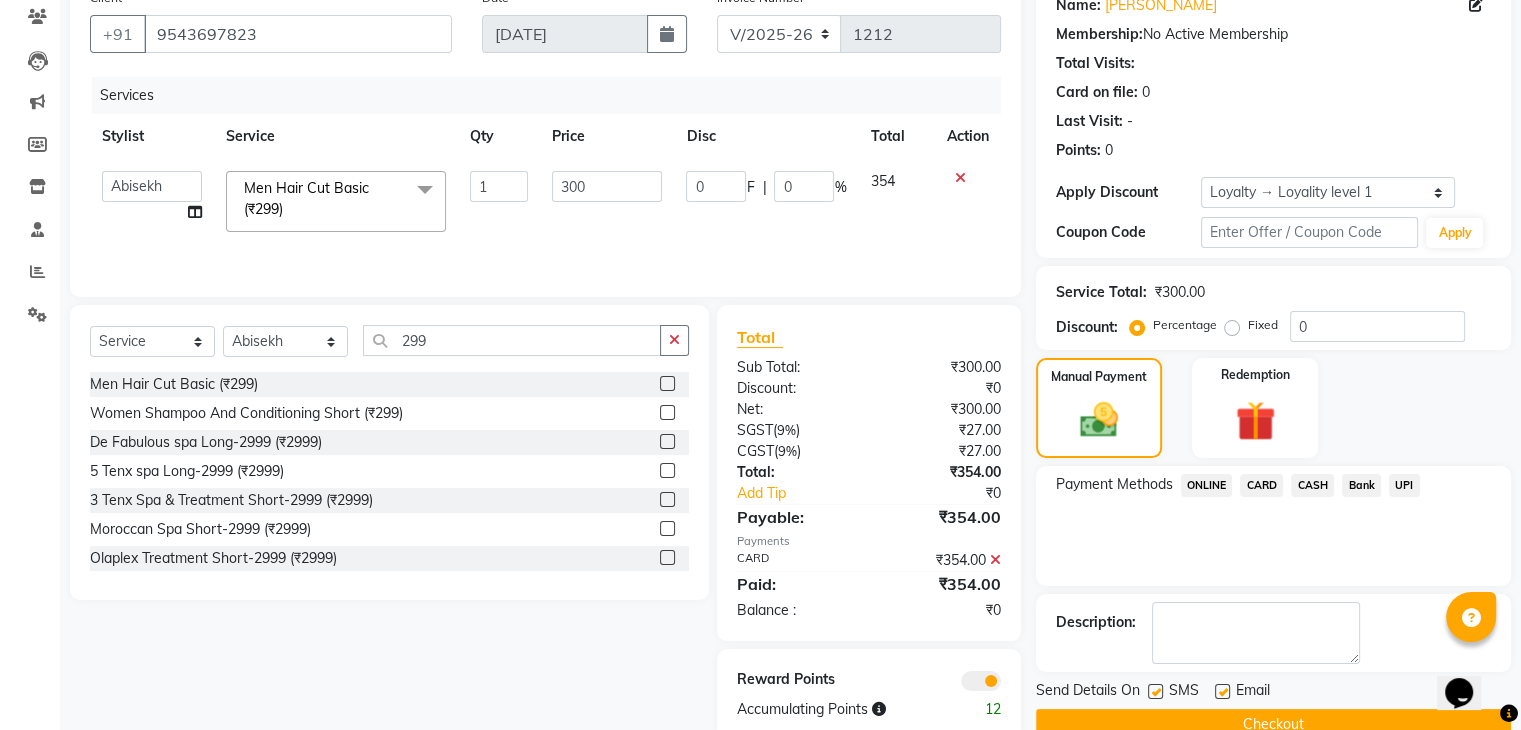 scroll, scrollTop: 212, scrollLeft: 0, axis: vertical 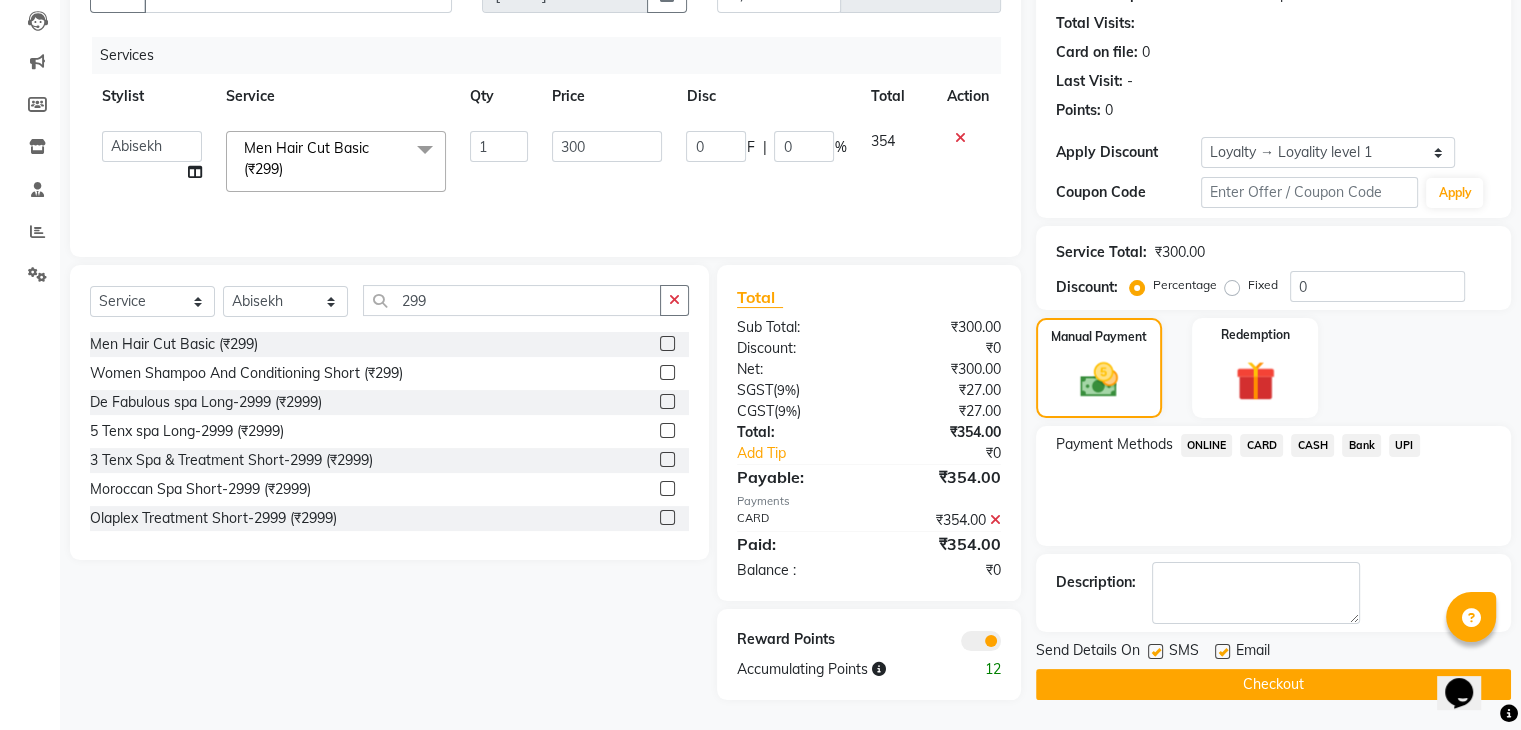 click on "Checkout" 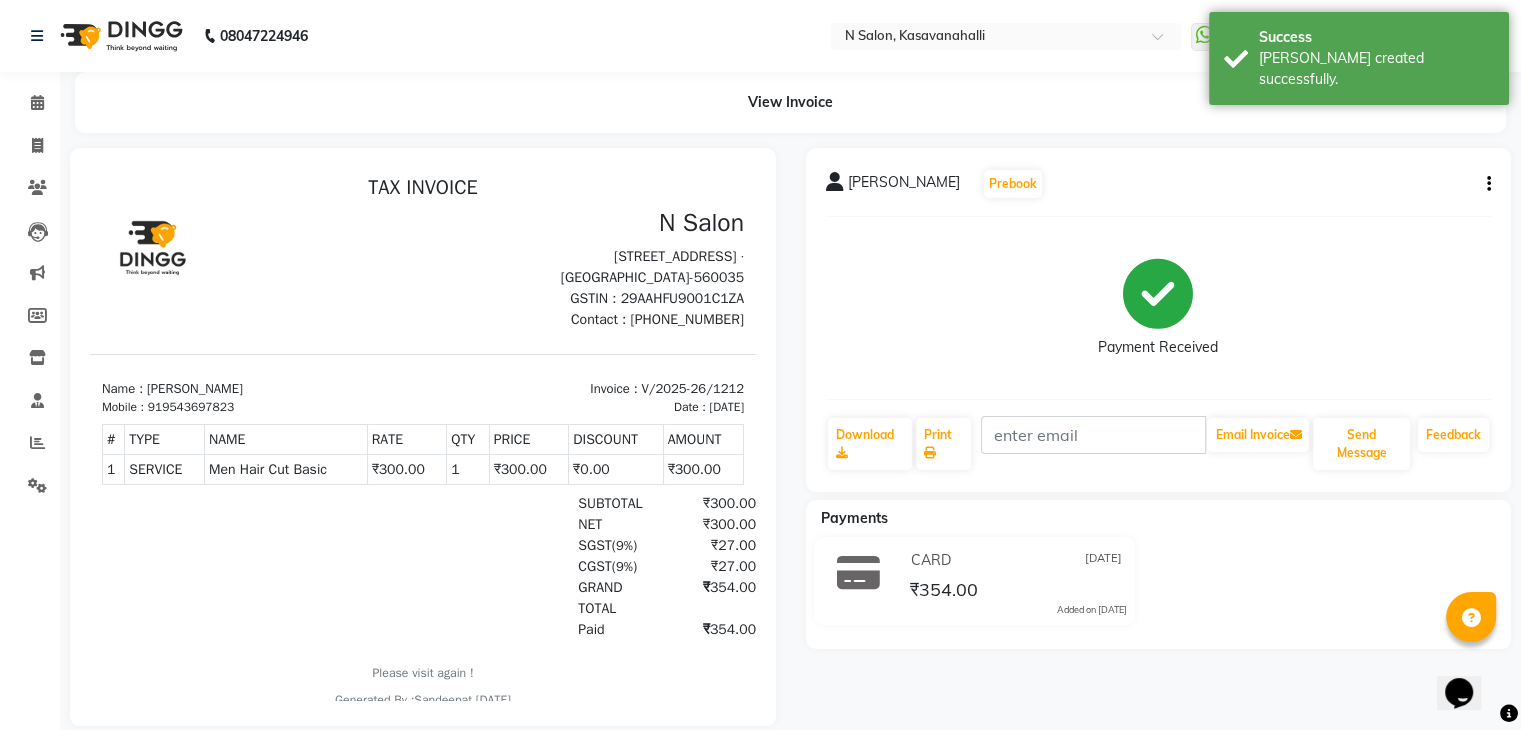 scroll, scrollTop: 0, scrollLeft: 0, axis: both 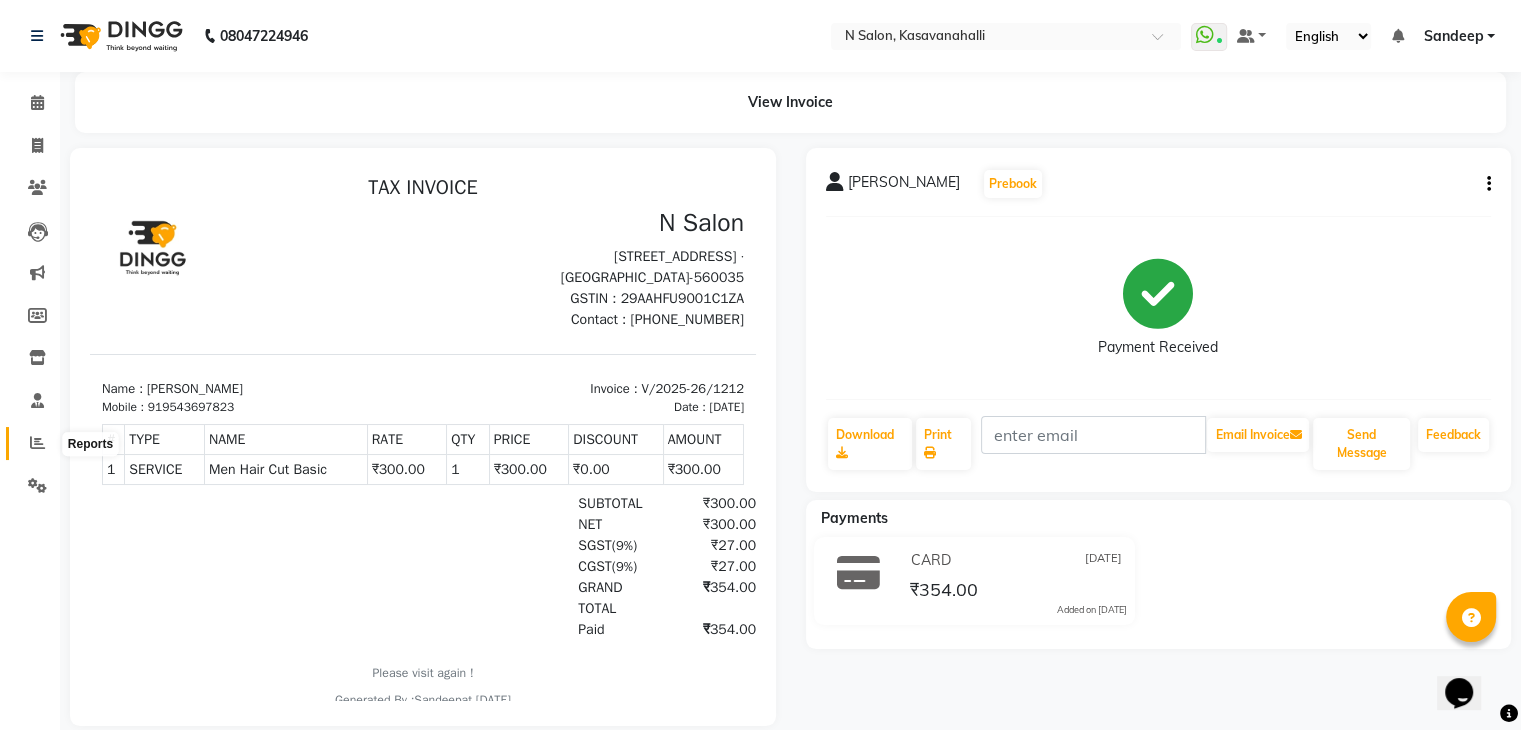 click 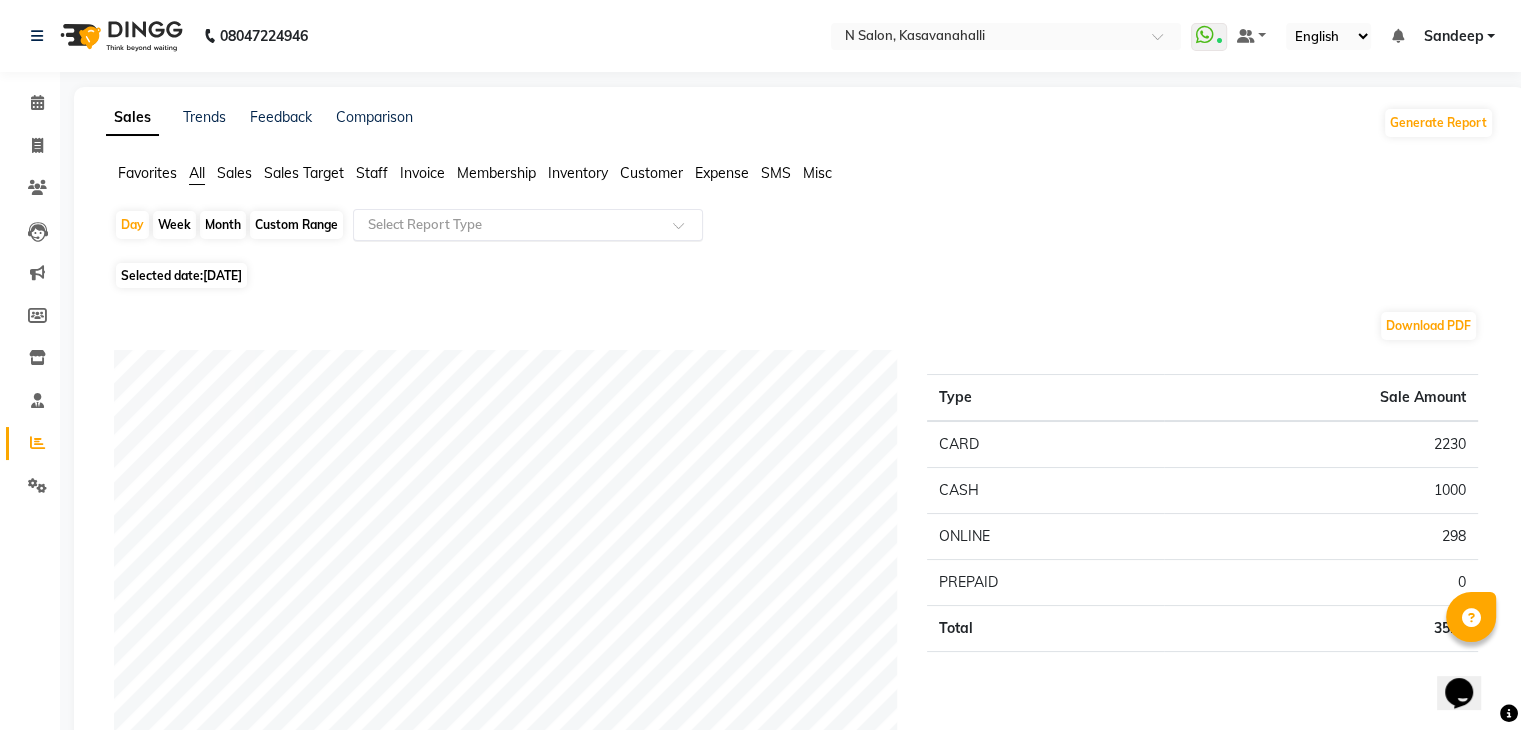 click 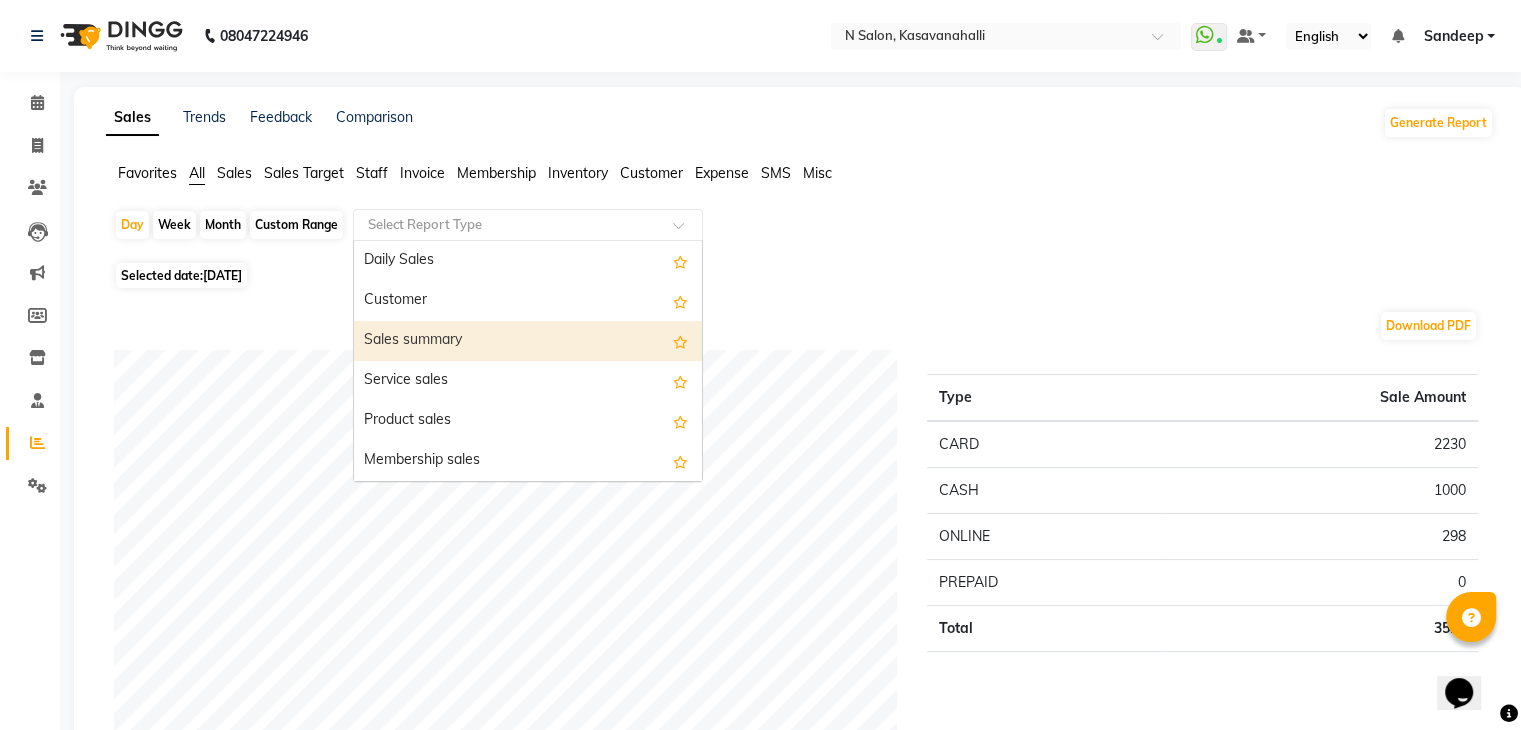 click on "Month" 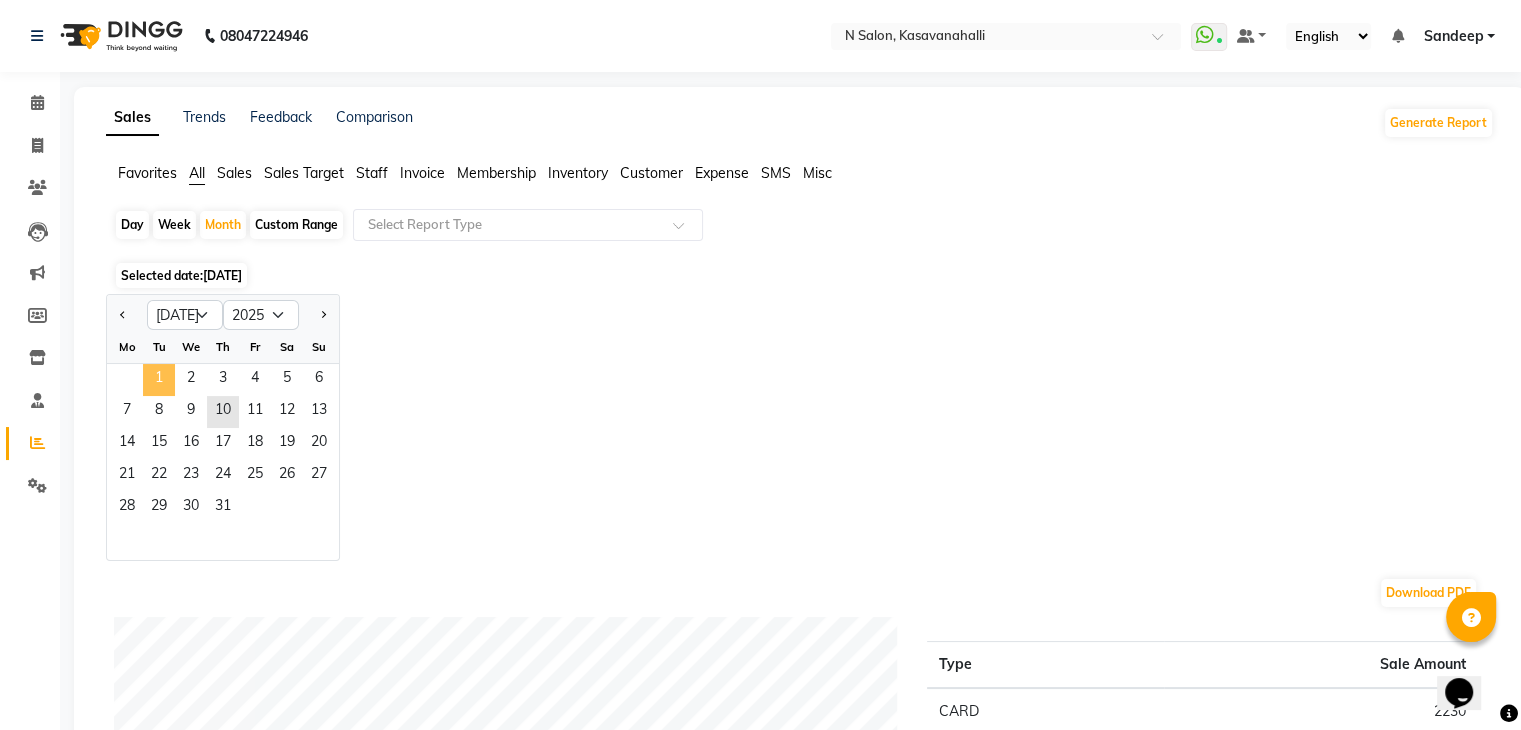 click on "1" 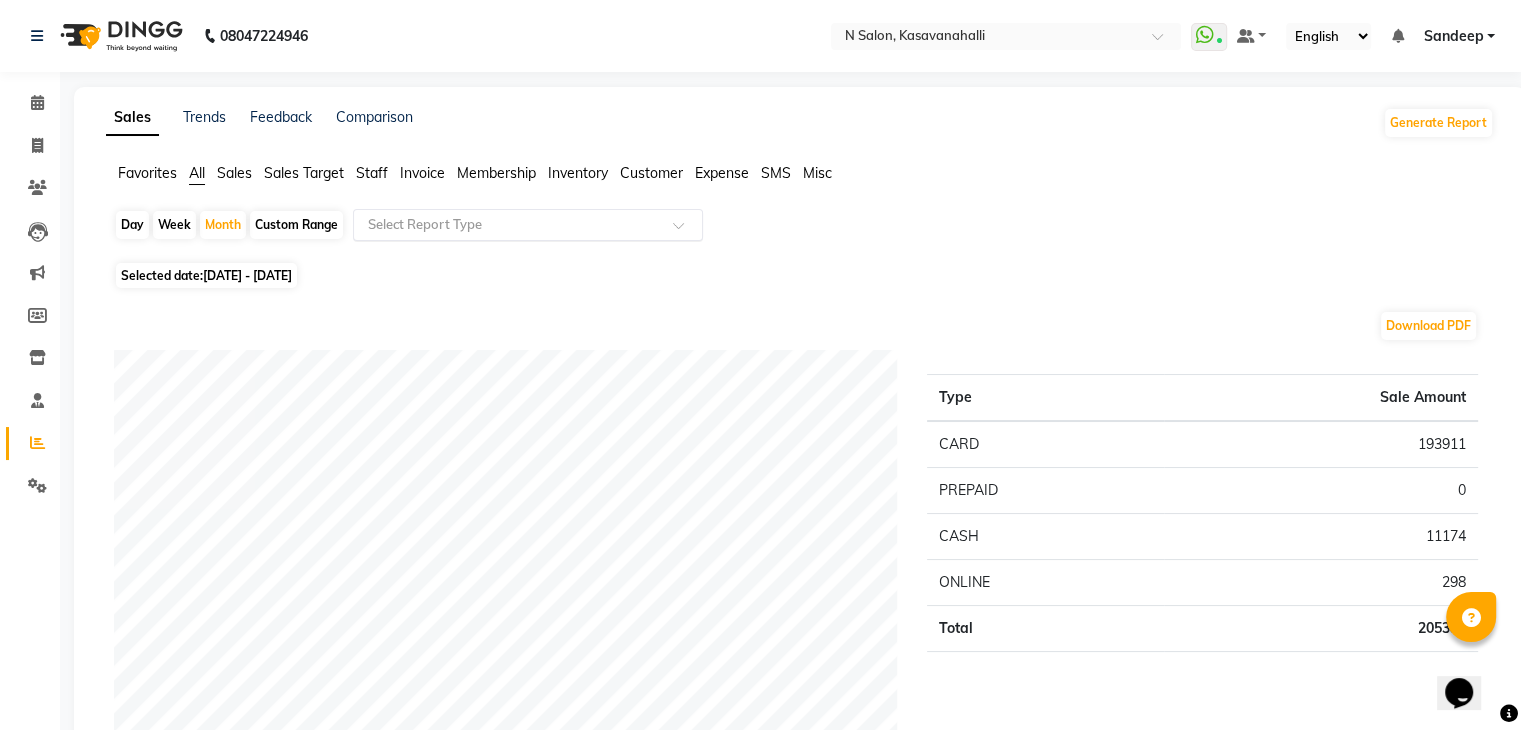 click 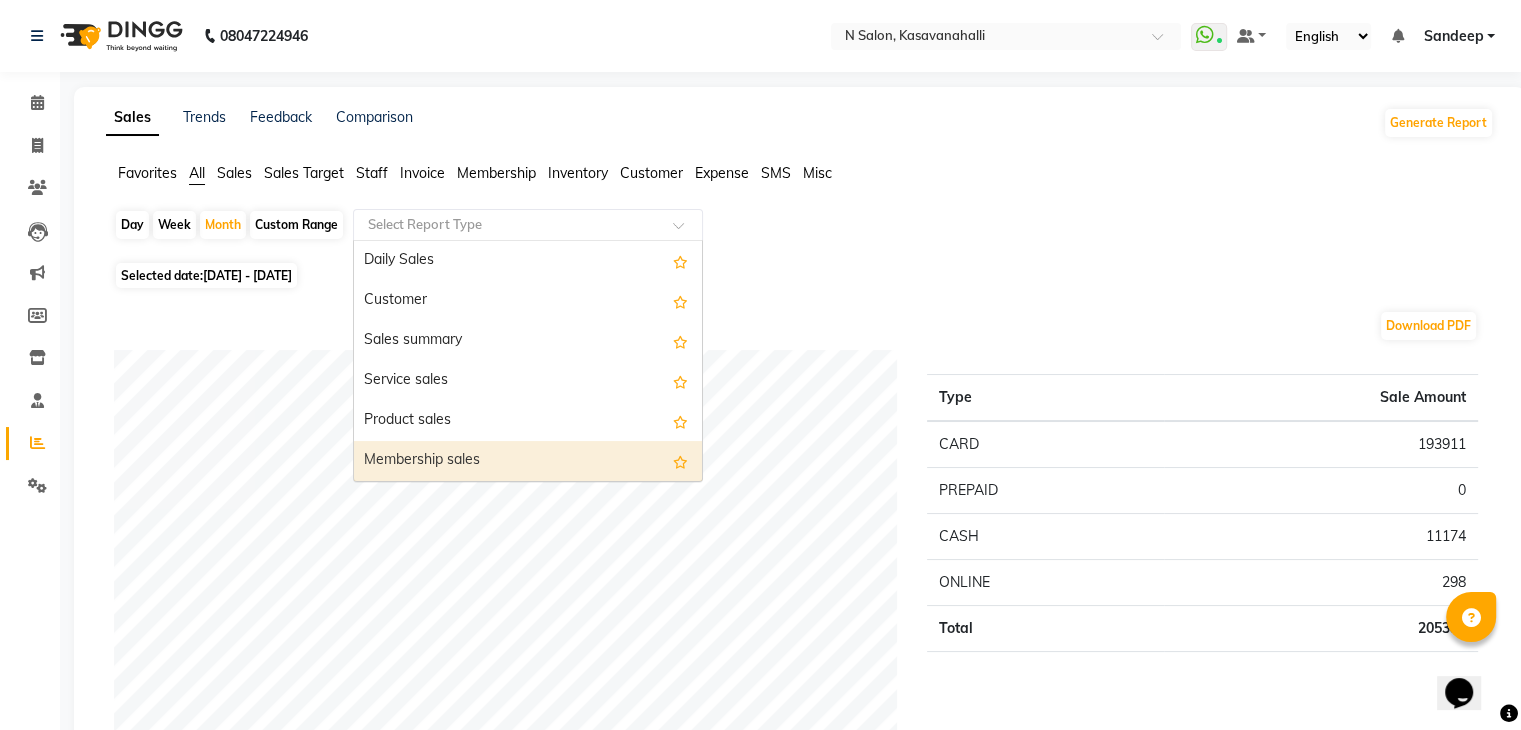 scroll, scrollTop: 100, scrollLeft: 0, axis: vertical 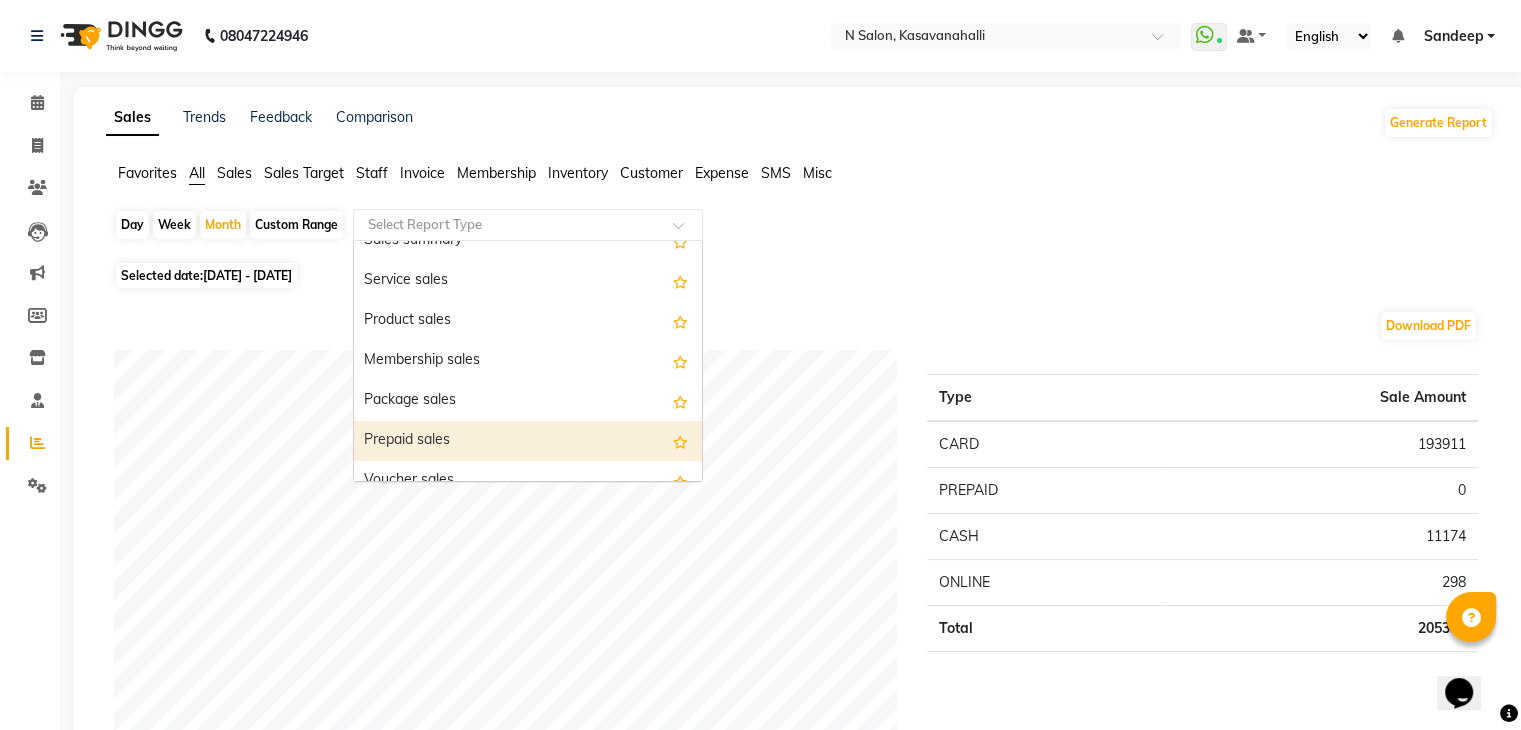 click on "Prepaid sales" at bounding box center (528, 441) 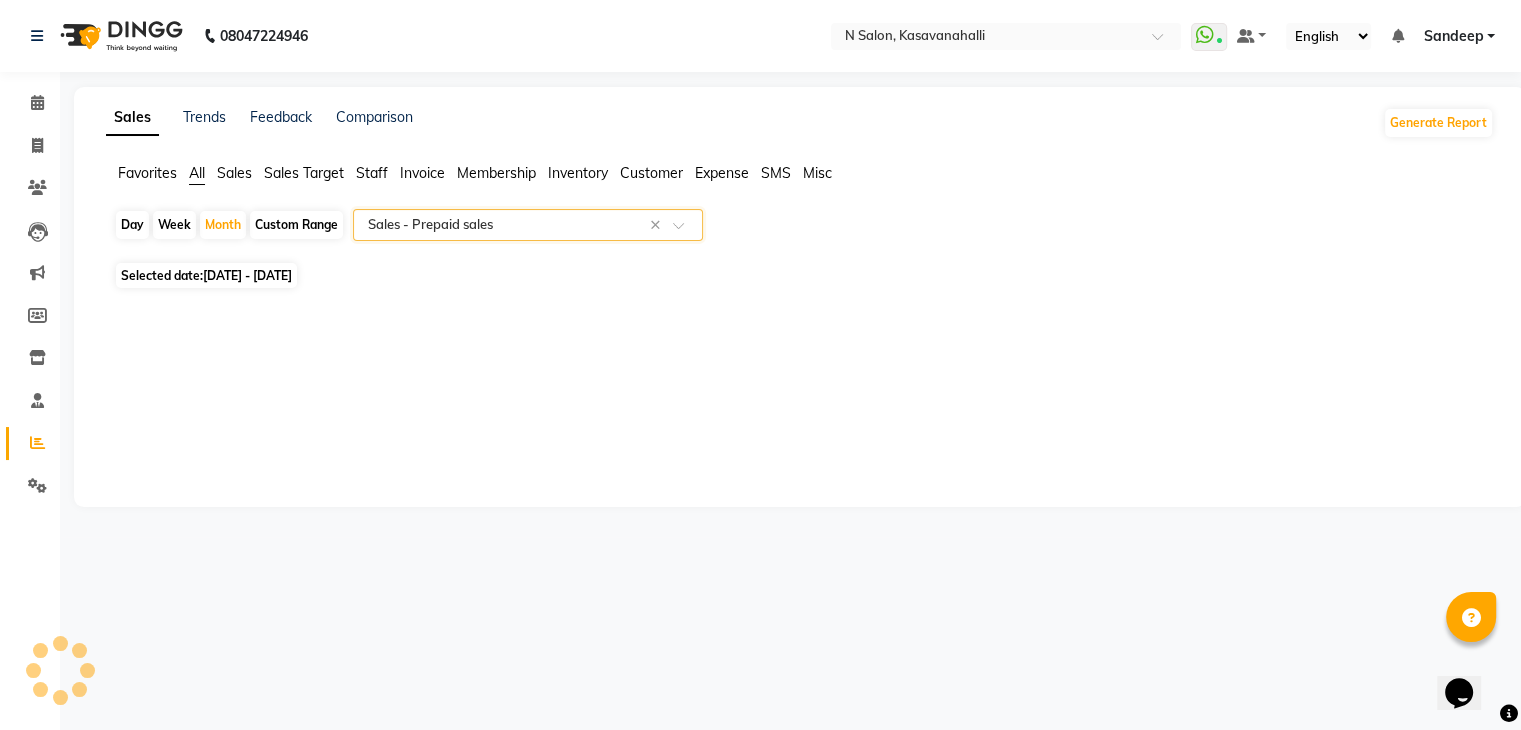 select on "full_report" 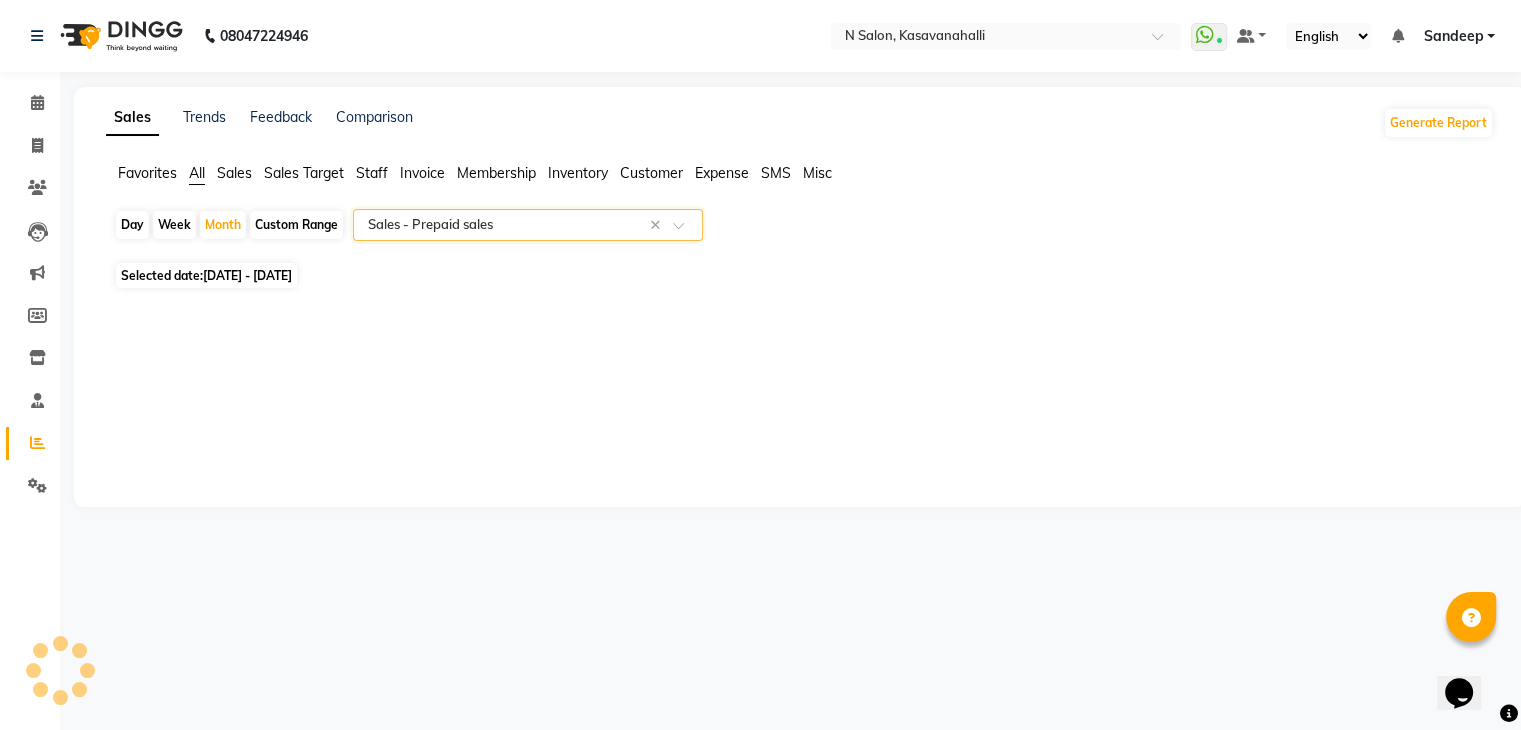 select on "csv" 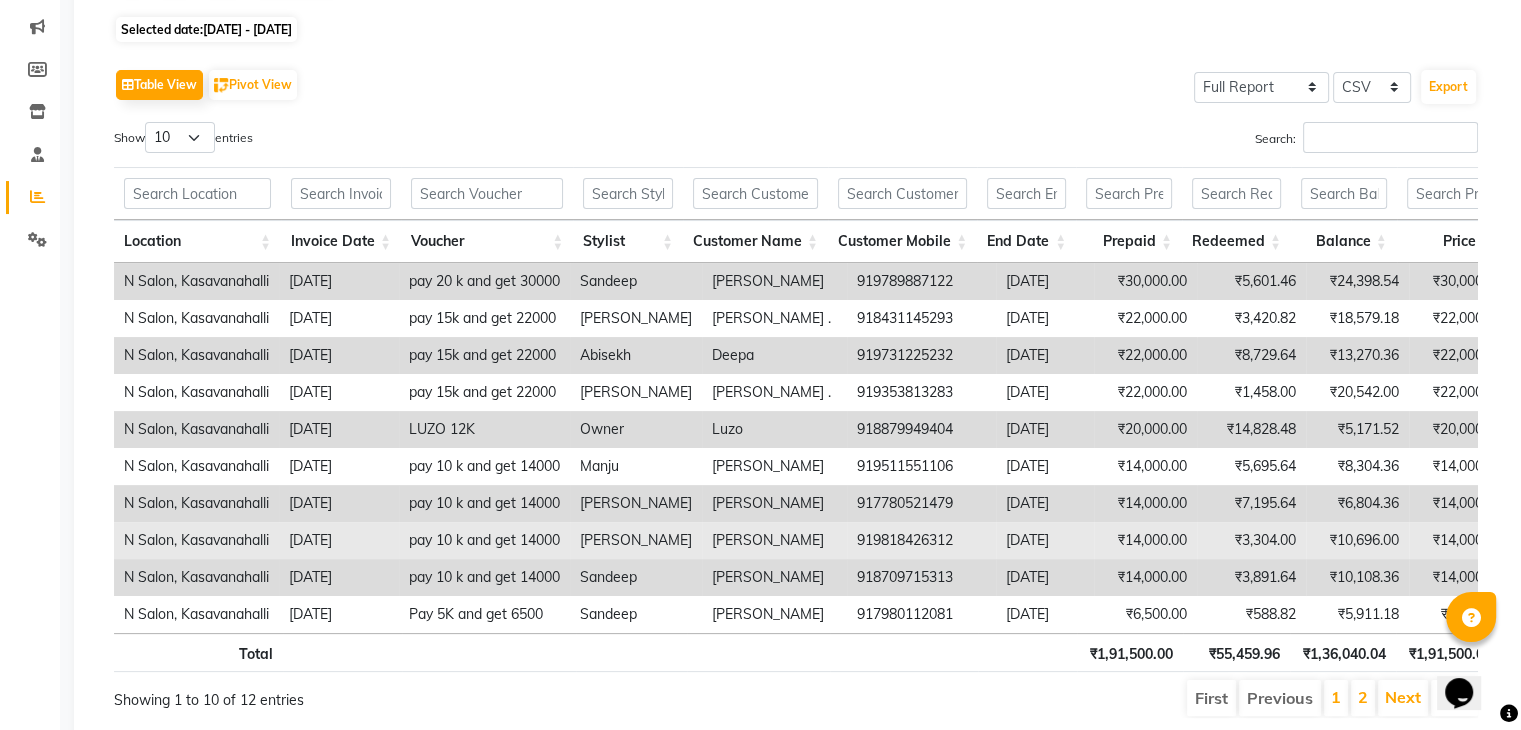 scroll, scrollTop: 328, scrollLeft: 0, axis: vertical 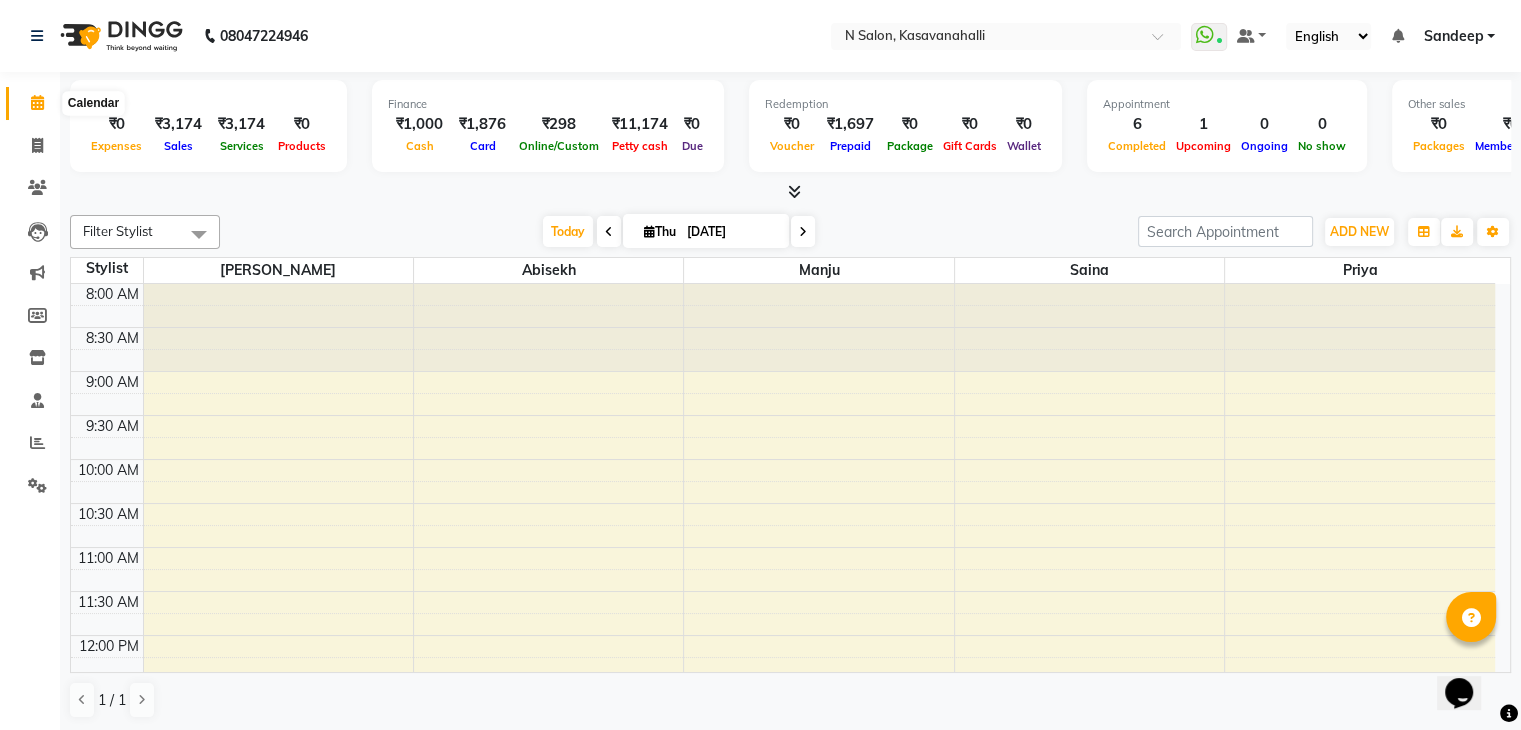 click 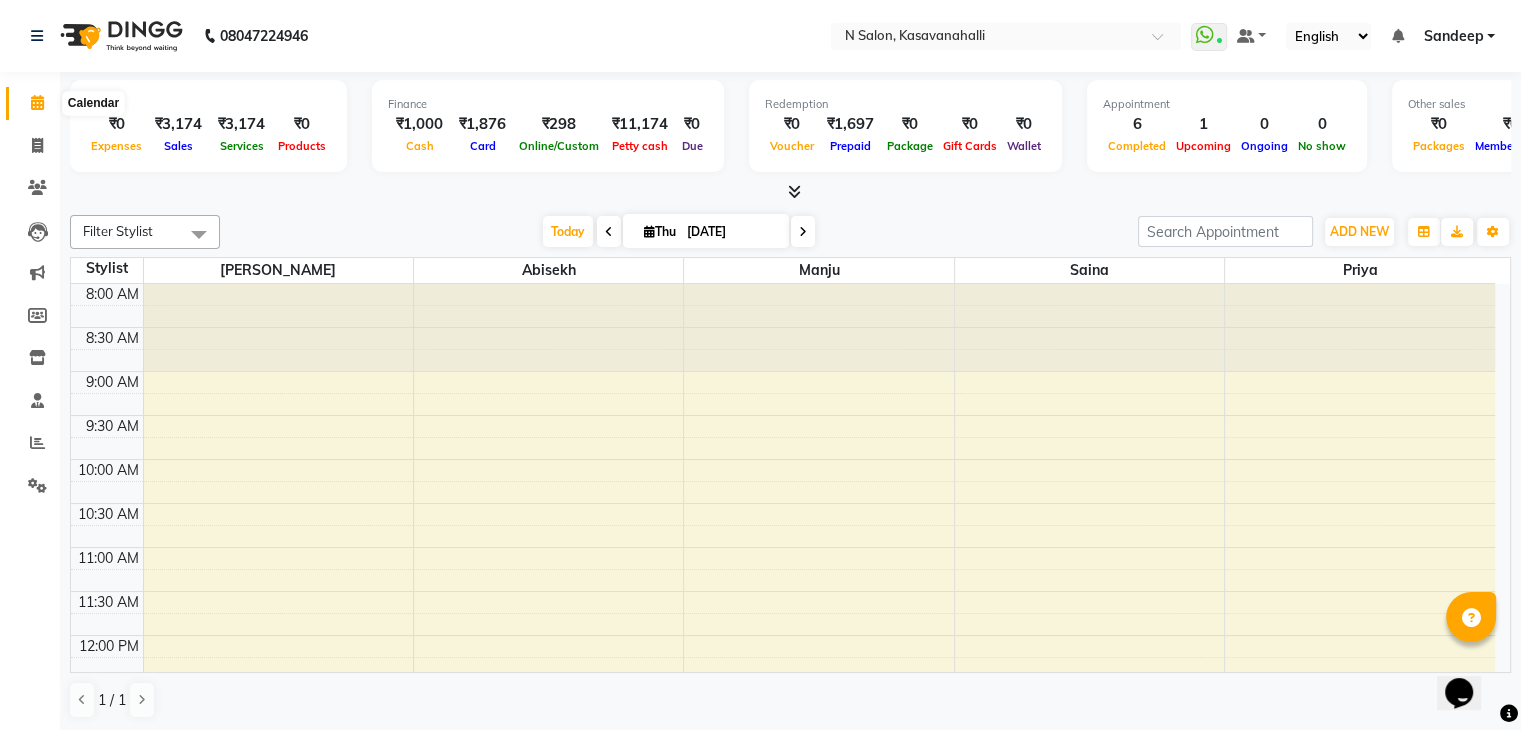 click 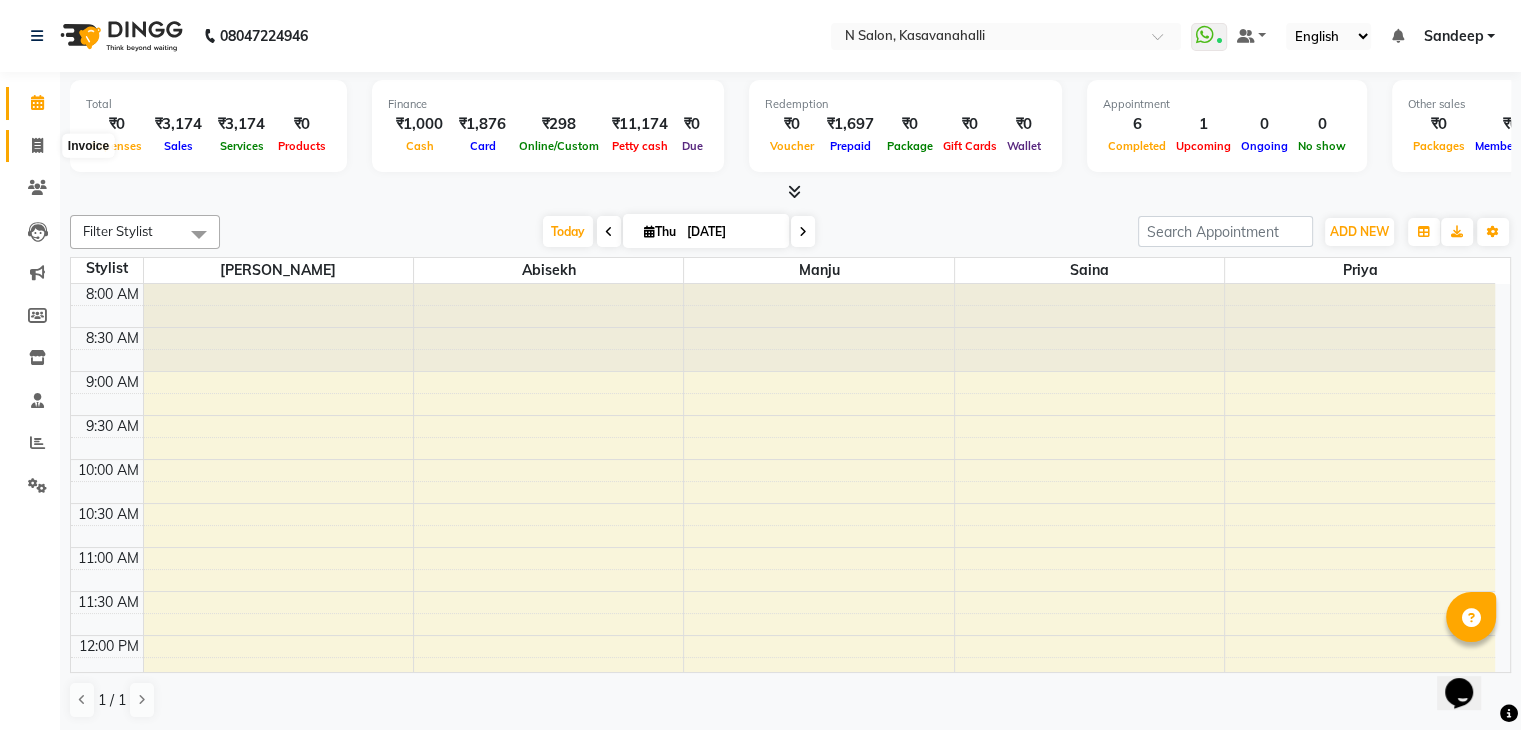 drag, startPoint x: 36, startPoint y: 137, endPoint x: 36, endPoint y: 118, distance: 19 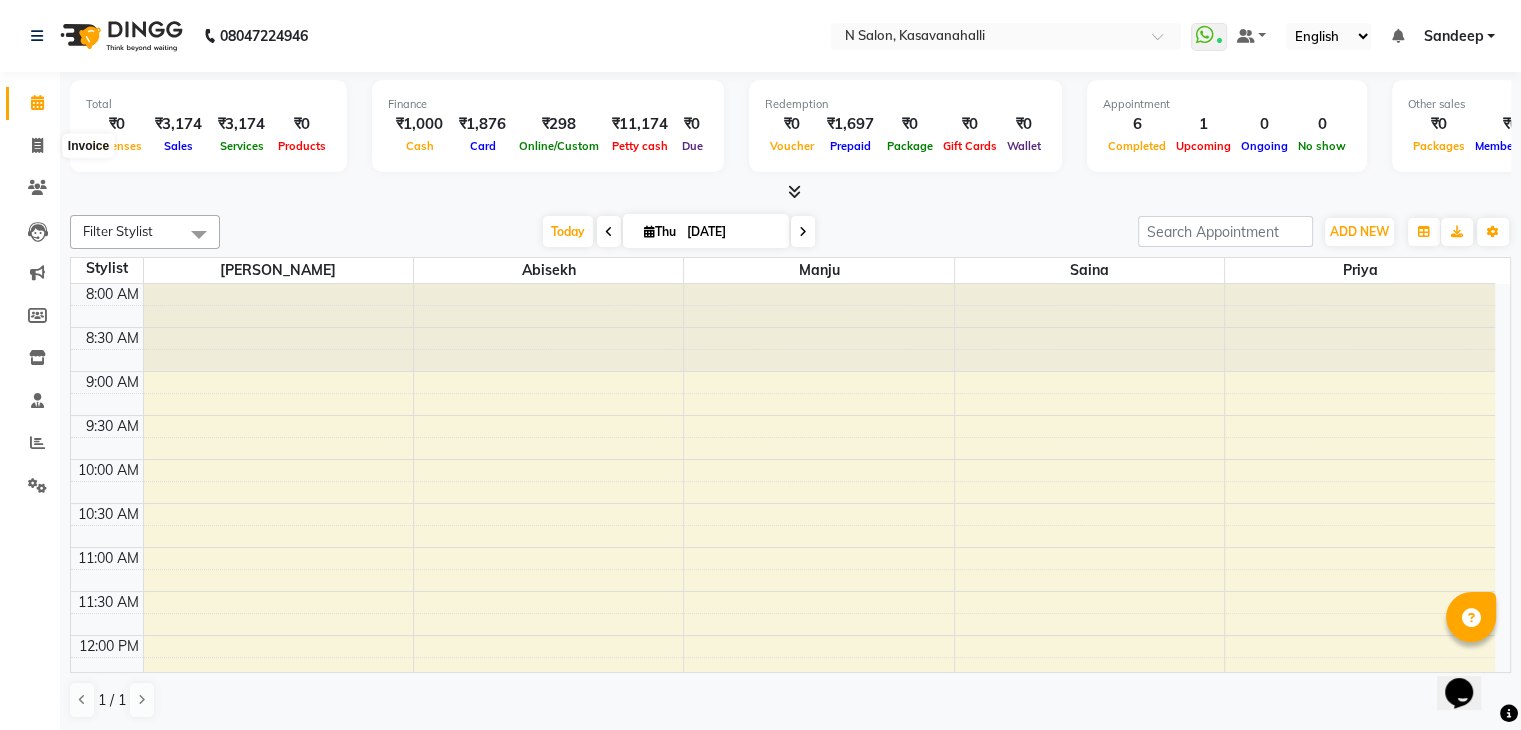 select on "service" 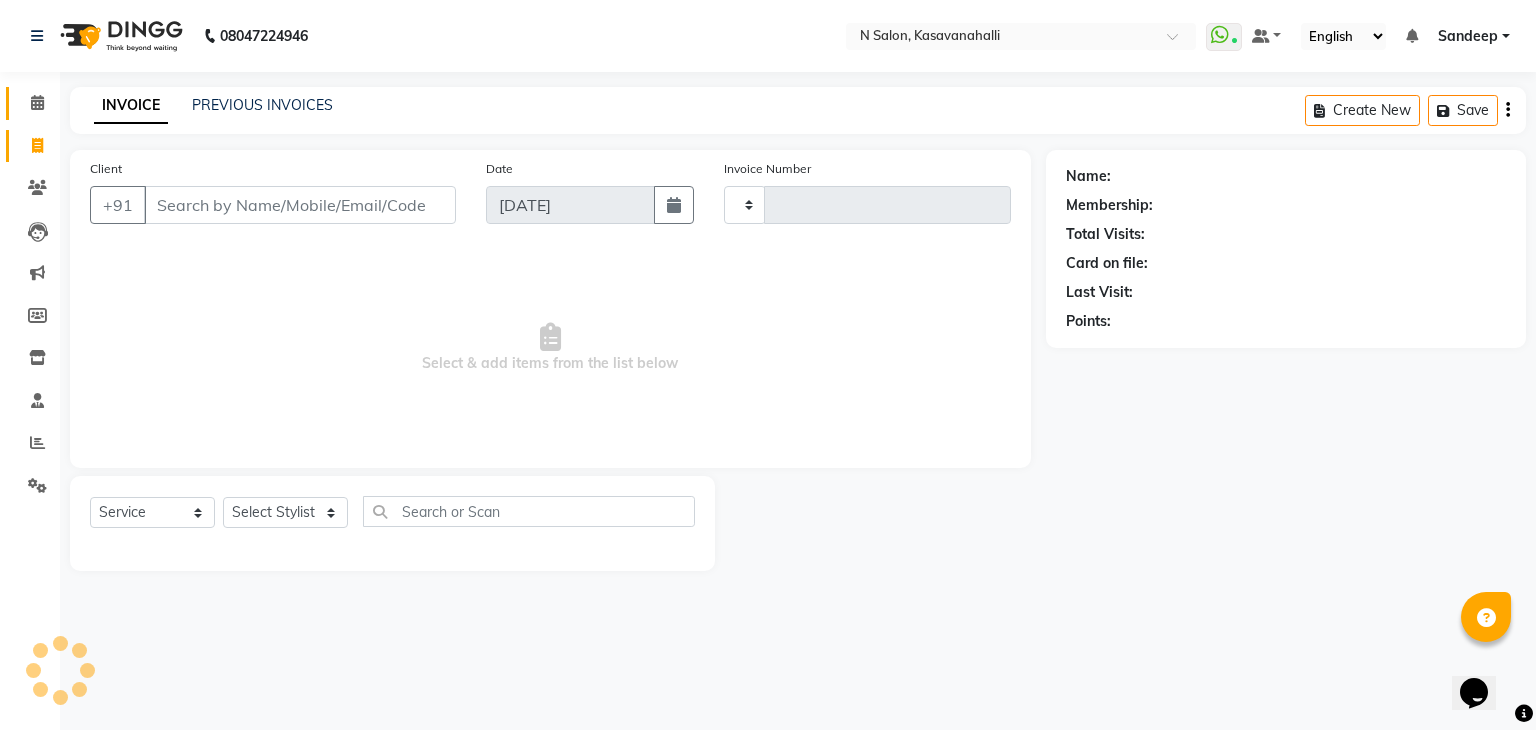 type on "1213" 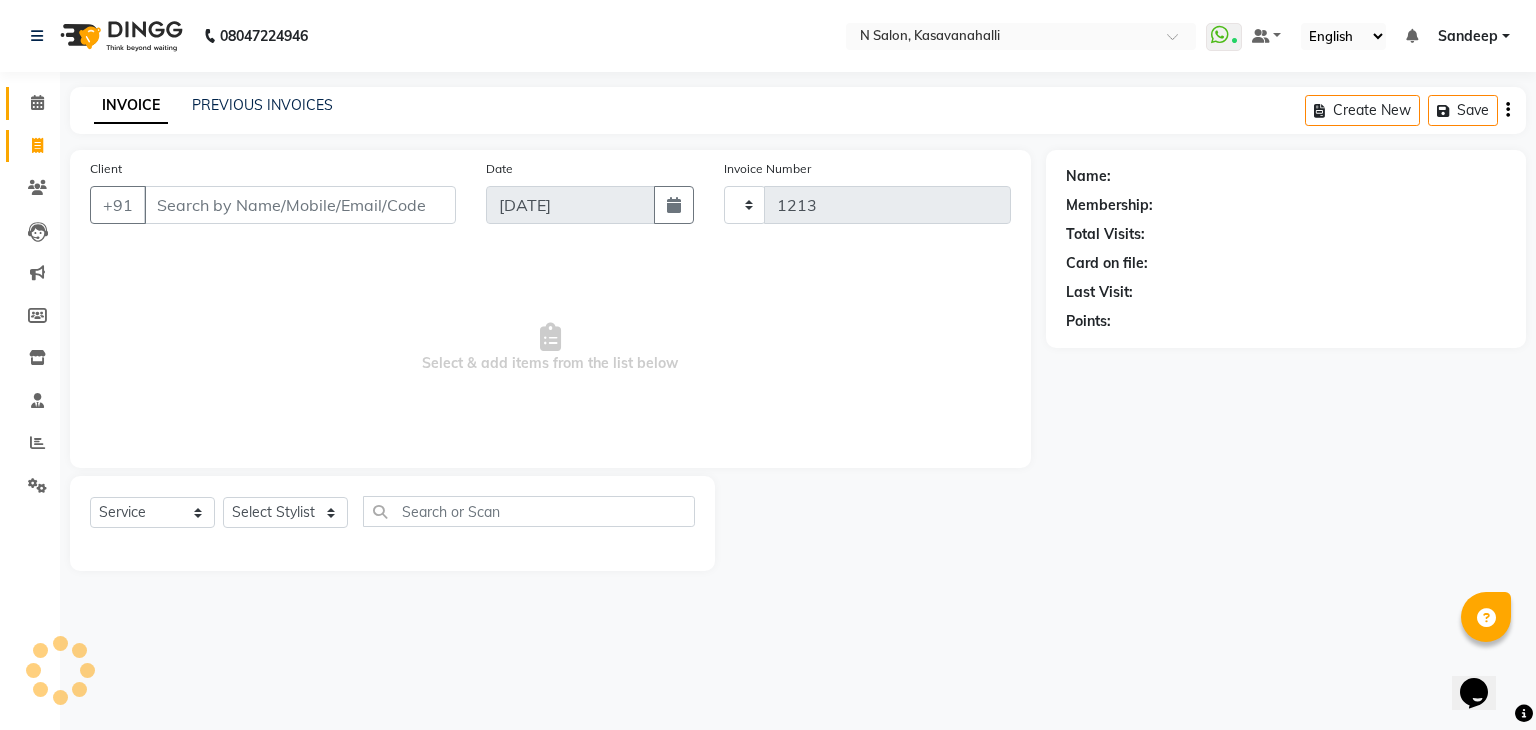 select on "7111" 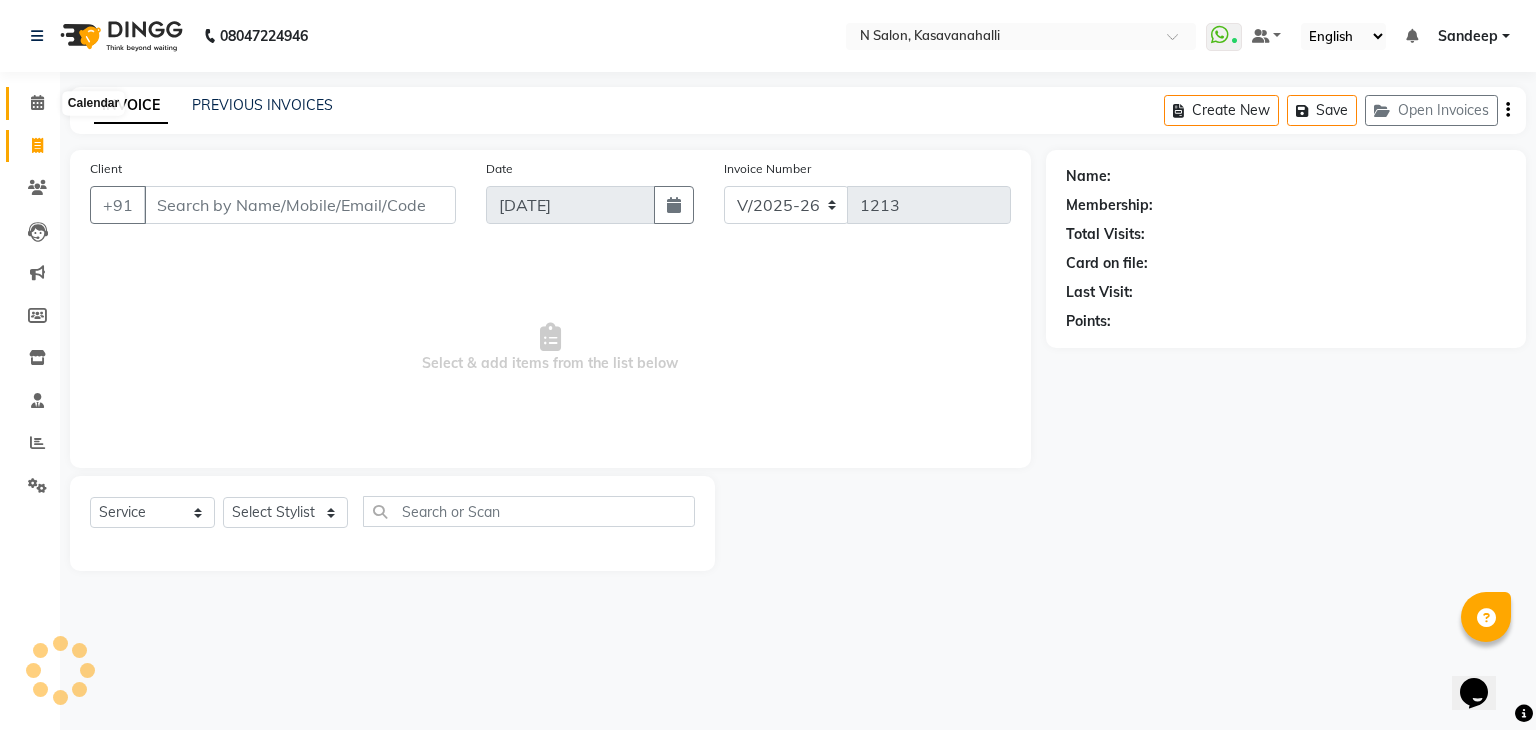 click 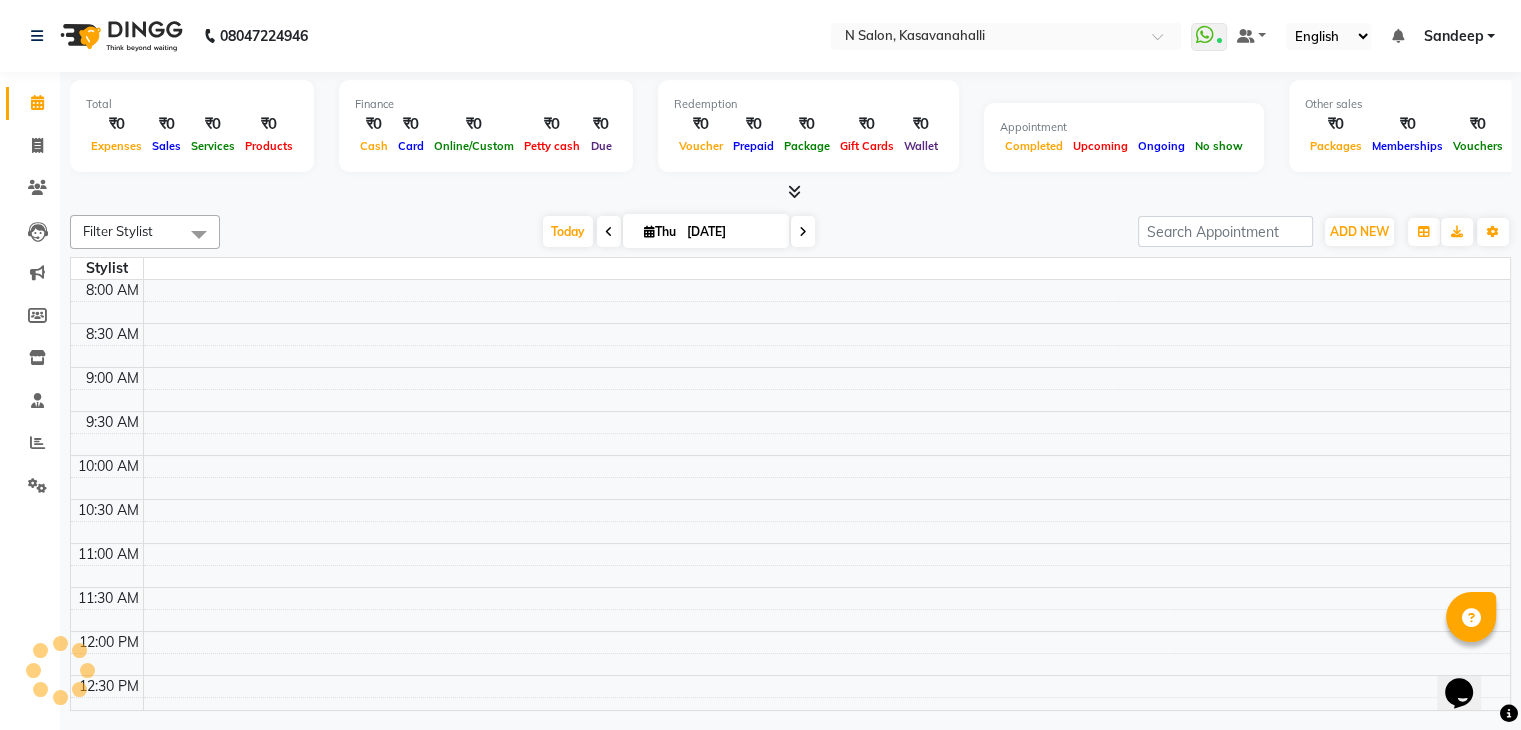 scroll, scrollTop: 0, scrollLeft: 0, axis: both 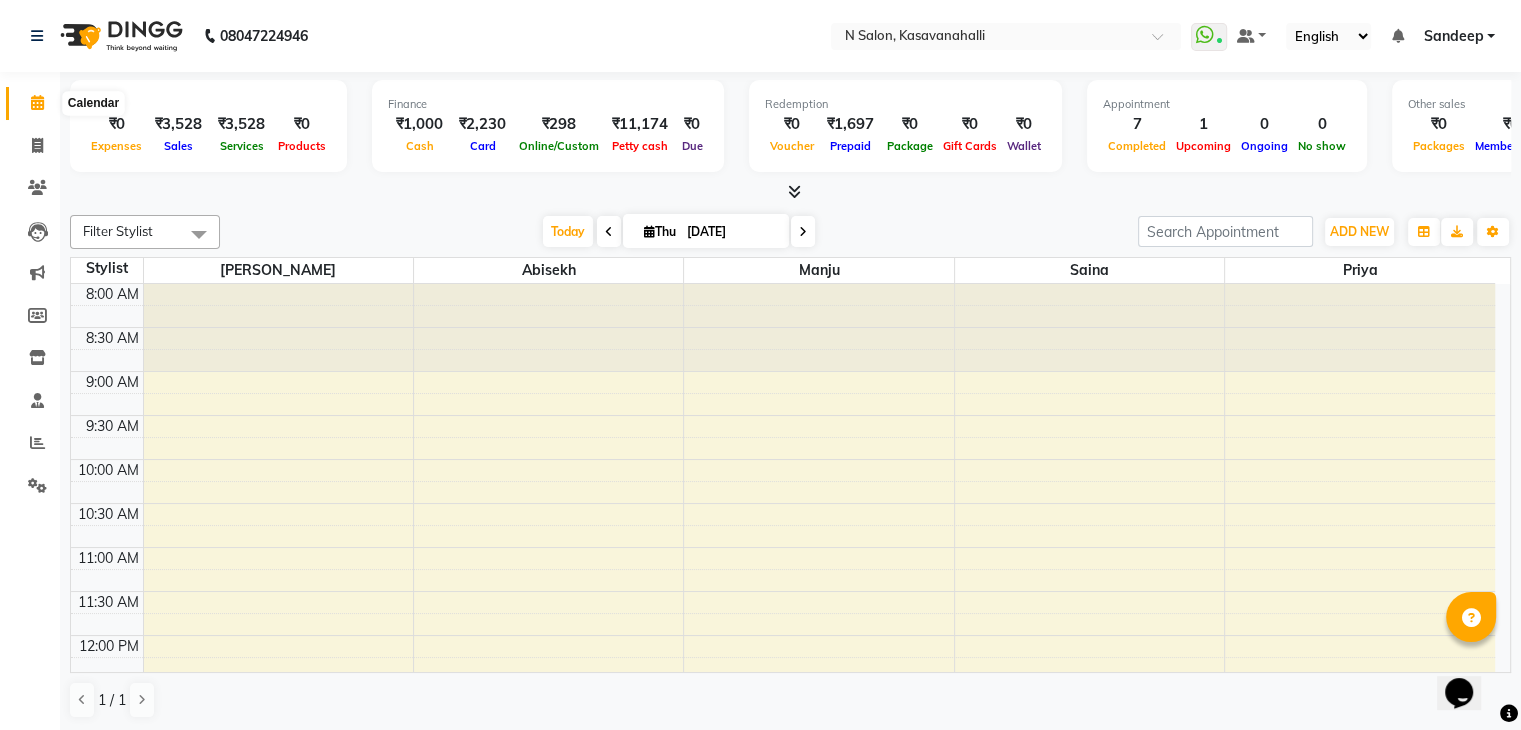 click 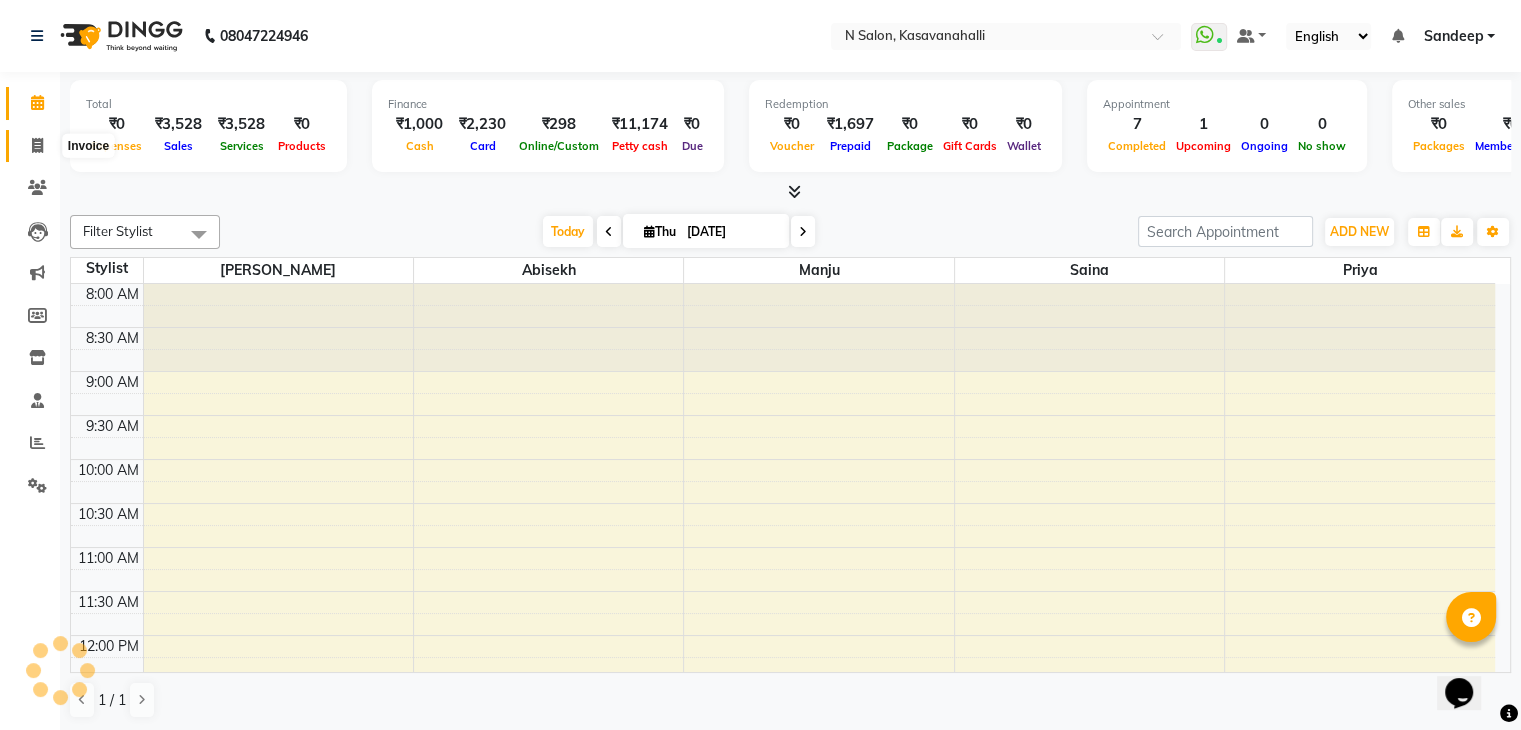 click 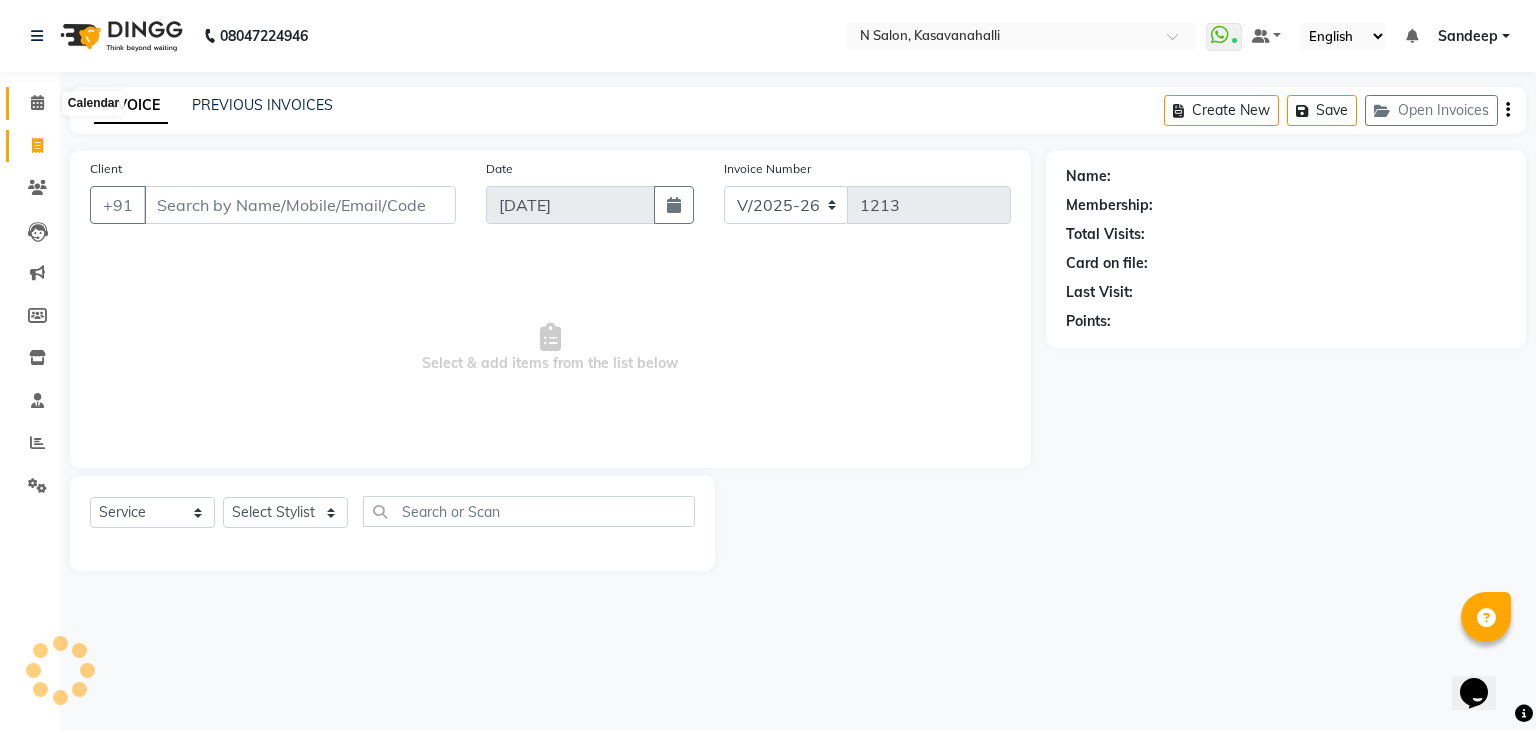 click 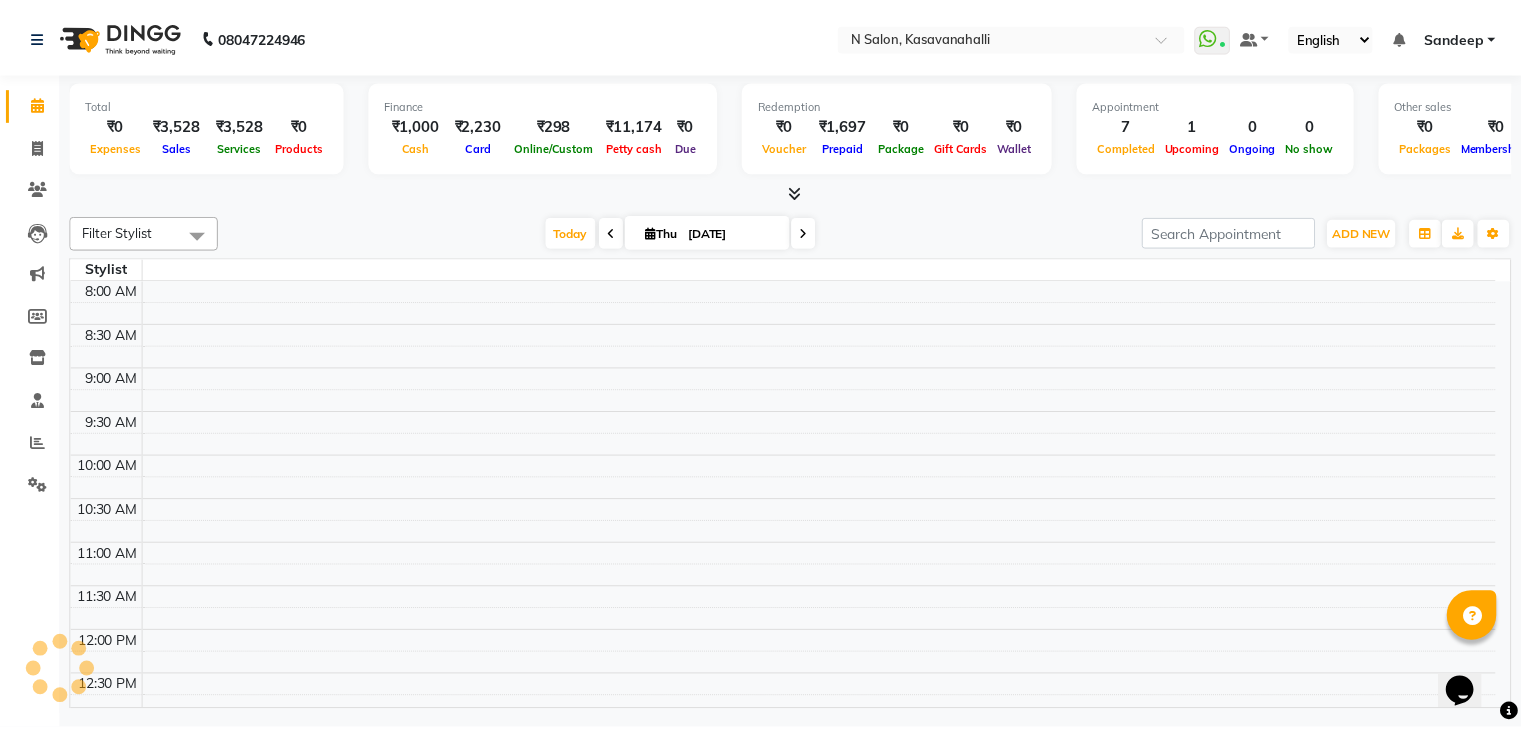 scroll, scrollTop: 0, scrollLeft: 0, axis: both 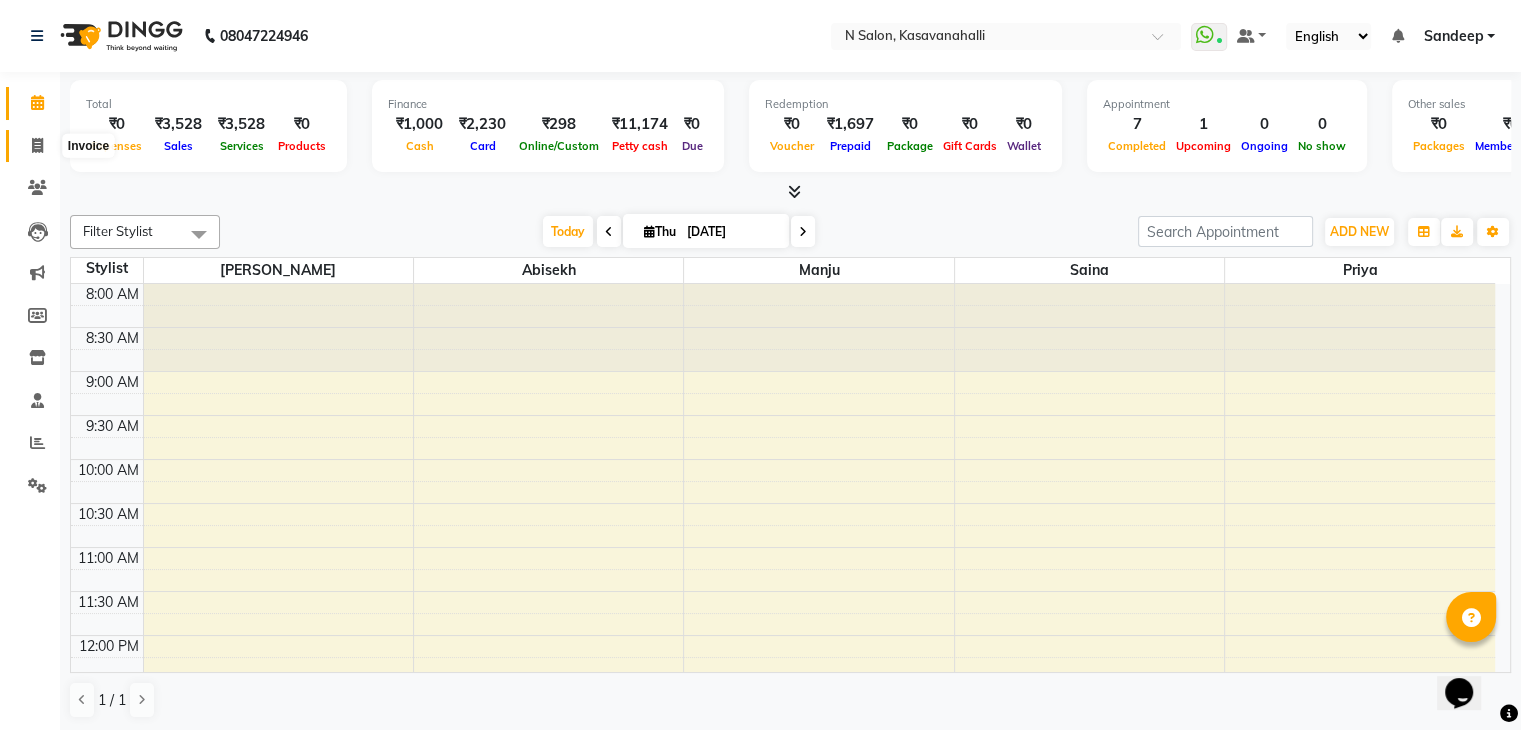 click 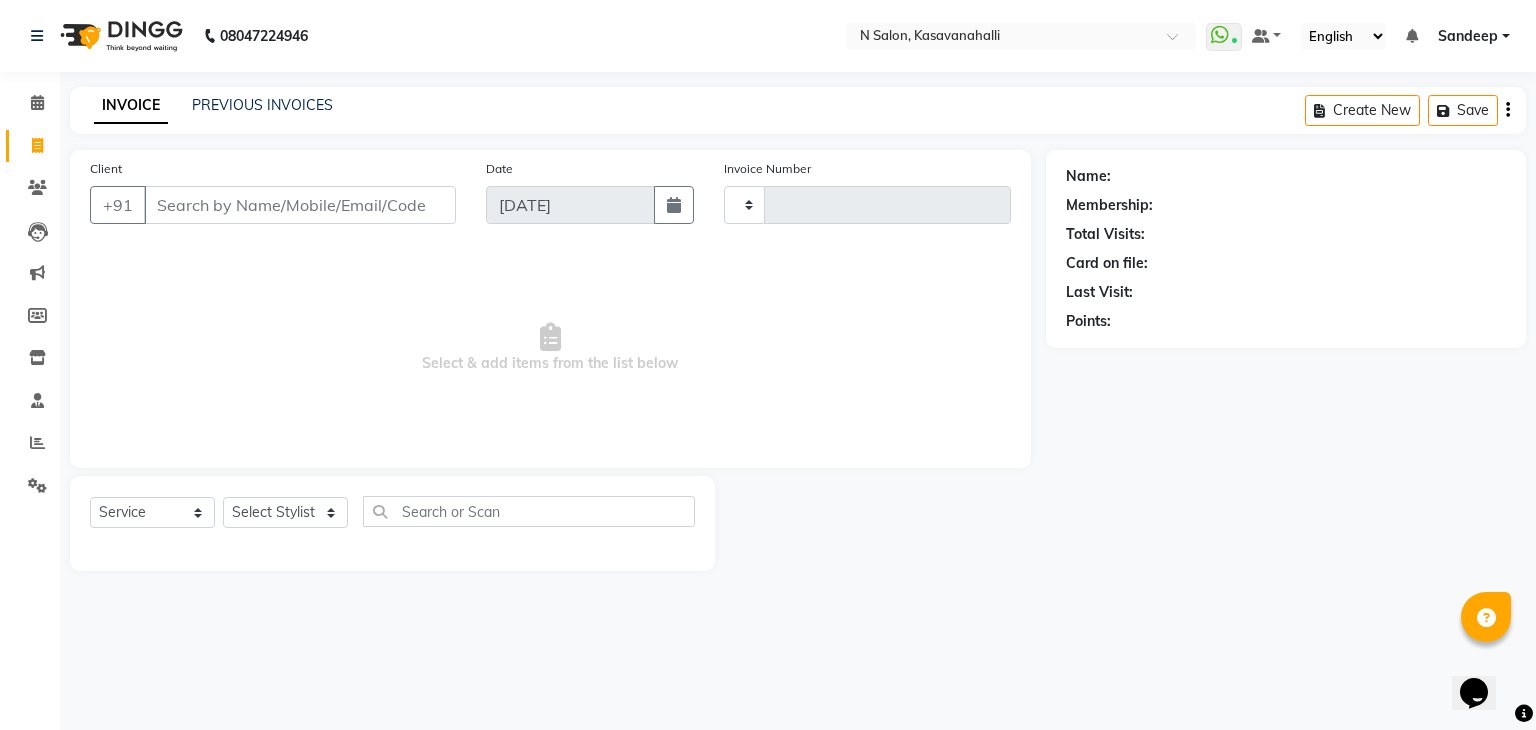 type on "1213" 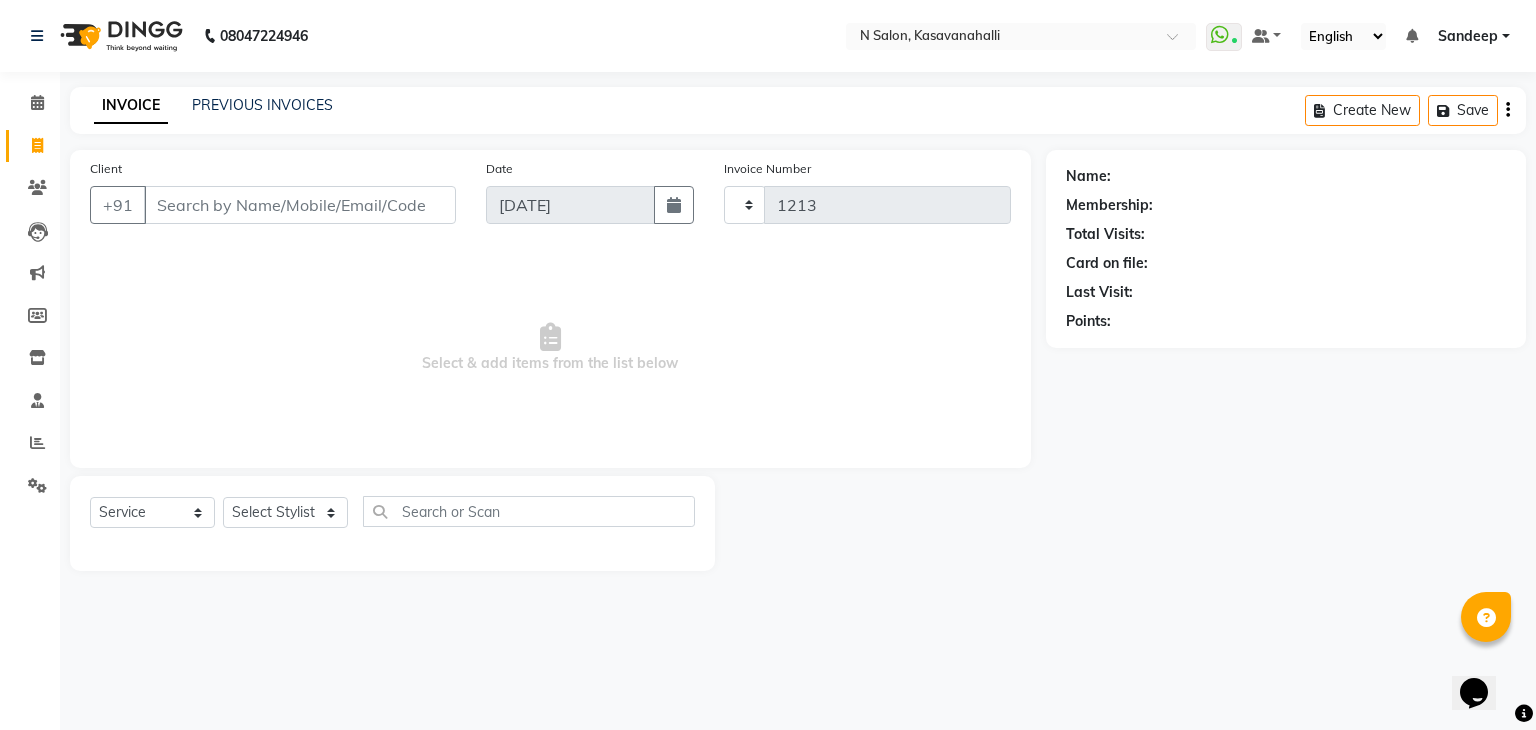 select on "7111" 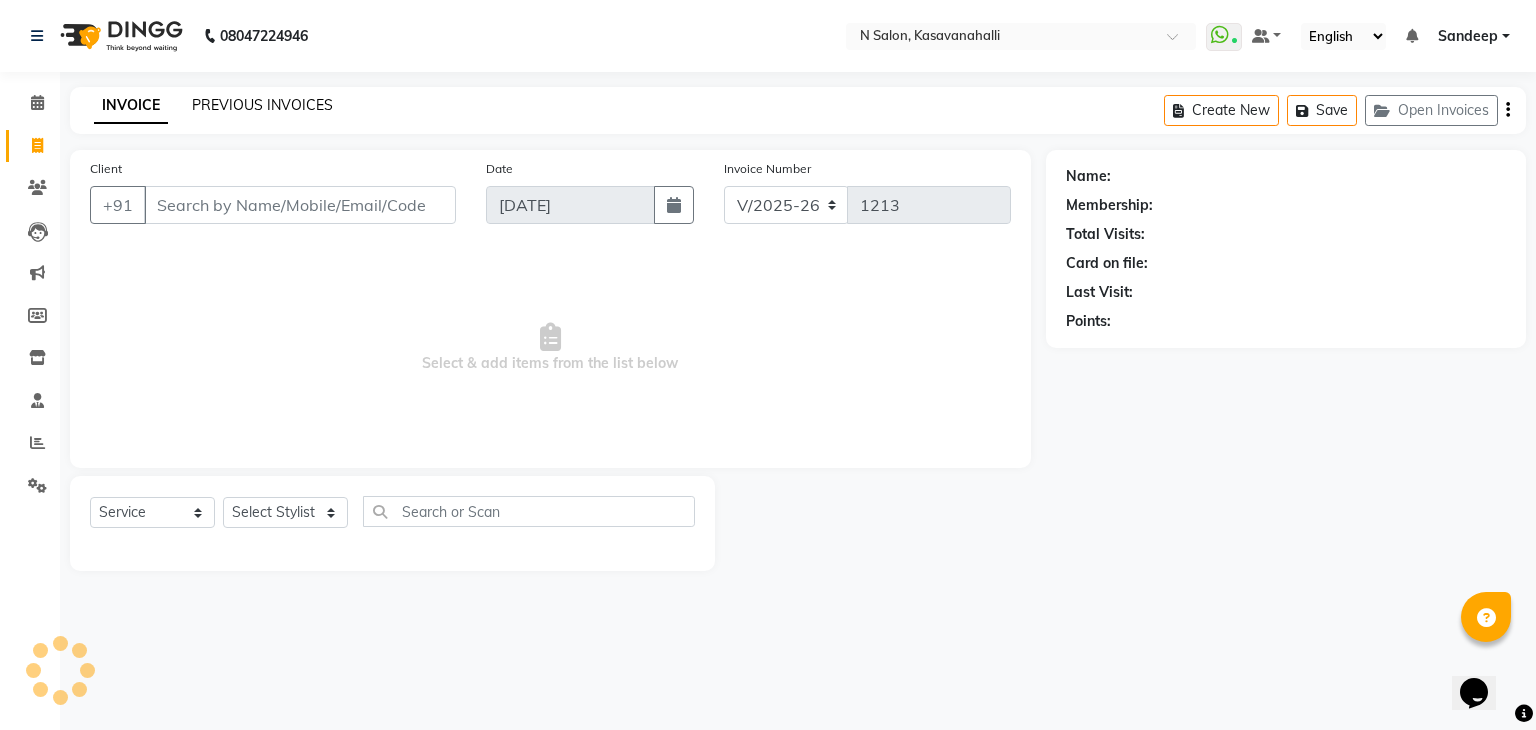 click on "PREVIOUS INVOICES" 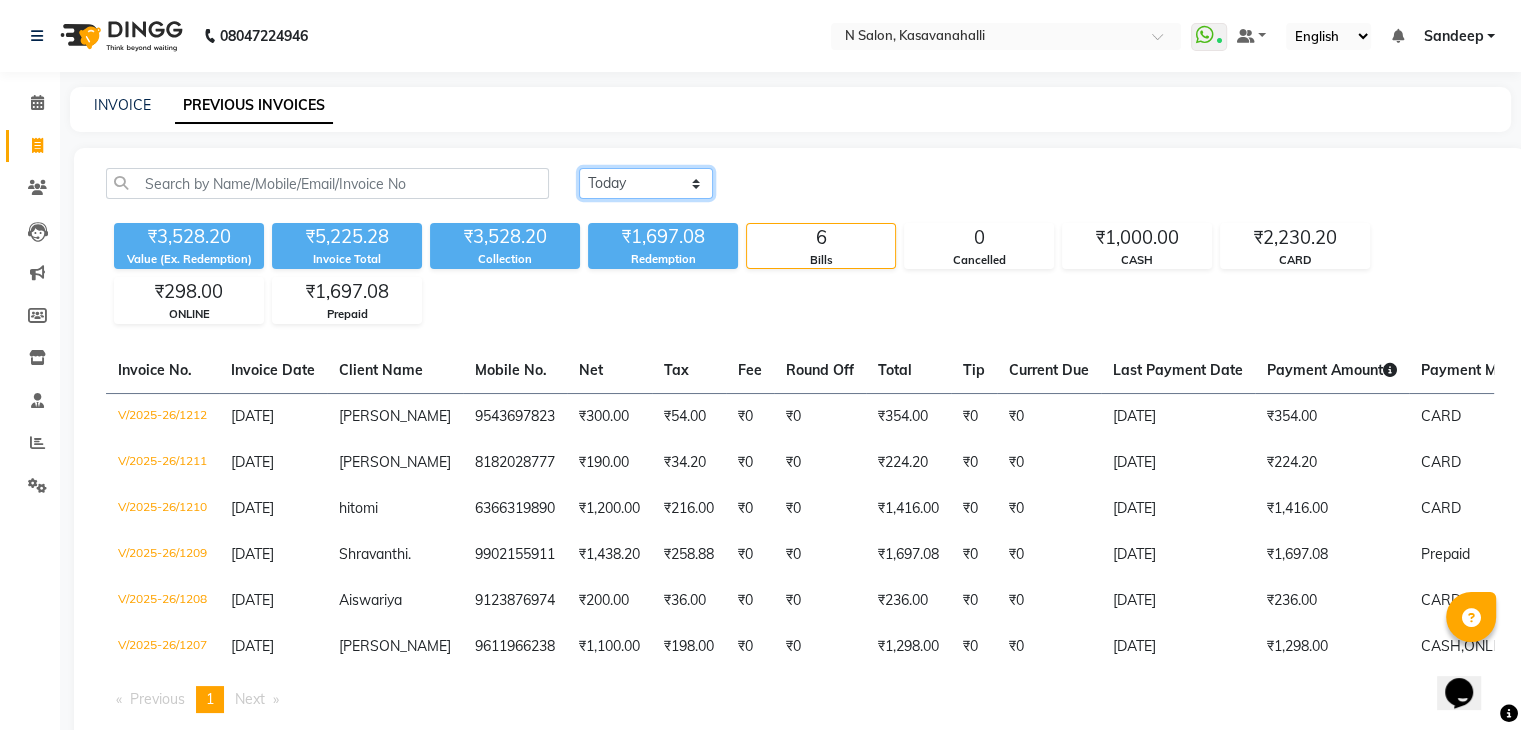 click on "Today Yesterday Custom Range" 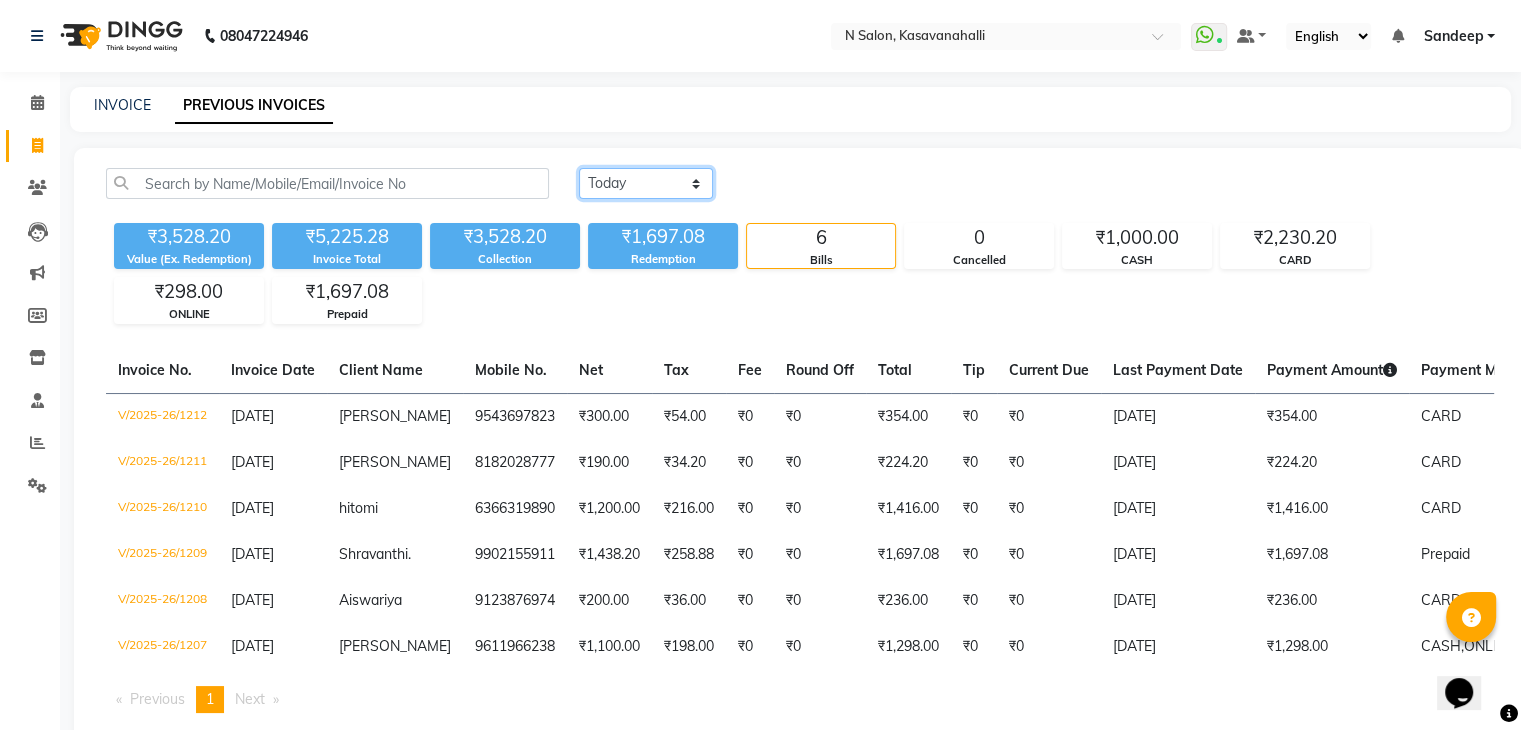 click on "Today Yesterday Custom Range" 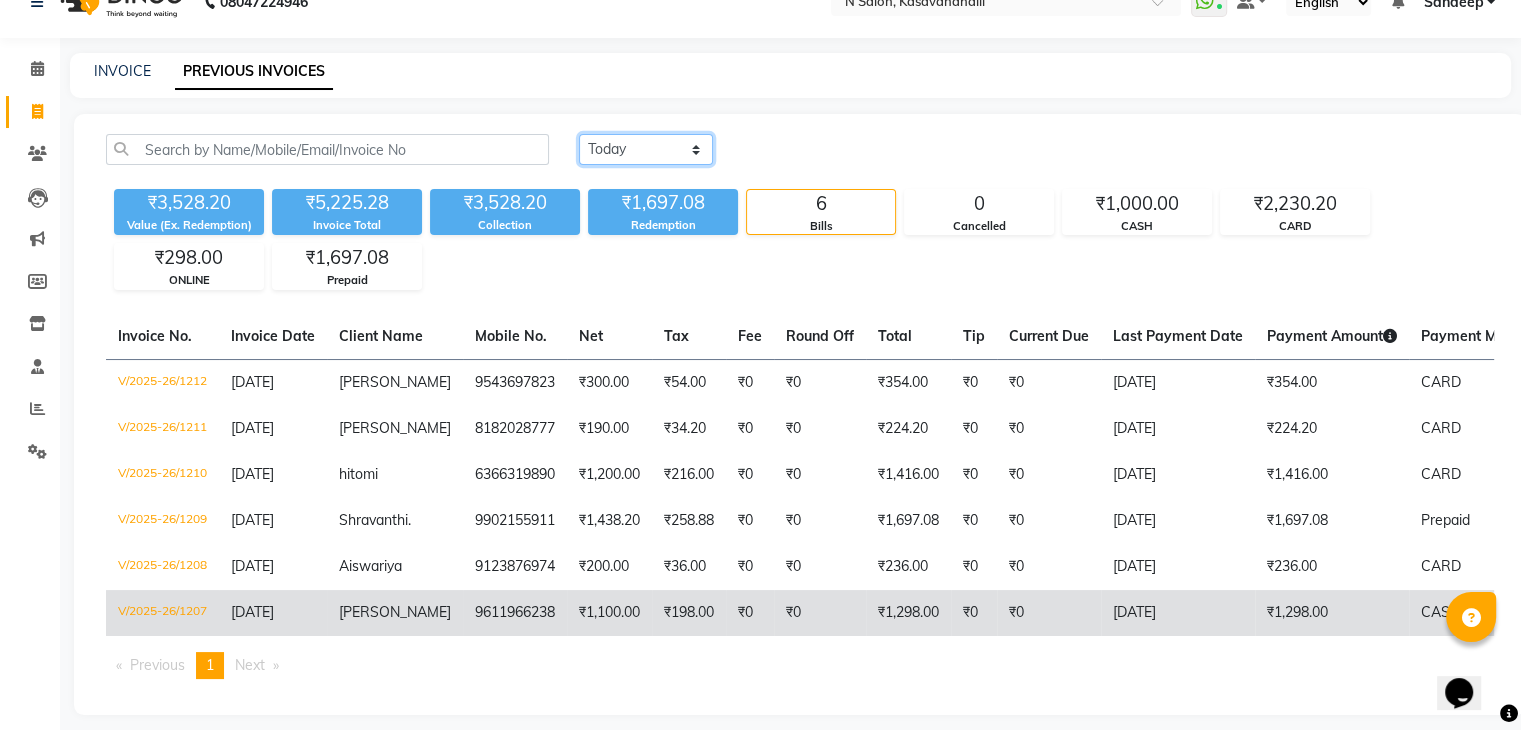 scroll, scrollTop: 64, scrollLeft: 0, axis: vertical 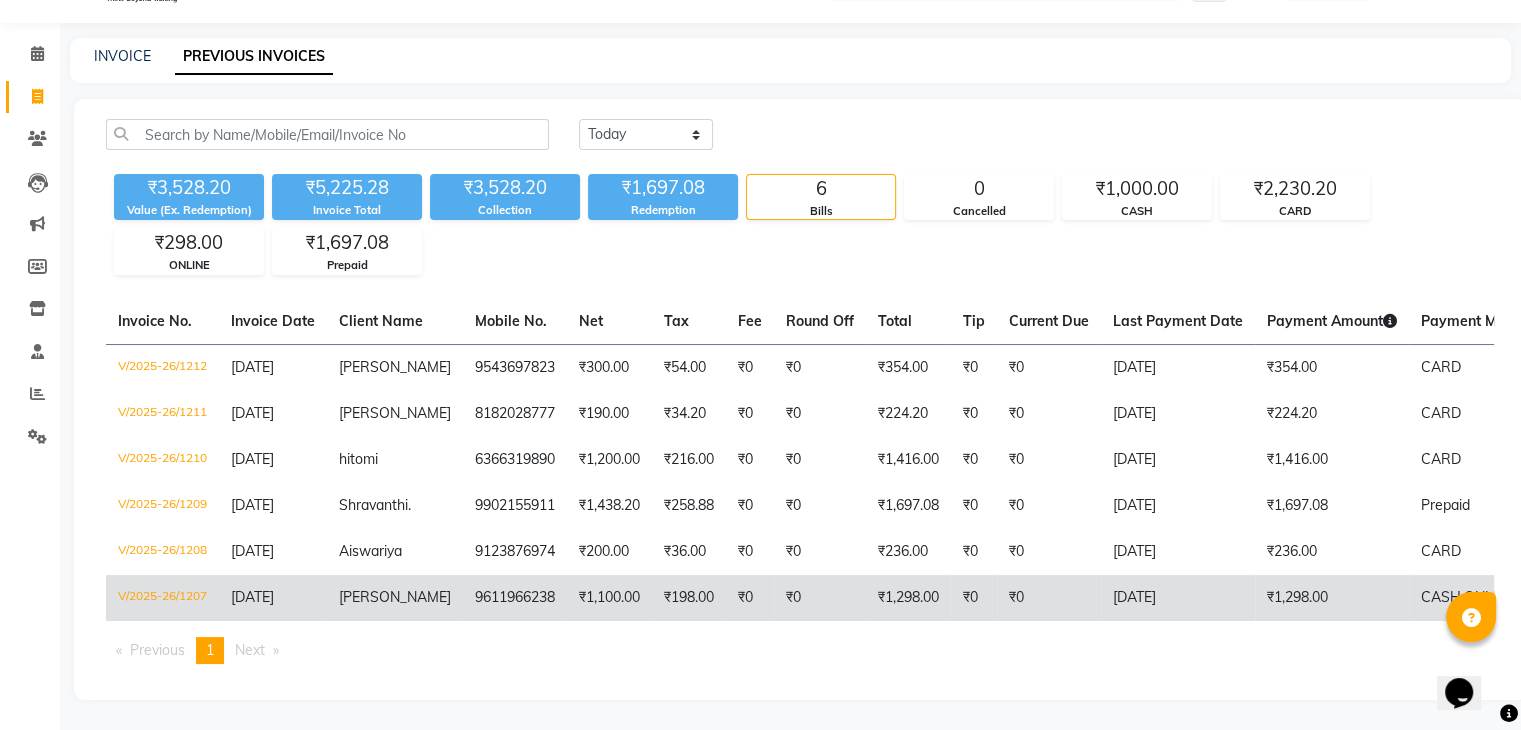 click on "V/2025-26/1207" 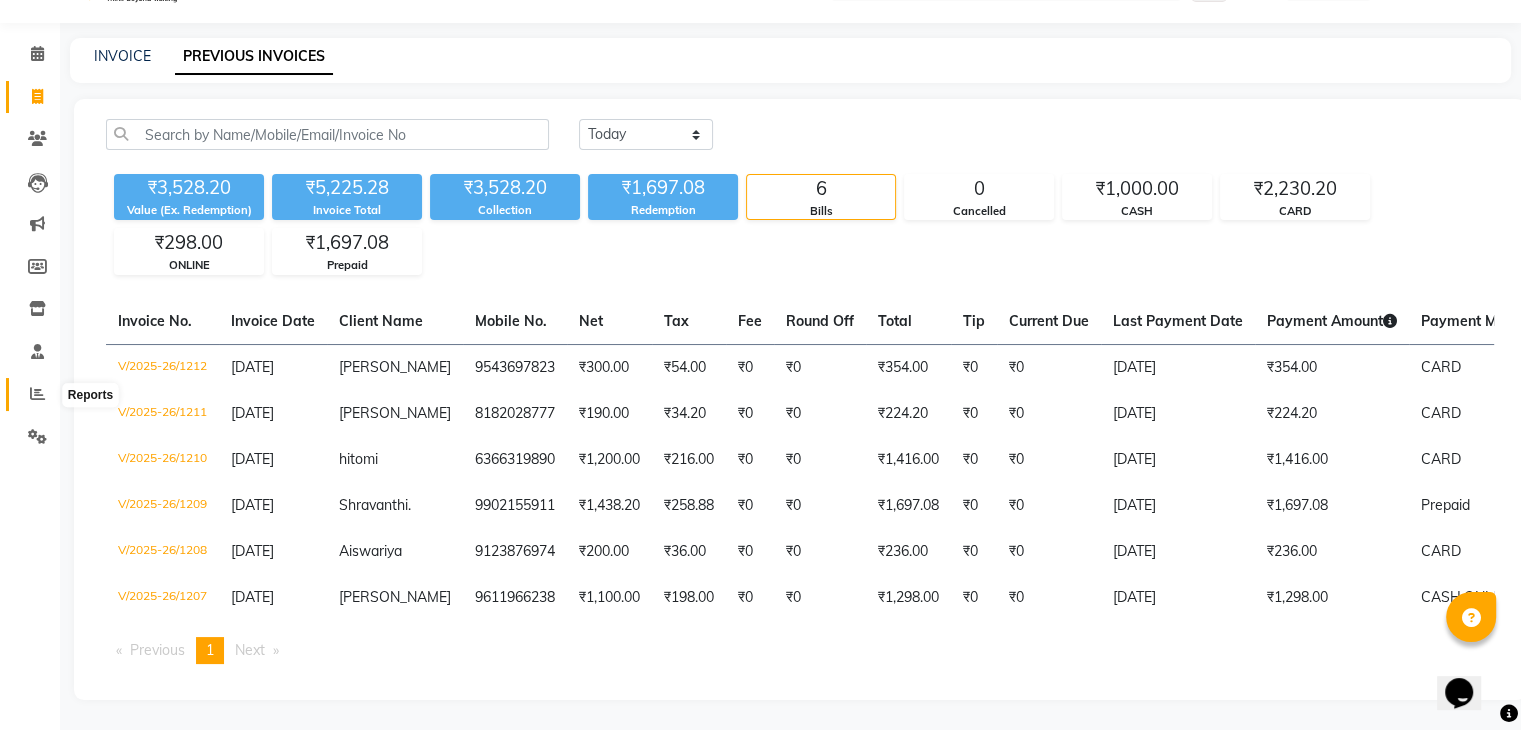 click 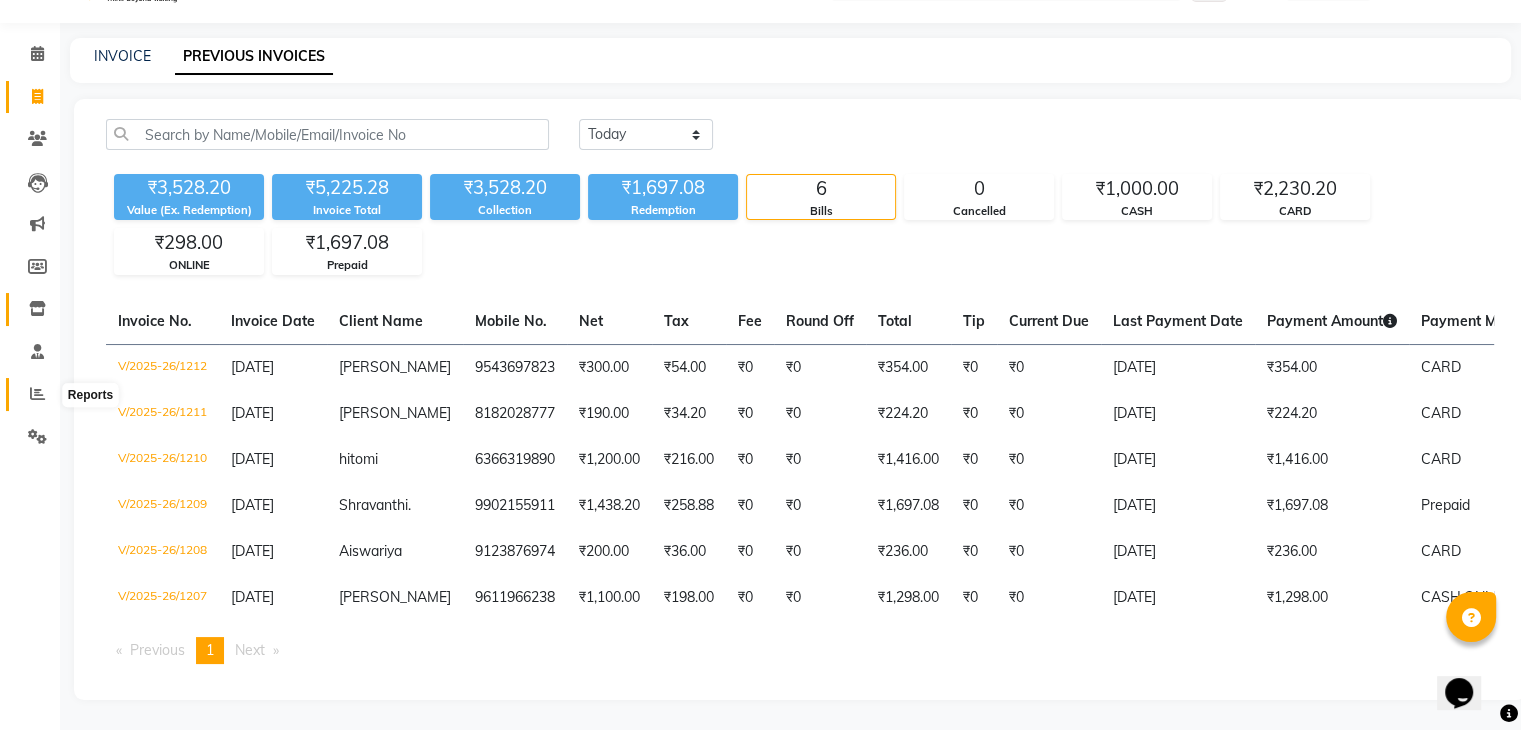 scroll, scrollTop: 0, scrollLeft: 0, axis: both 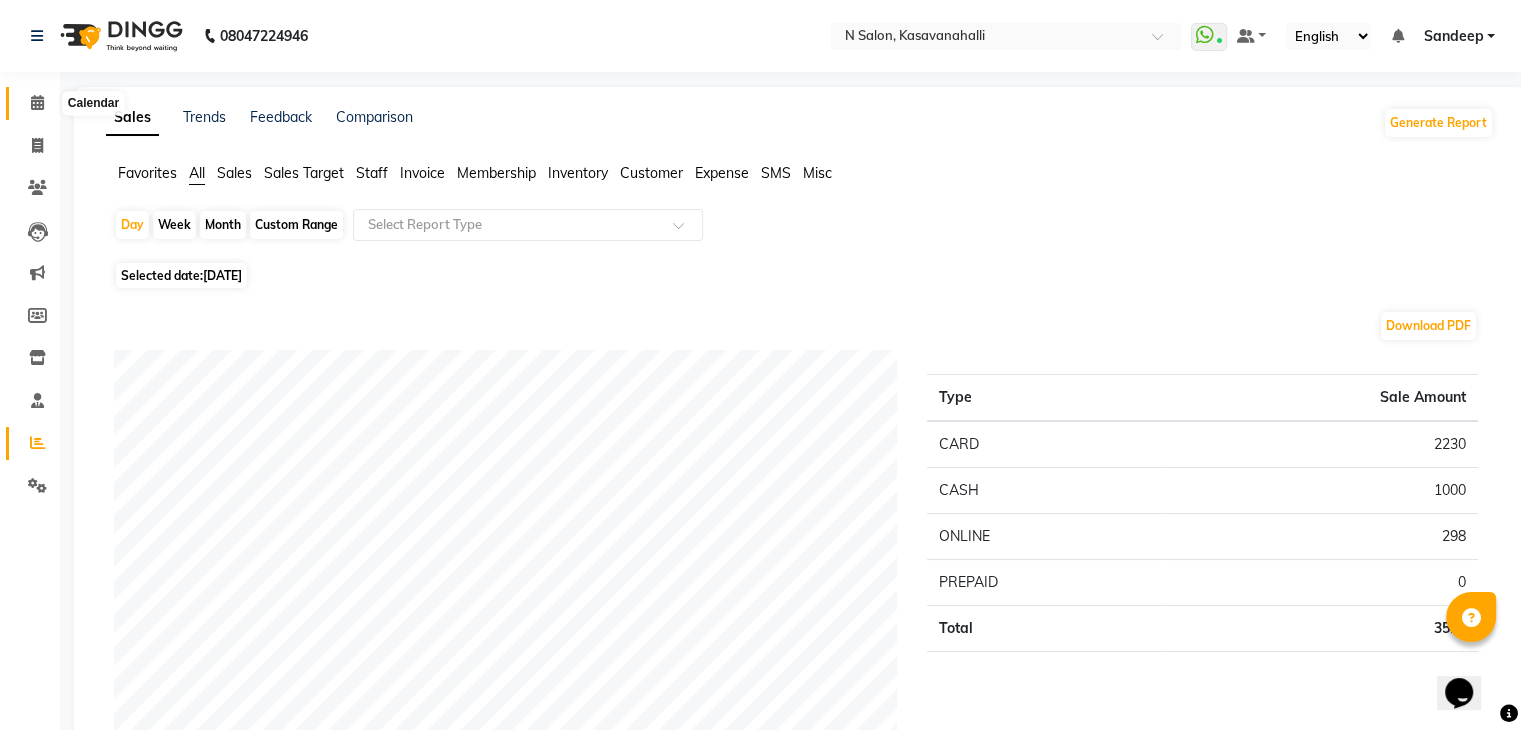 click 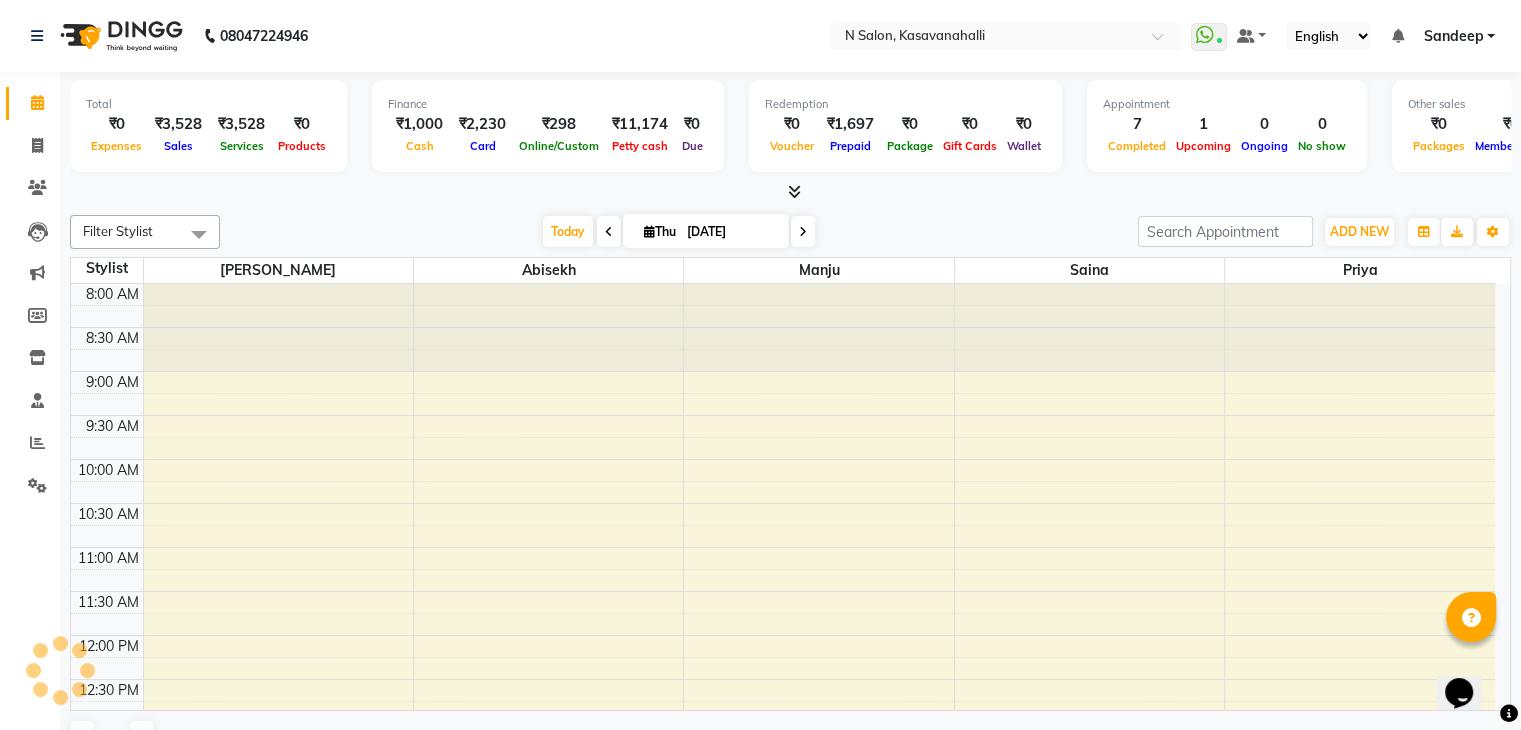 scroll, scrollTop: 0, scrollLeft: 0, axis: both 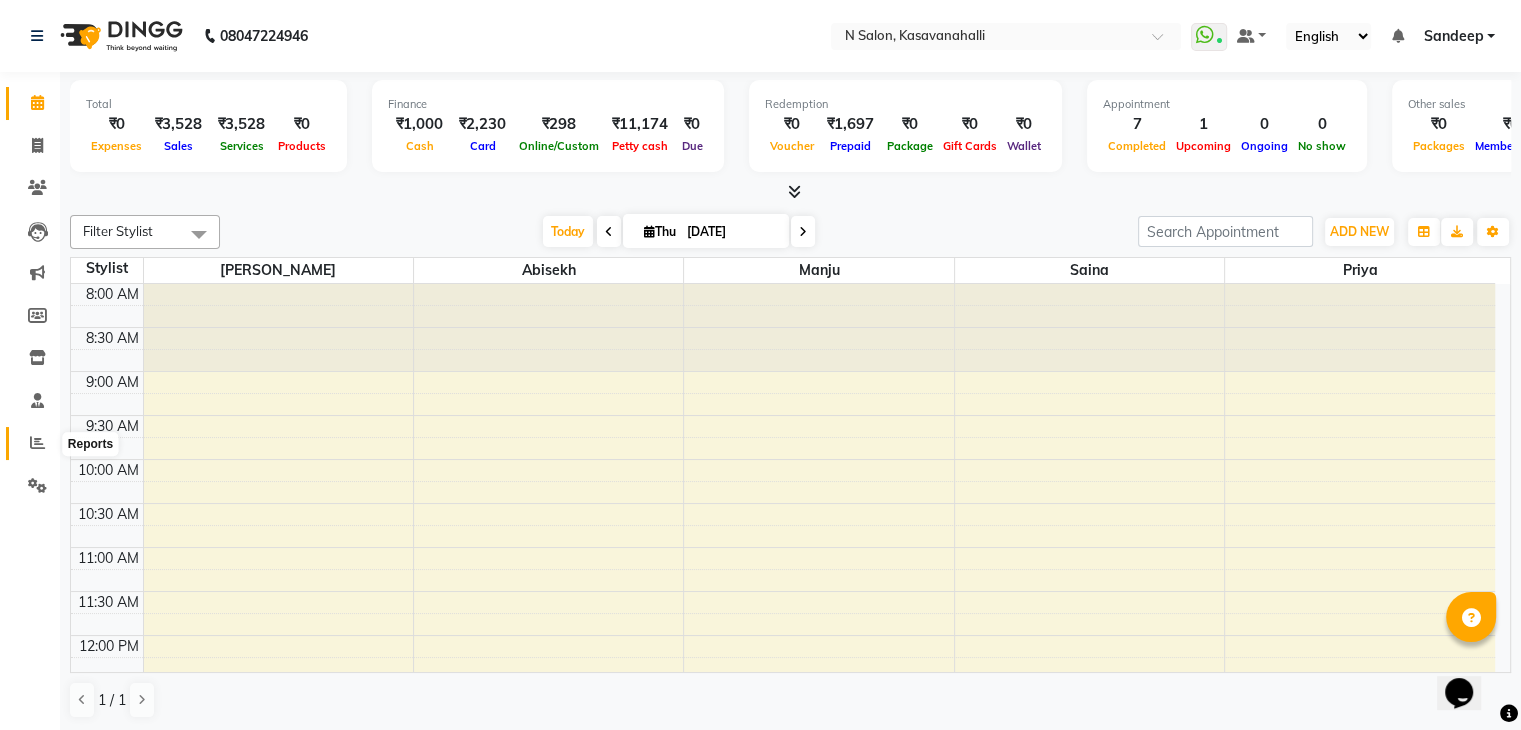 click 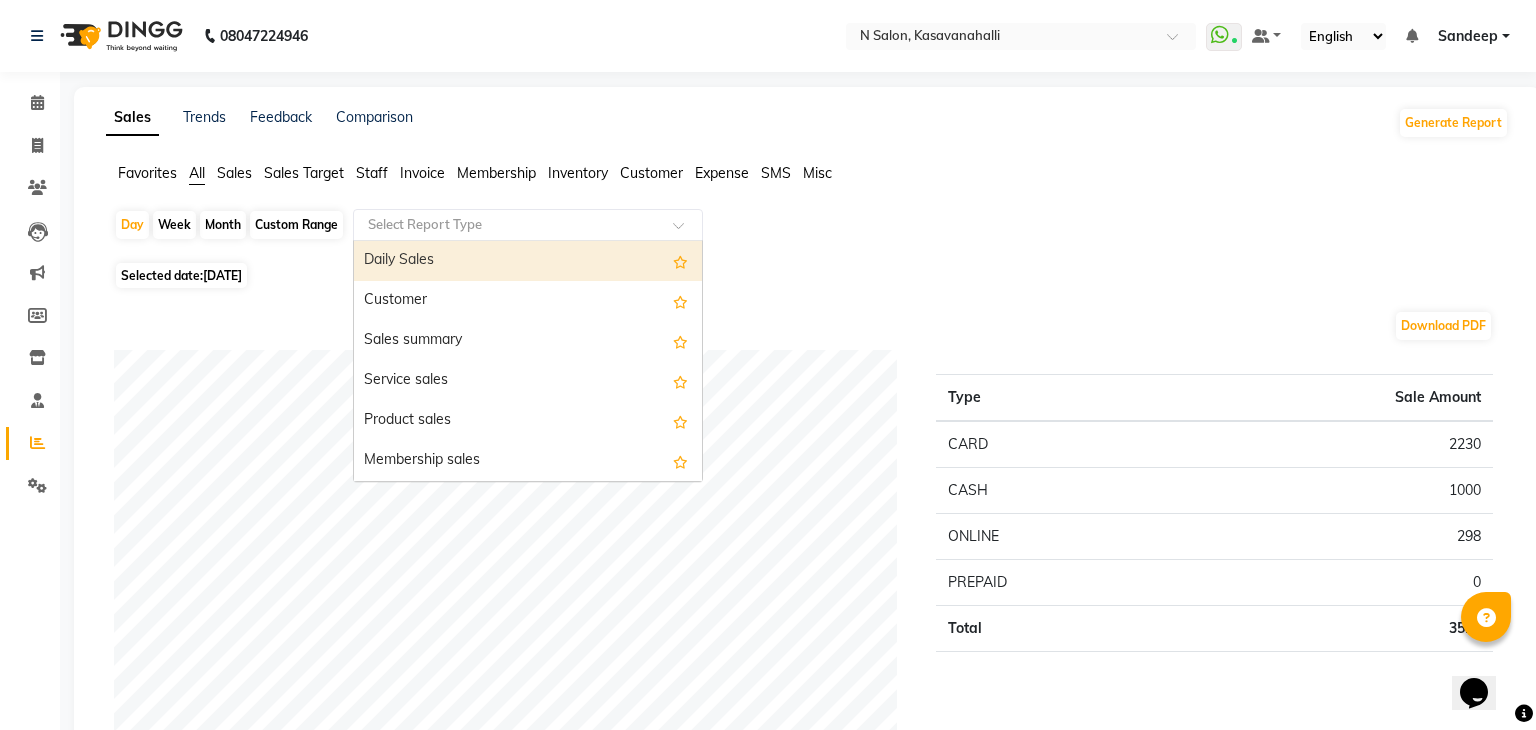 click 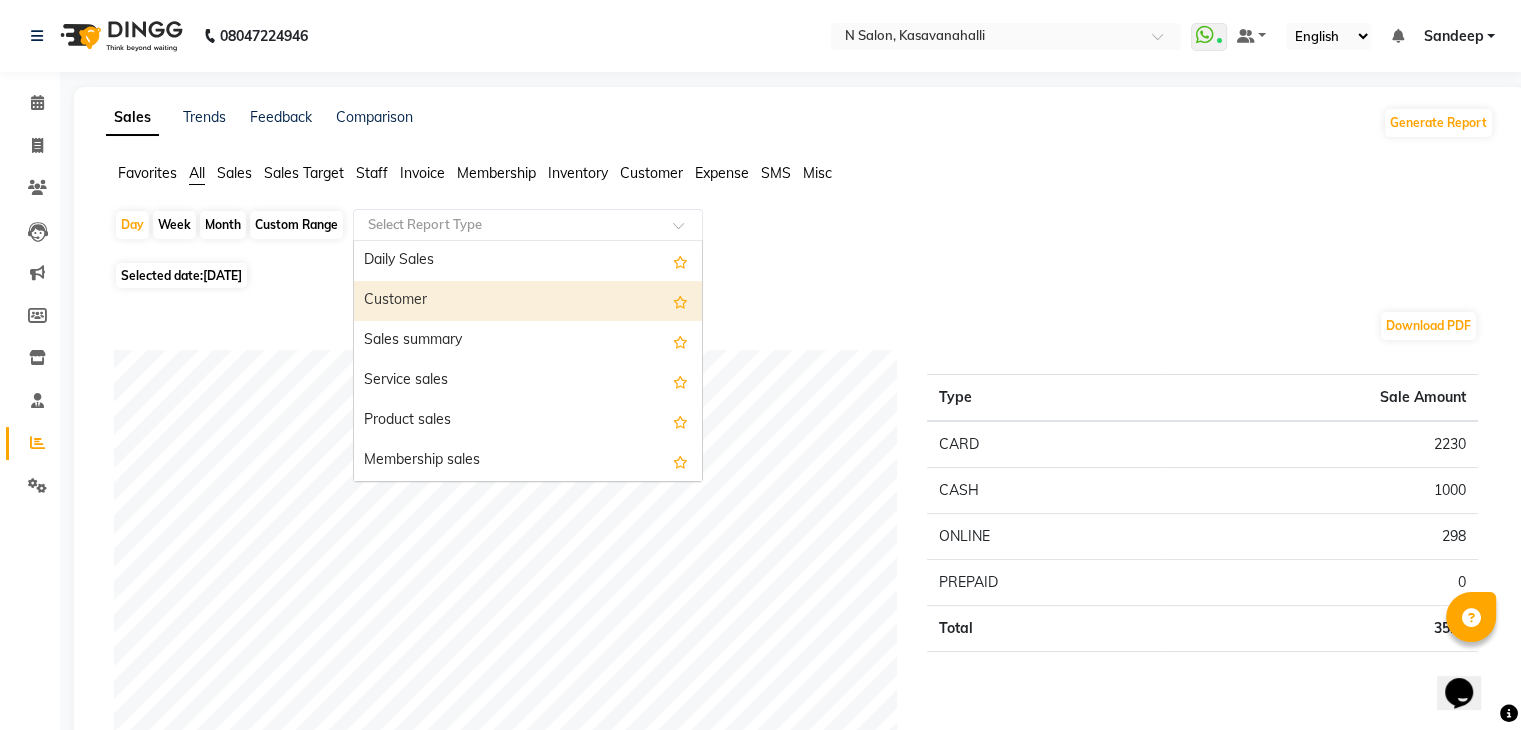 click on "Month" 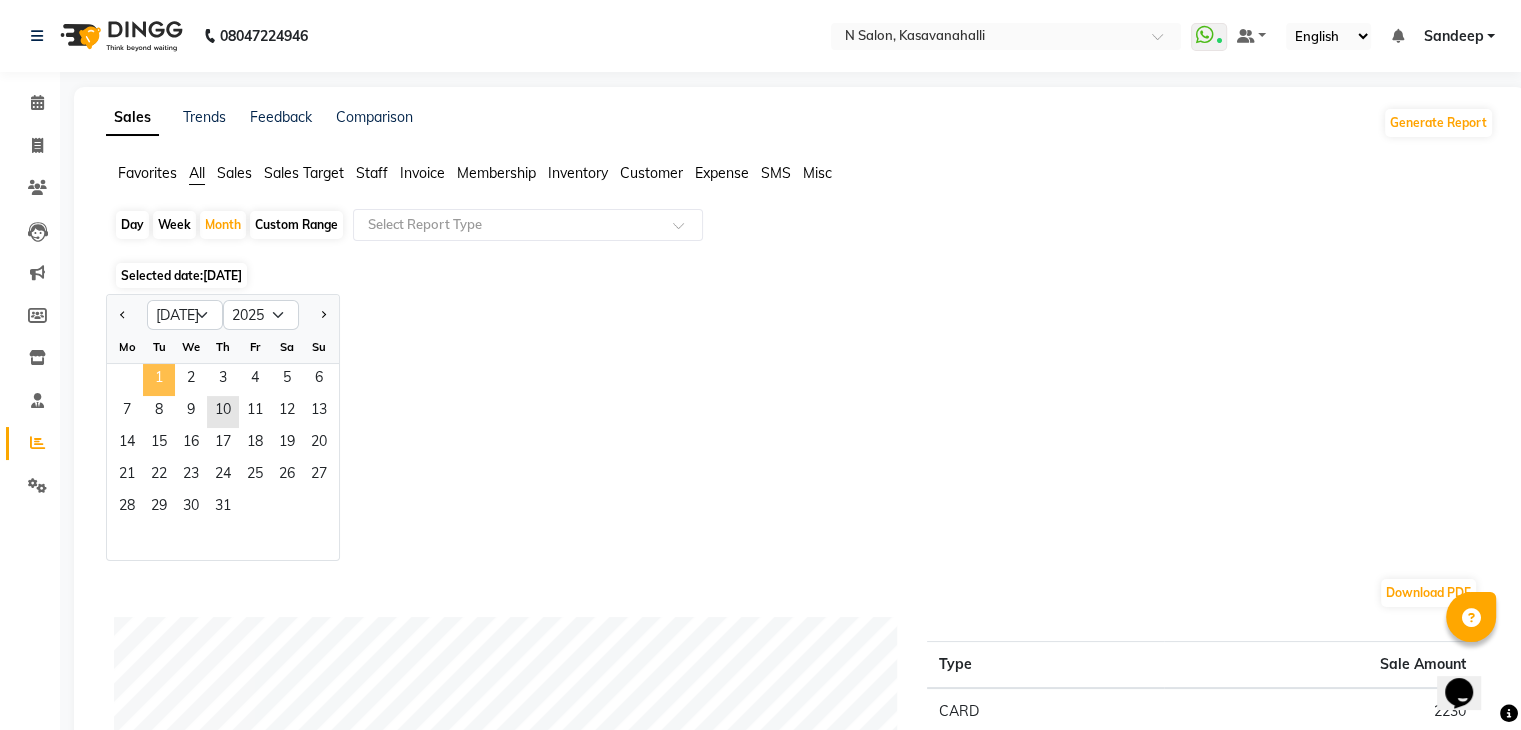 click on "1" 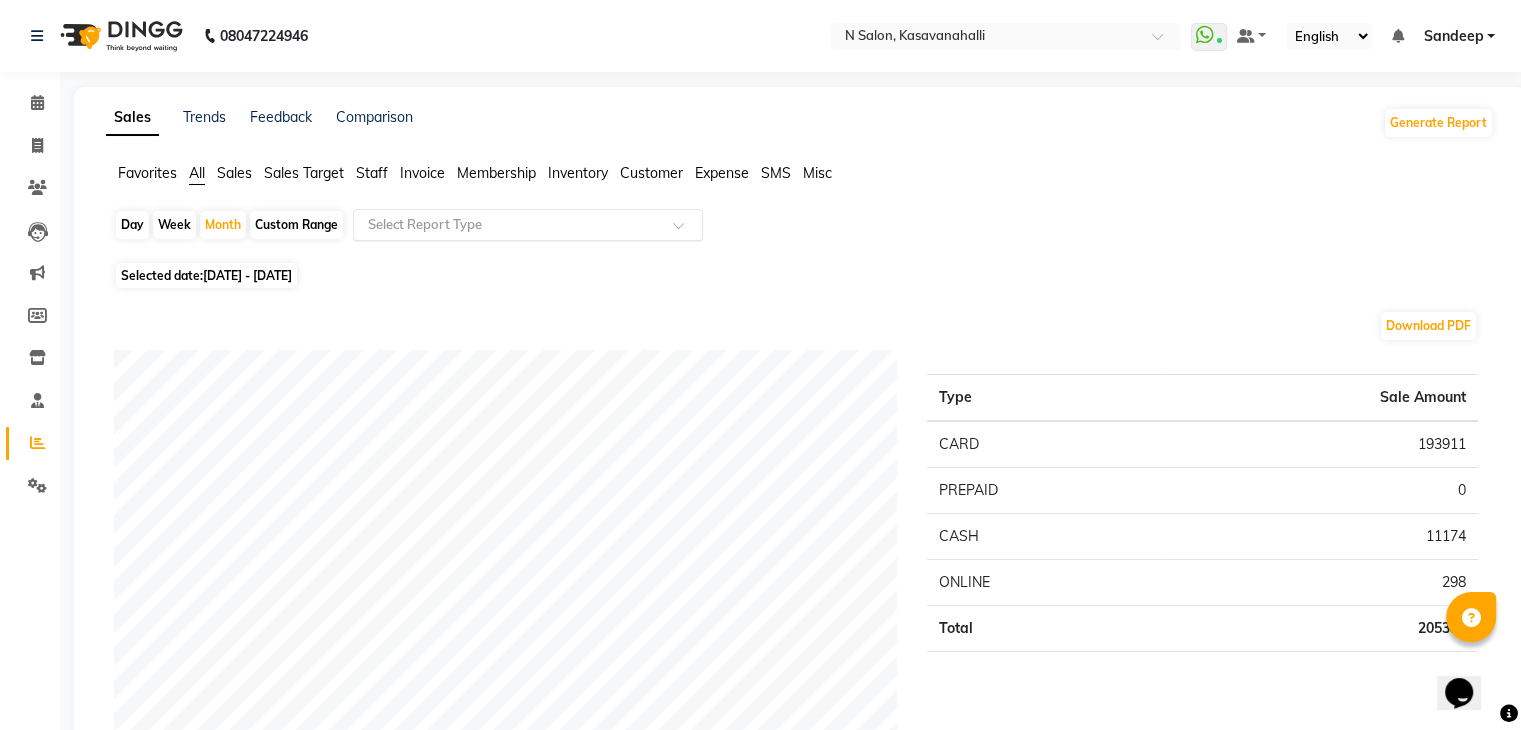 click 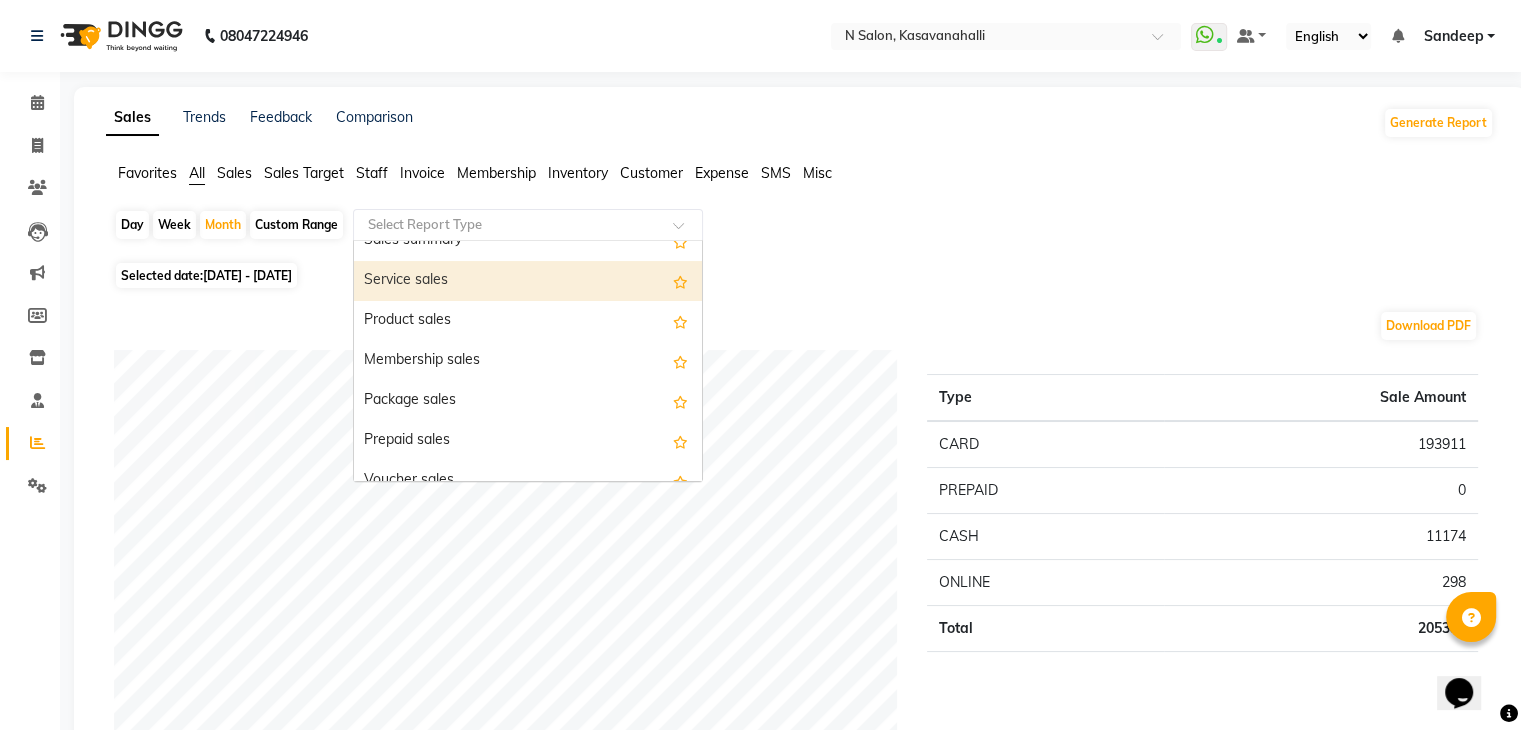 scroll, scrollTop: 200, scrollLeft: 0, axis: vertical 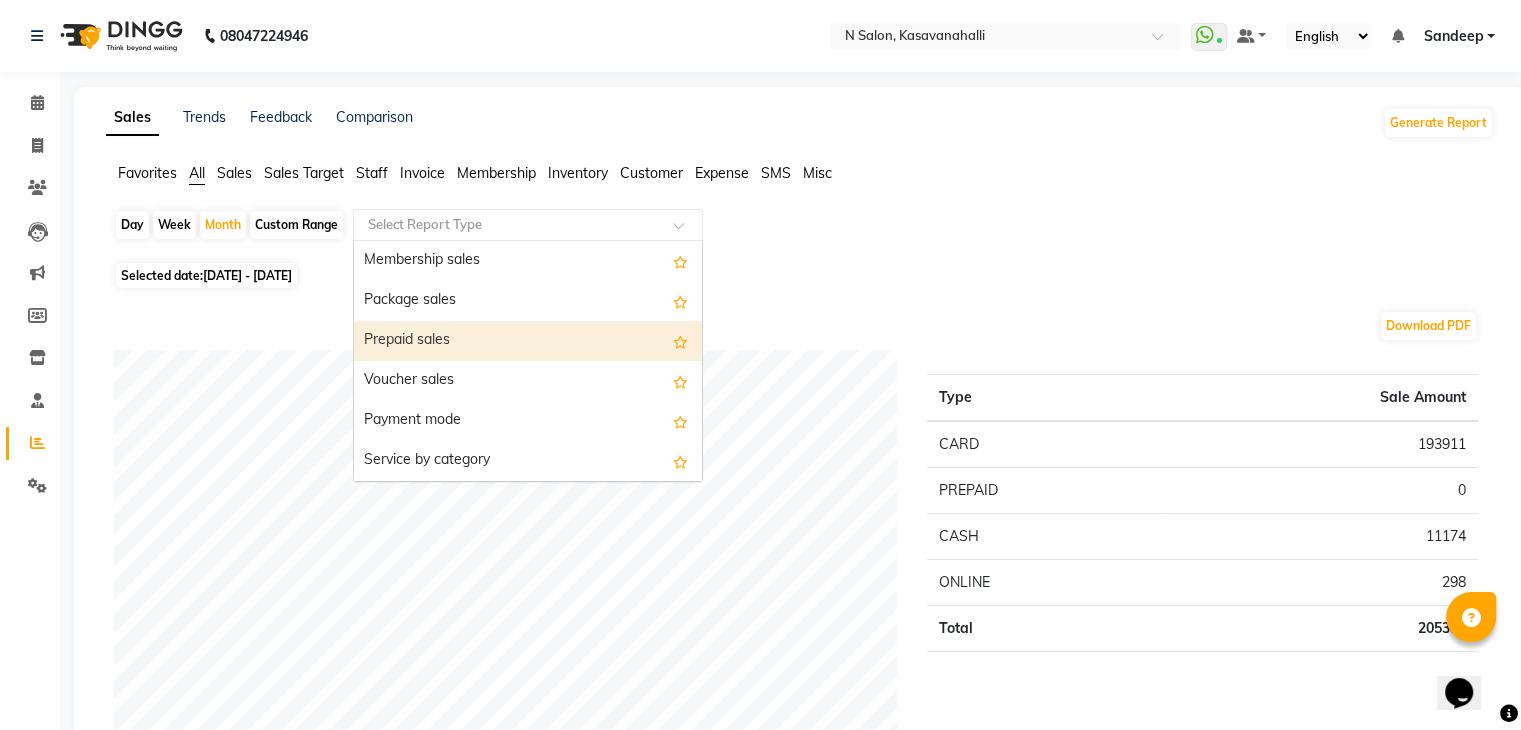 click on "Prepaid sales" at bounding box center [528, 341] 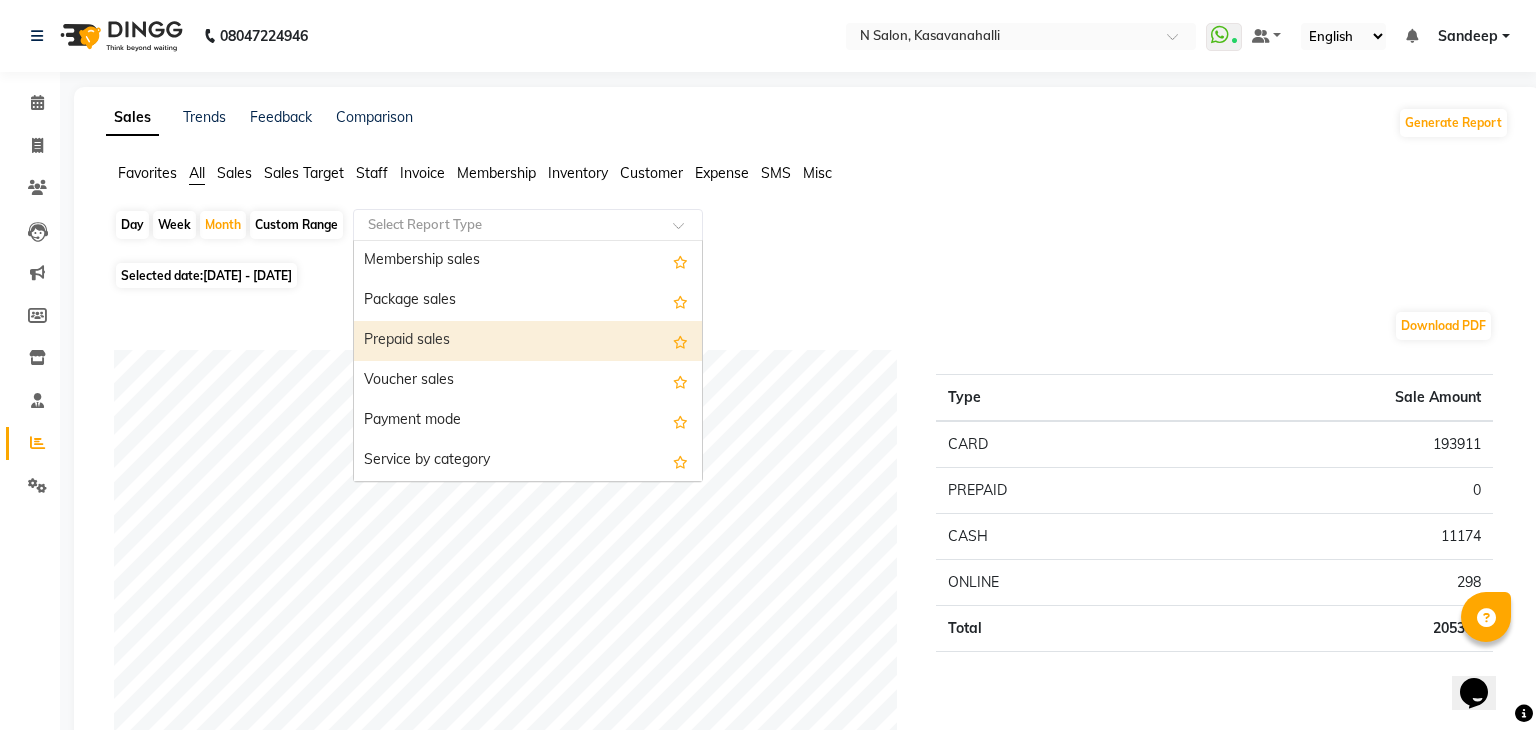 select on "full_report" 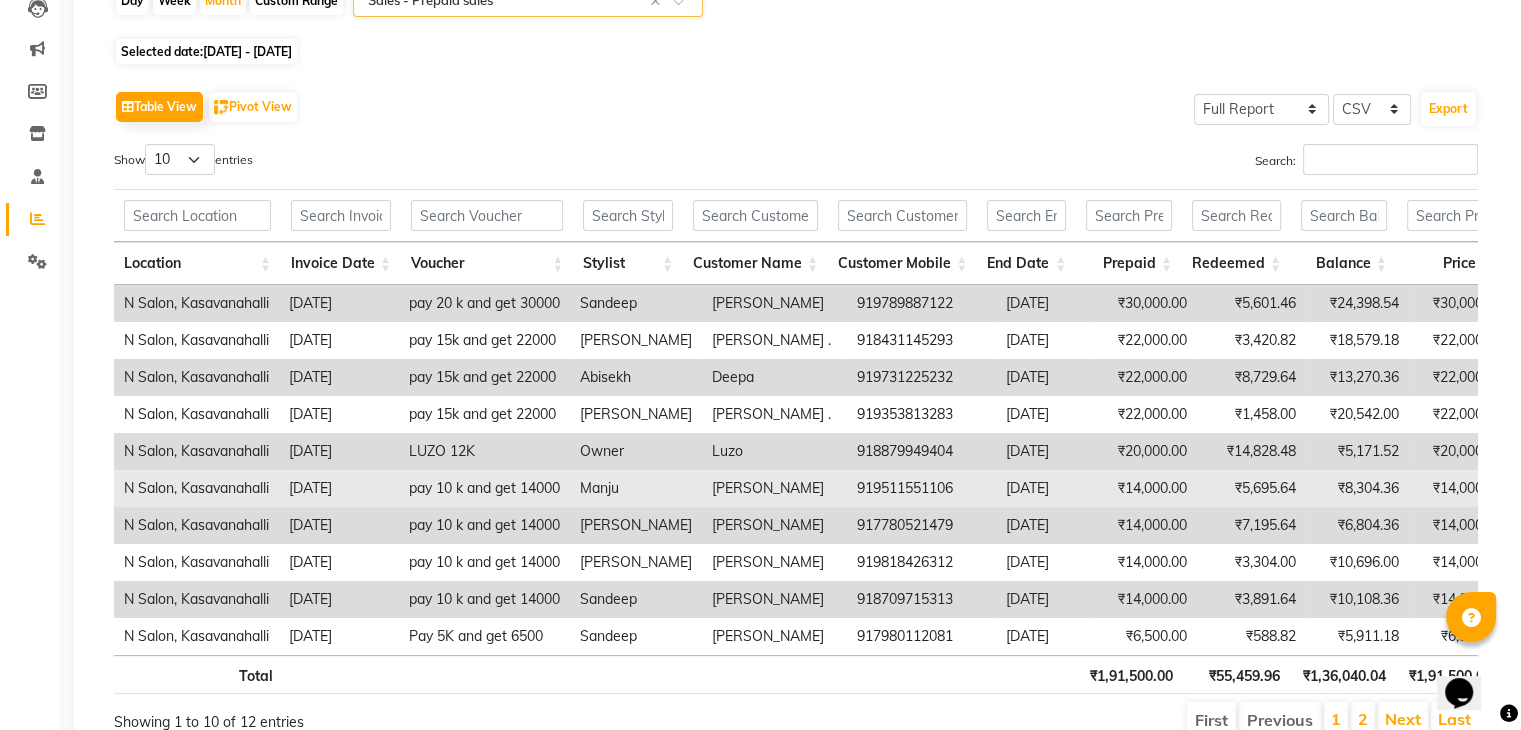 scroll, scrollTop: 328, scrollLeft: 0, axis: vertical 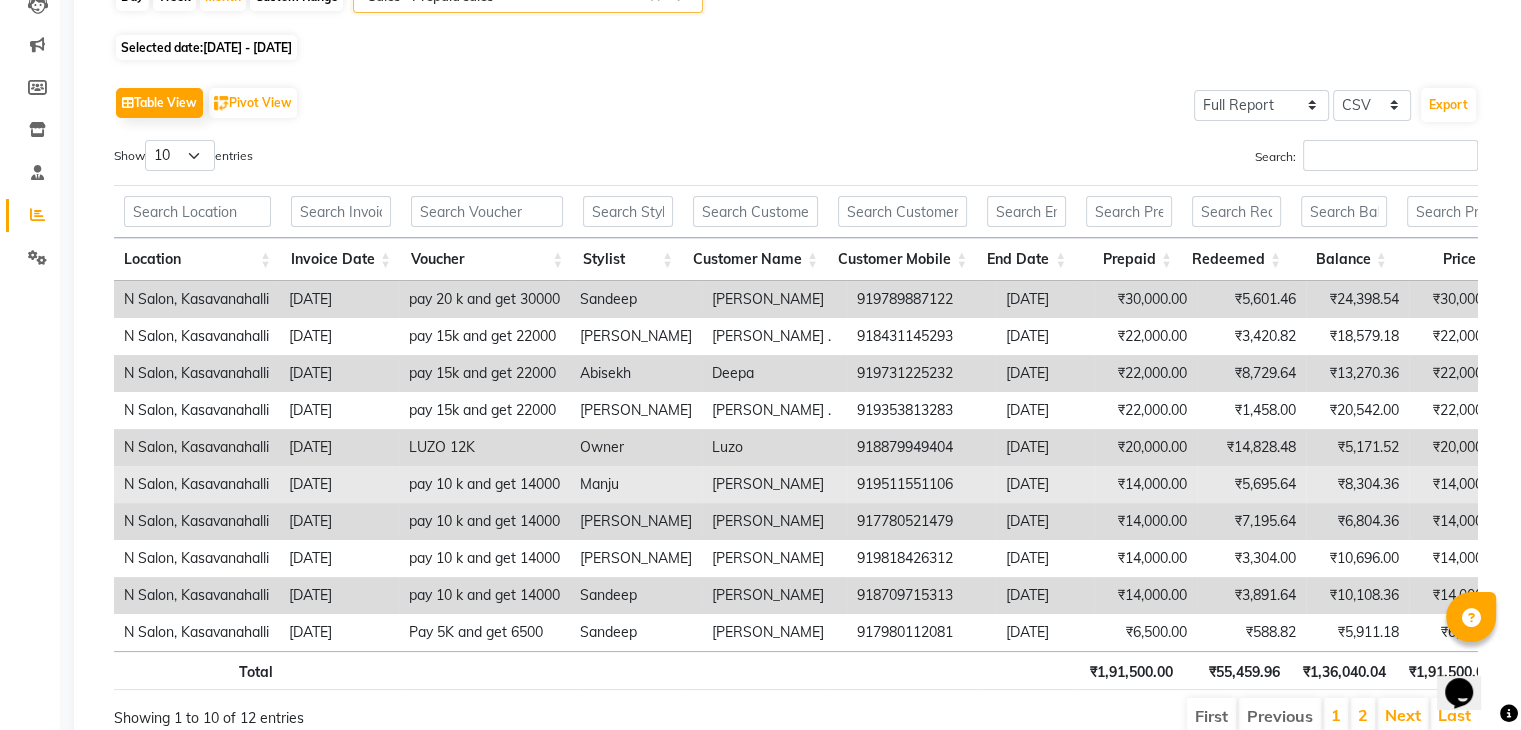 click on "N Salon, Kasavanahalli" at bounding box center (196, 484) 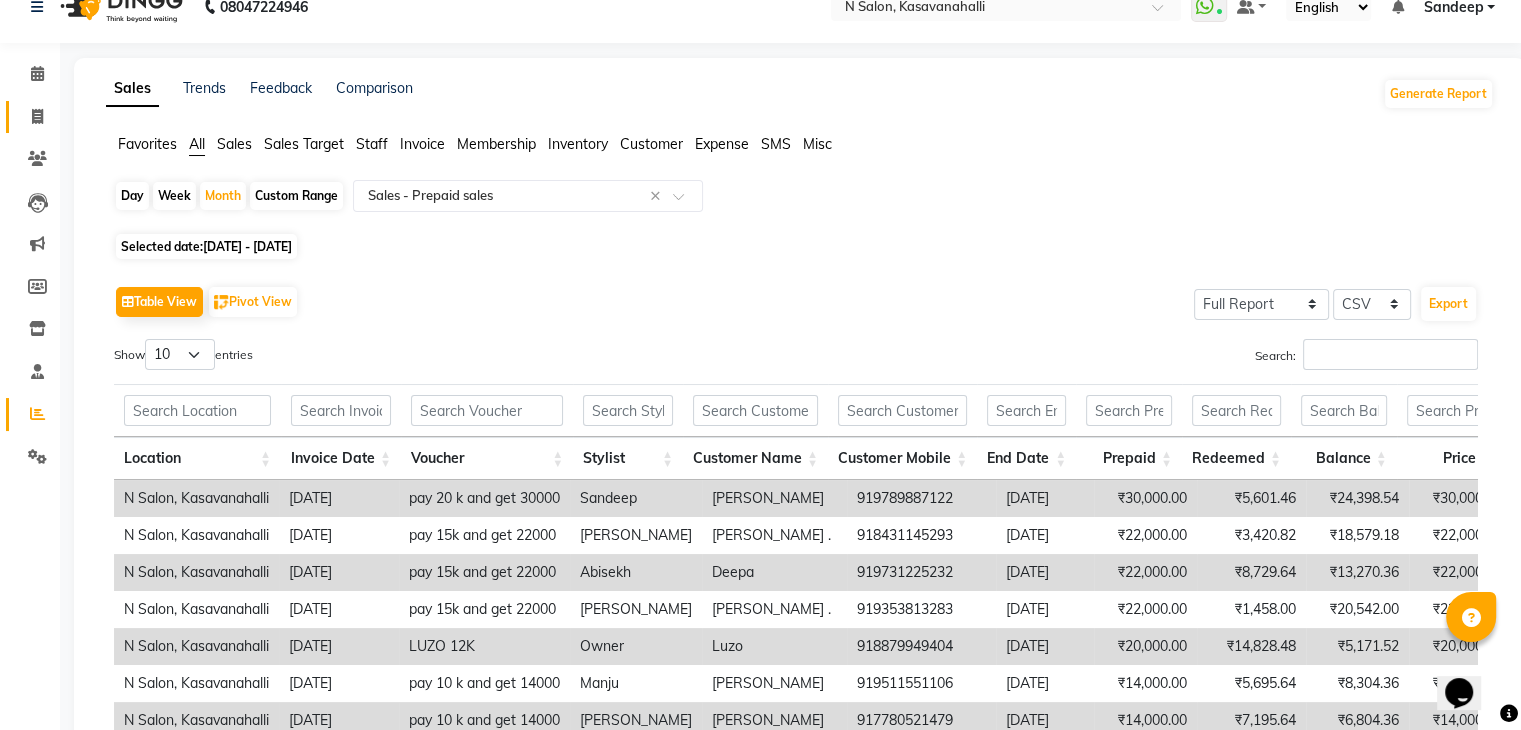 scroll, scrollTop: 28, scrollLeft: 0, axis: vertical 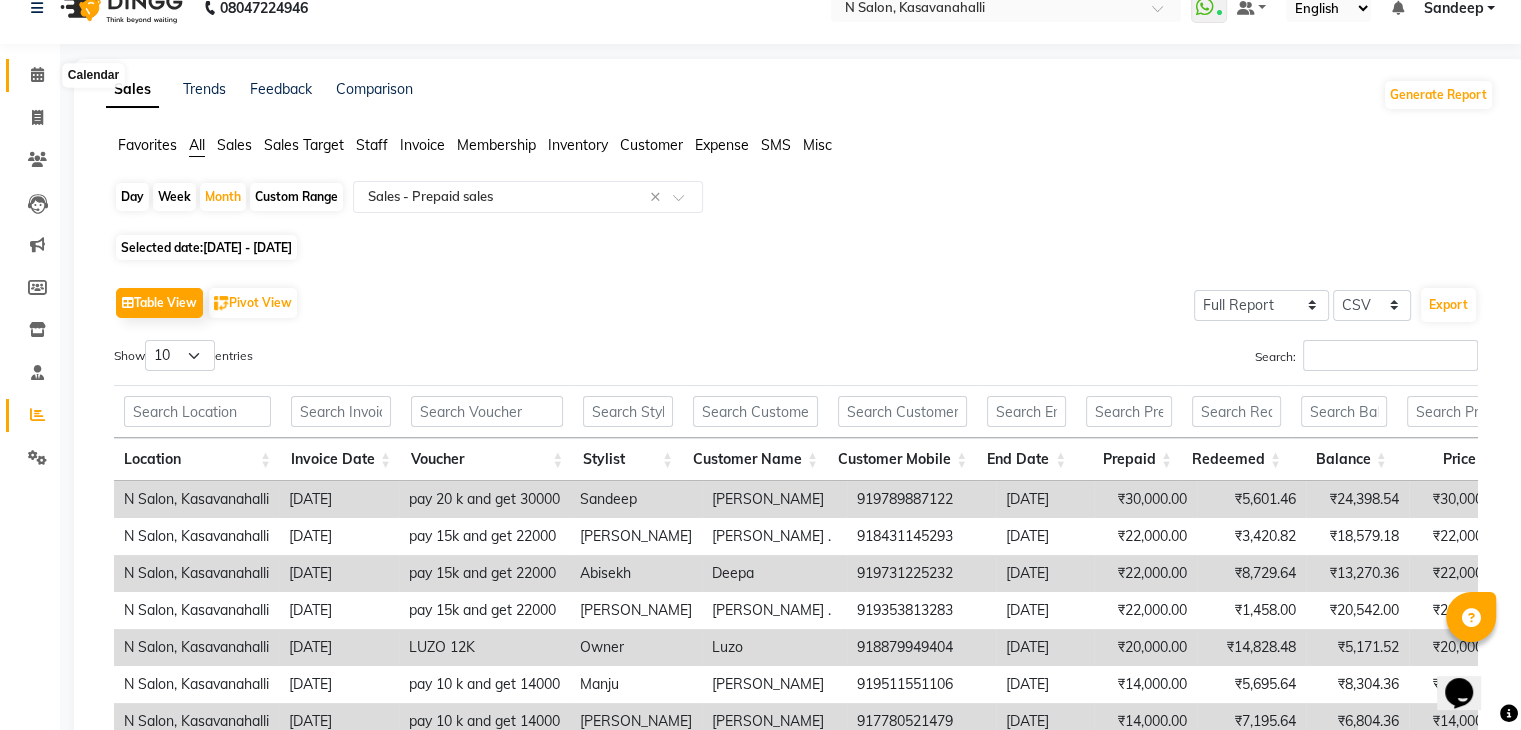 click 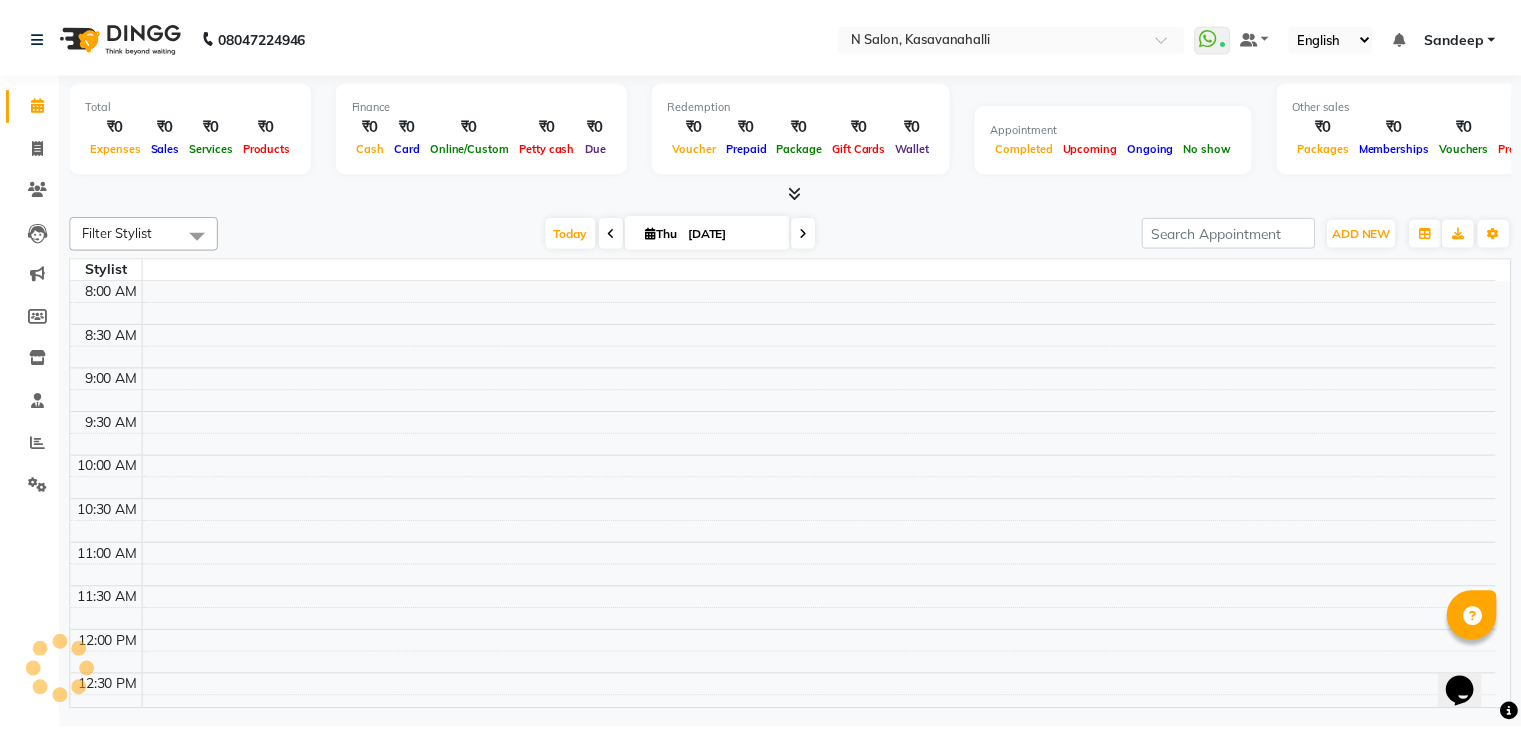 scroll, scrollTop: 0, scrollLeft: 0, axis: both 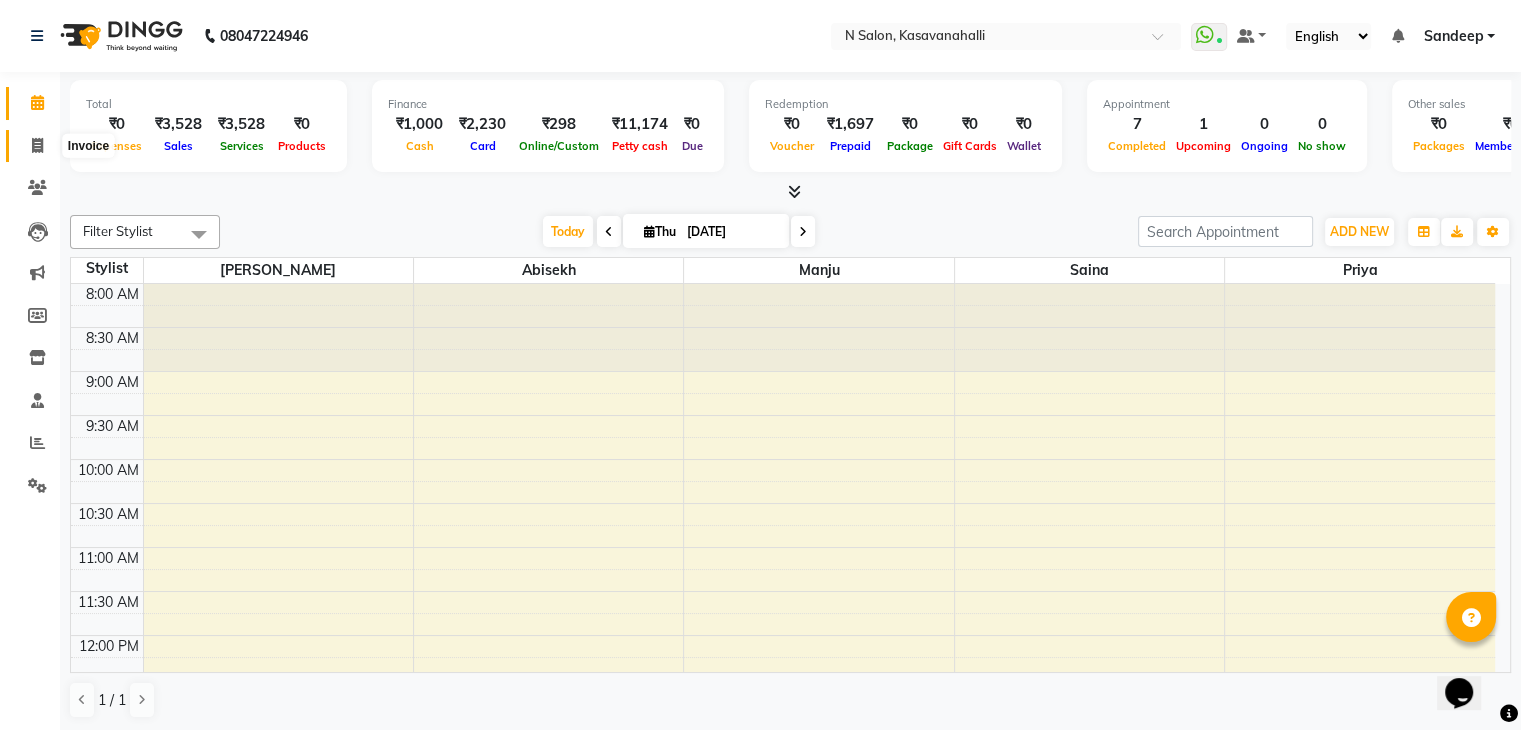 click 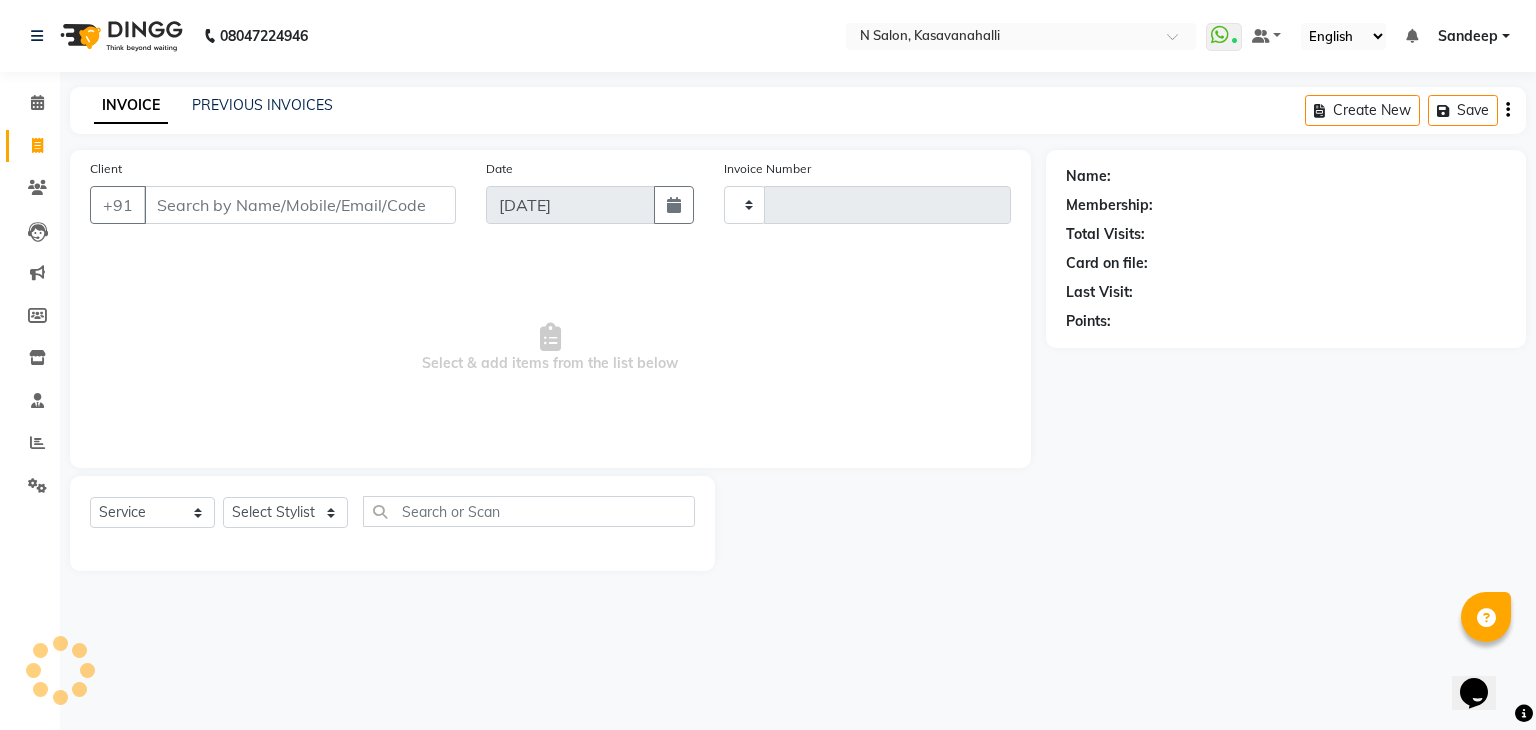 type on "1213" 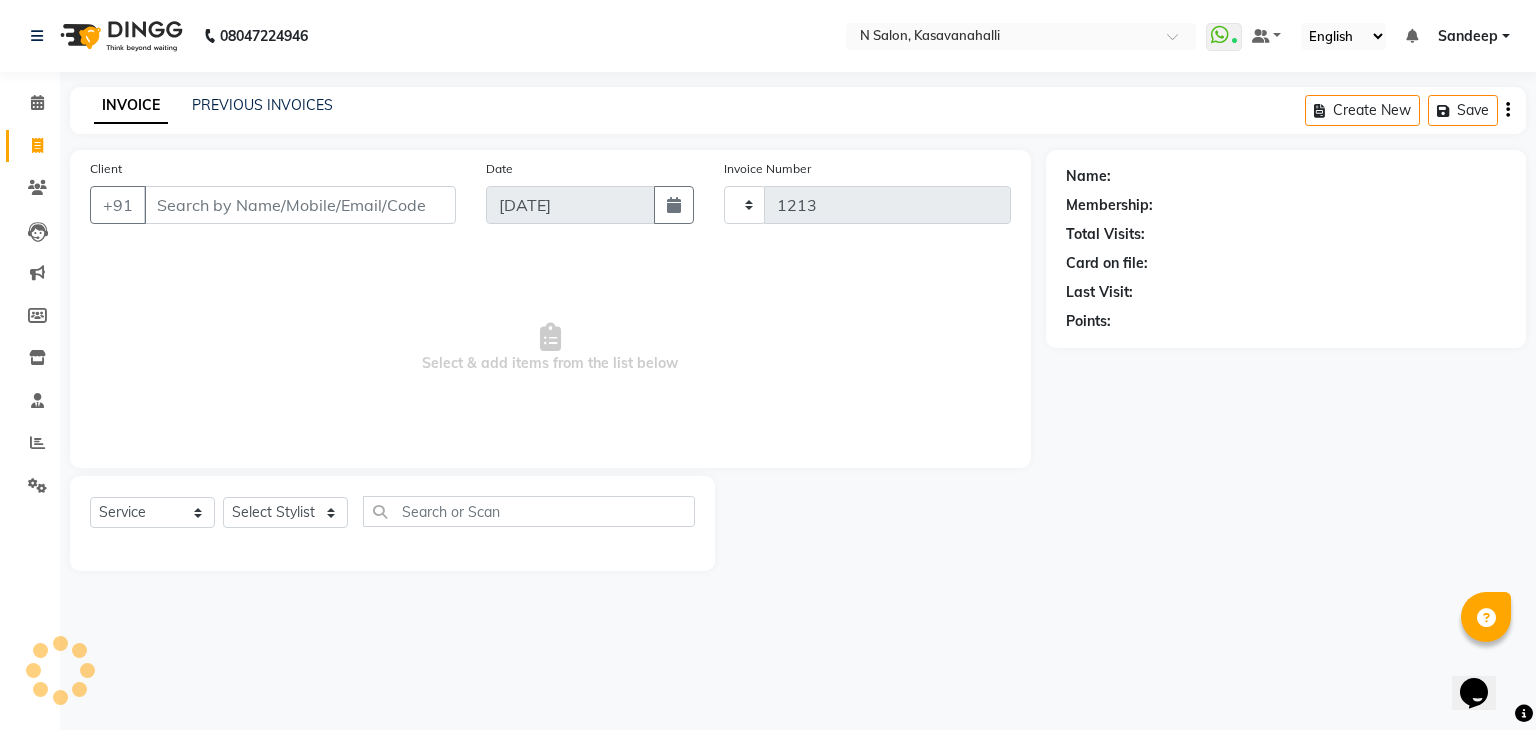 select on "7111" 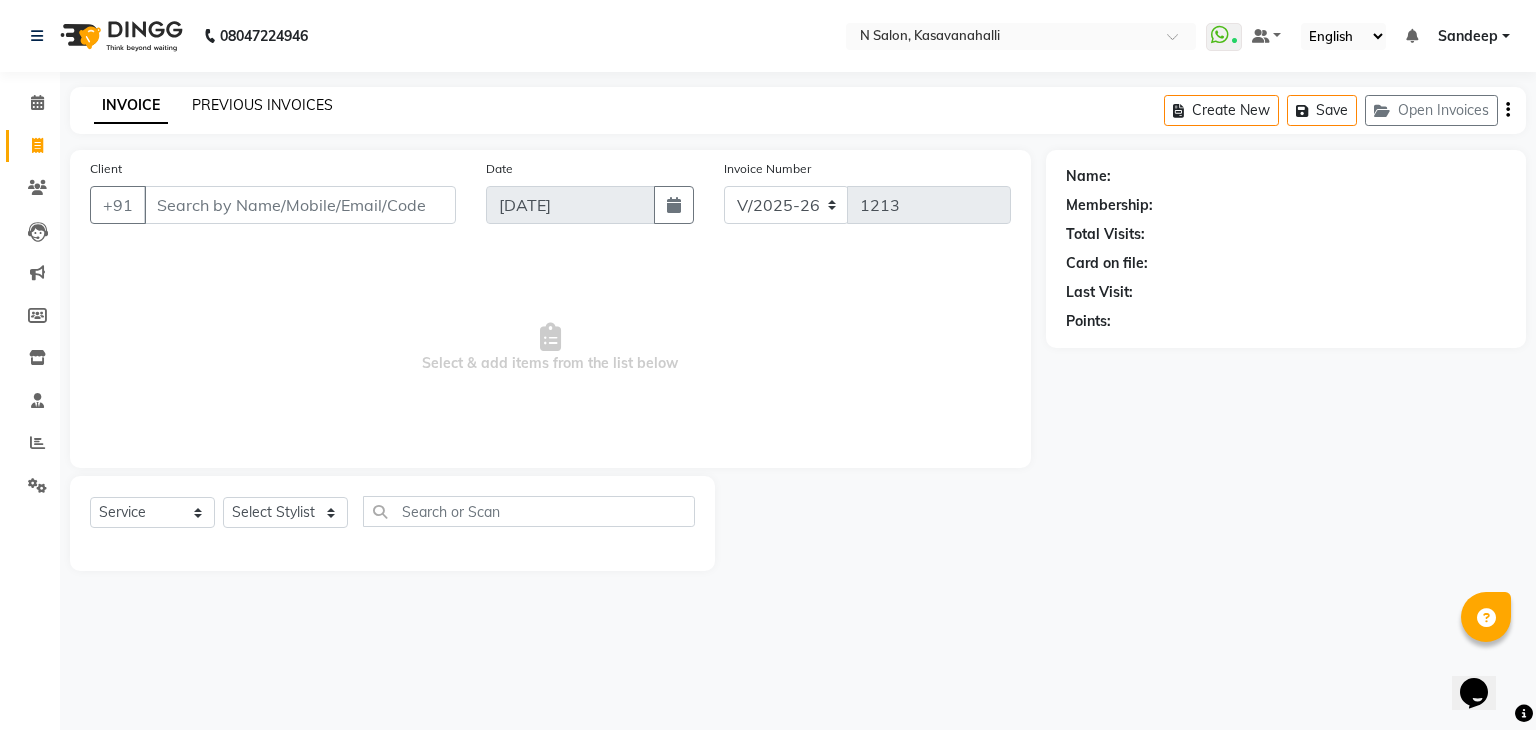 click on "PREVIOUS INVOICES" 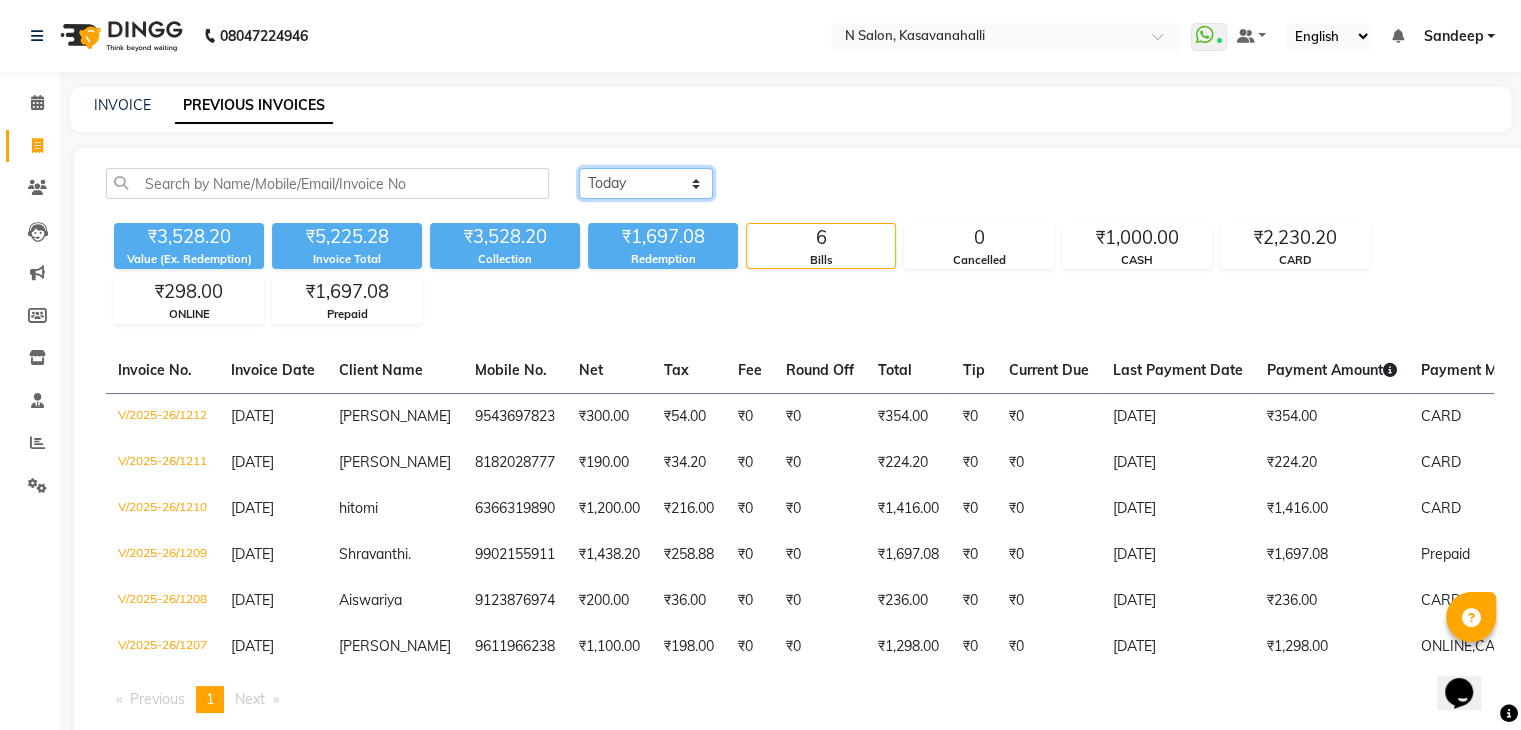 click on "Today Yesterday Custom Range" 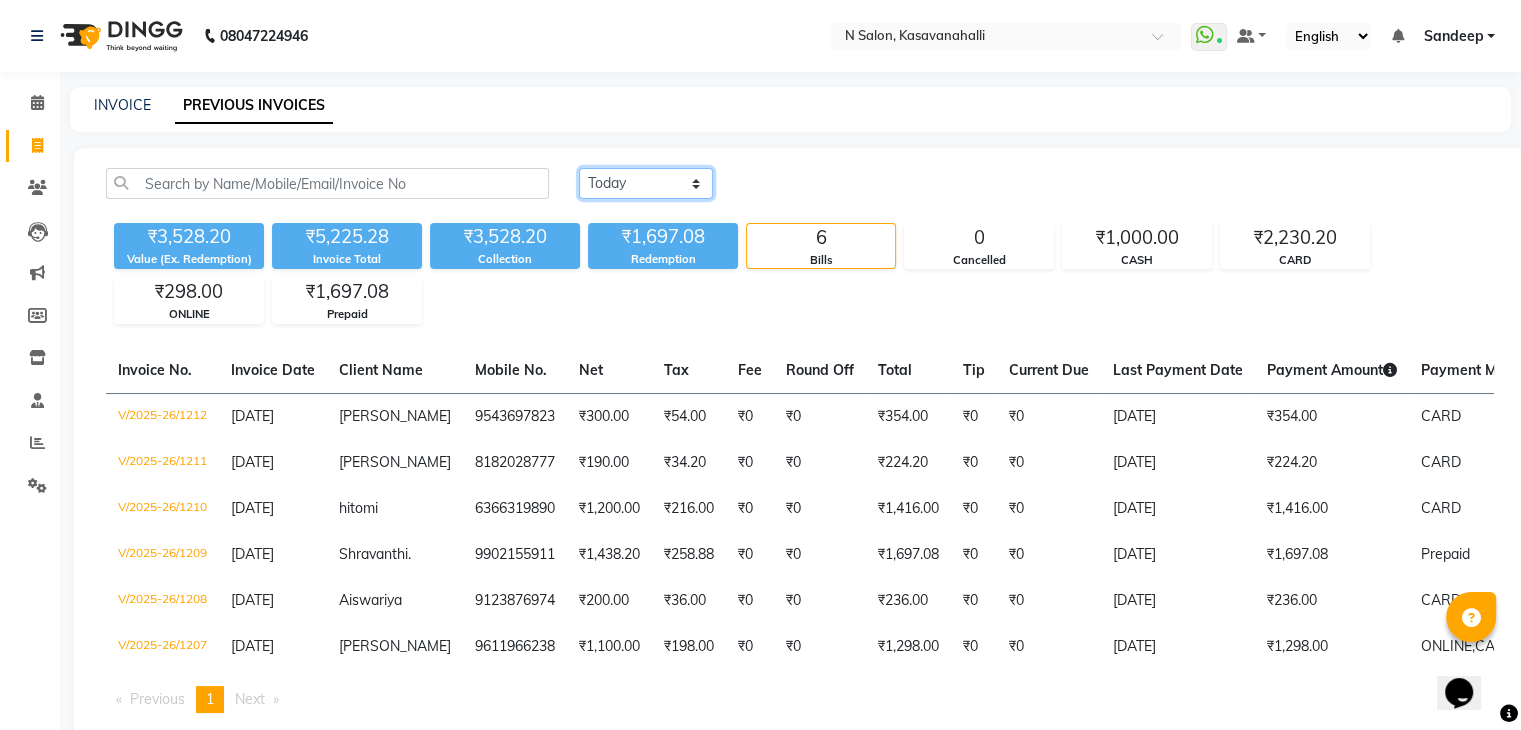 select on "range" 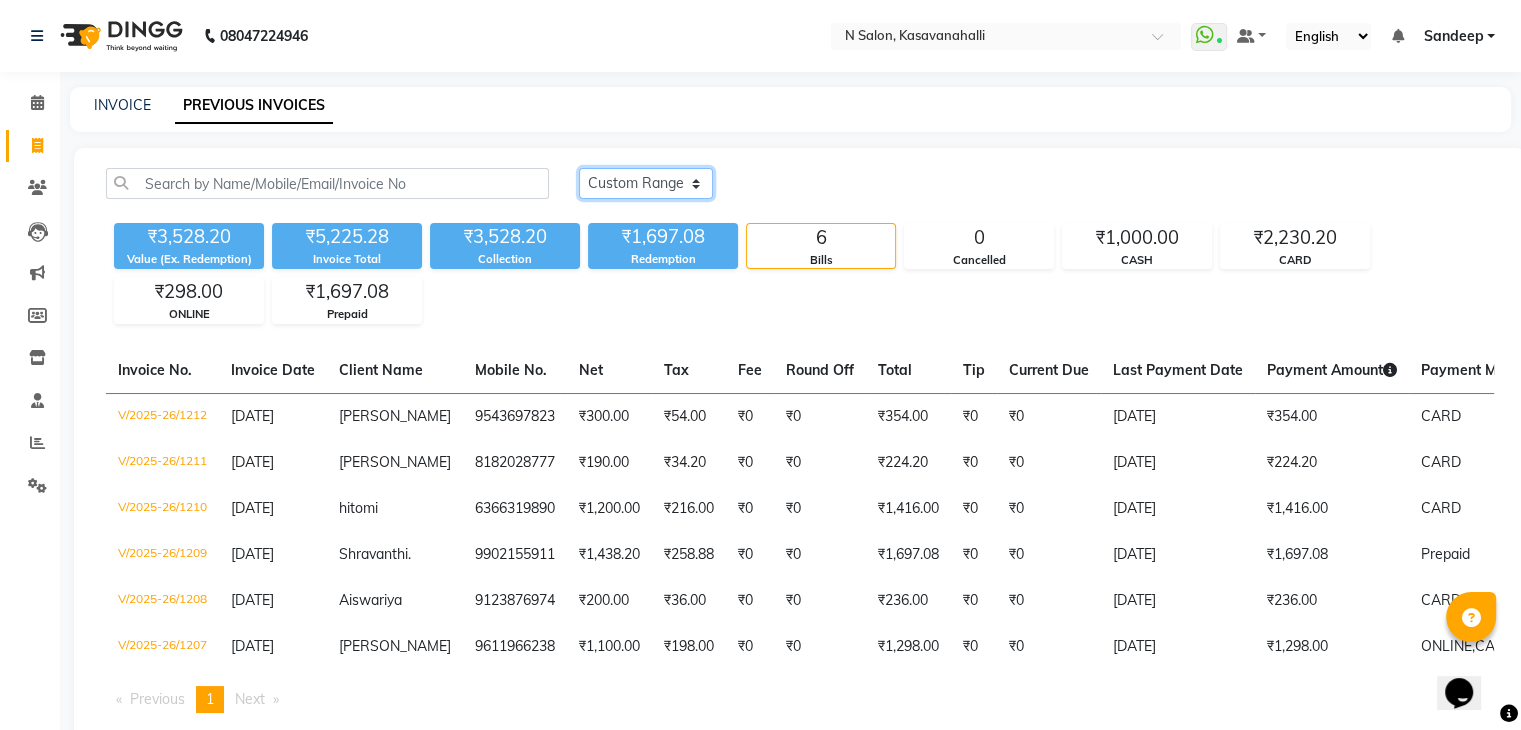 click on "Today Yesterday Custom Range" 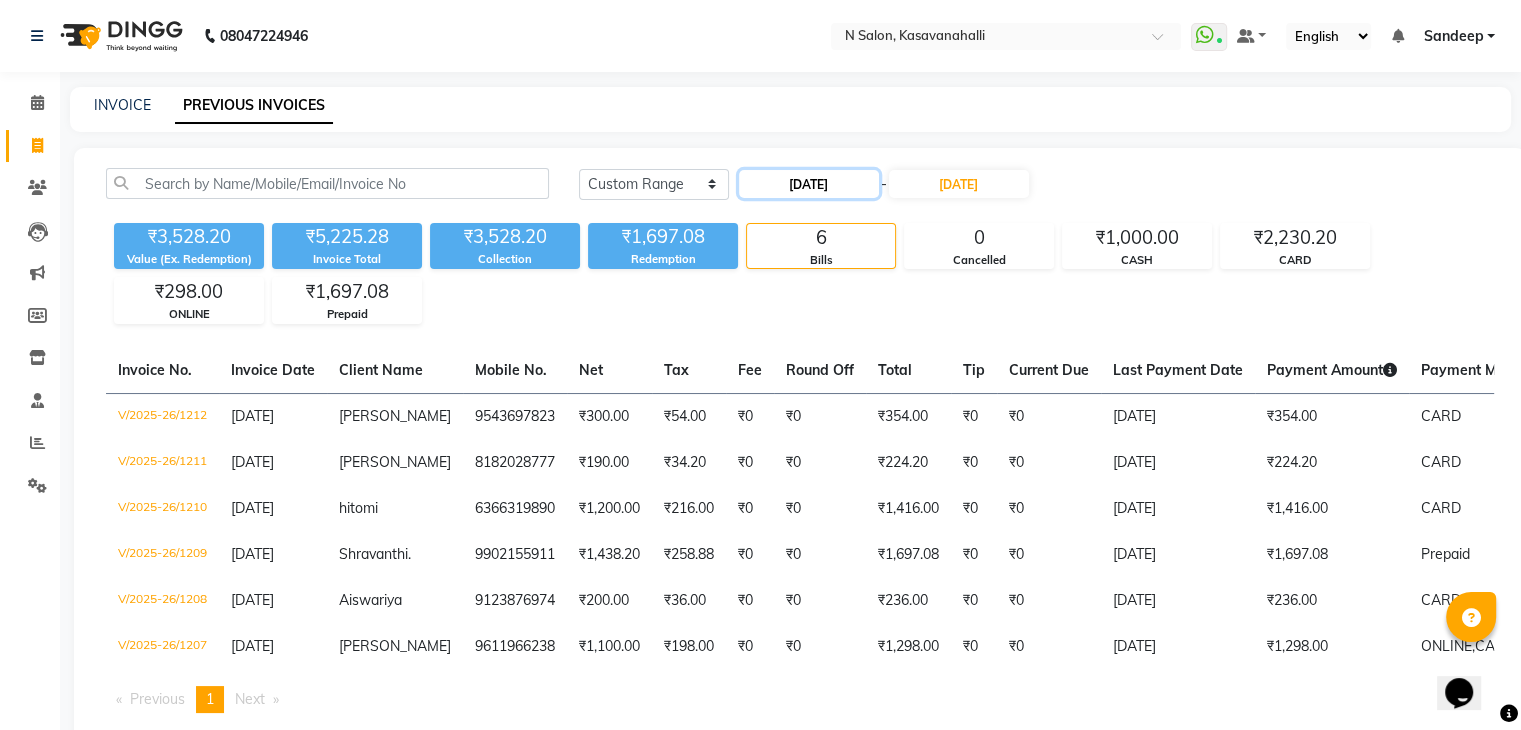 click on "[DATE]" 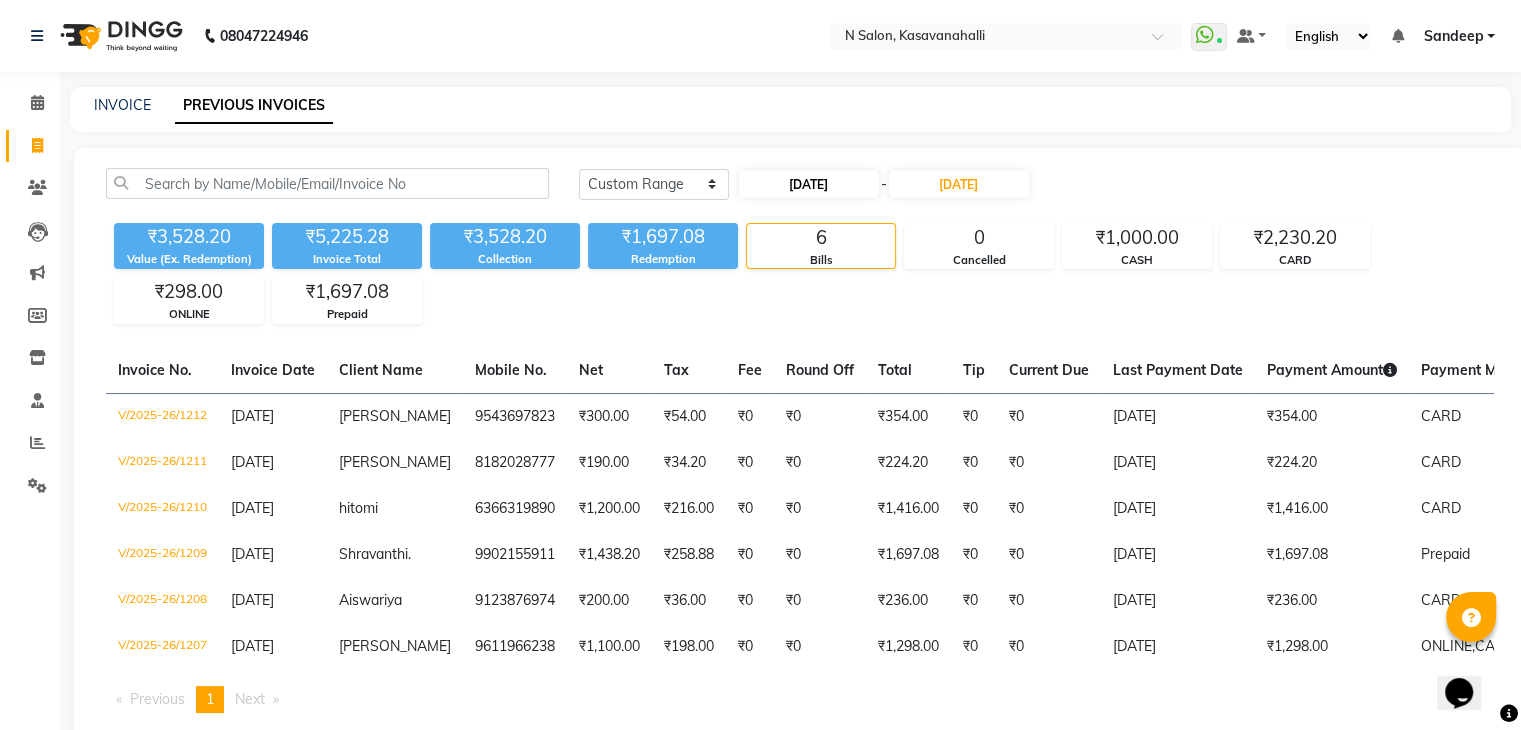 select on "7" 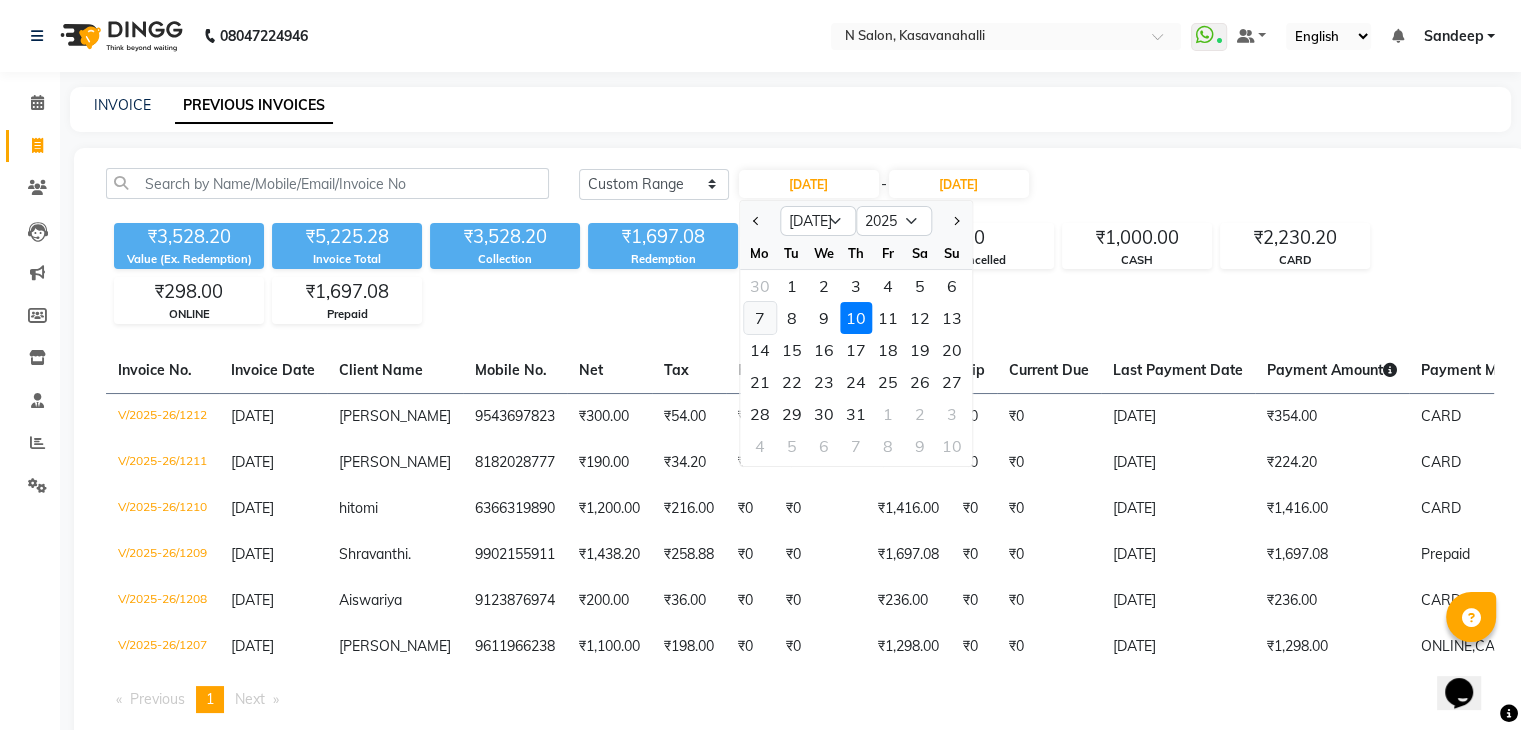 click on "7" 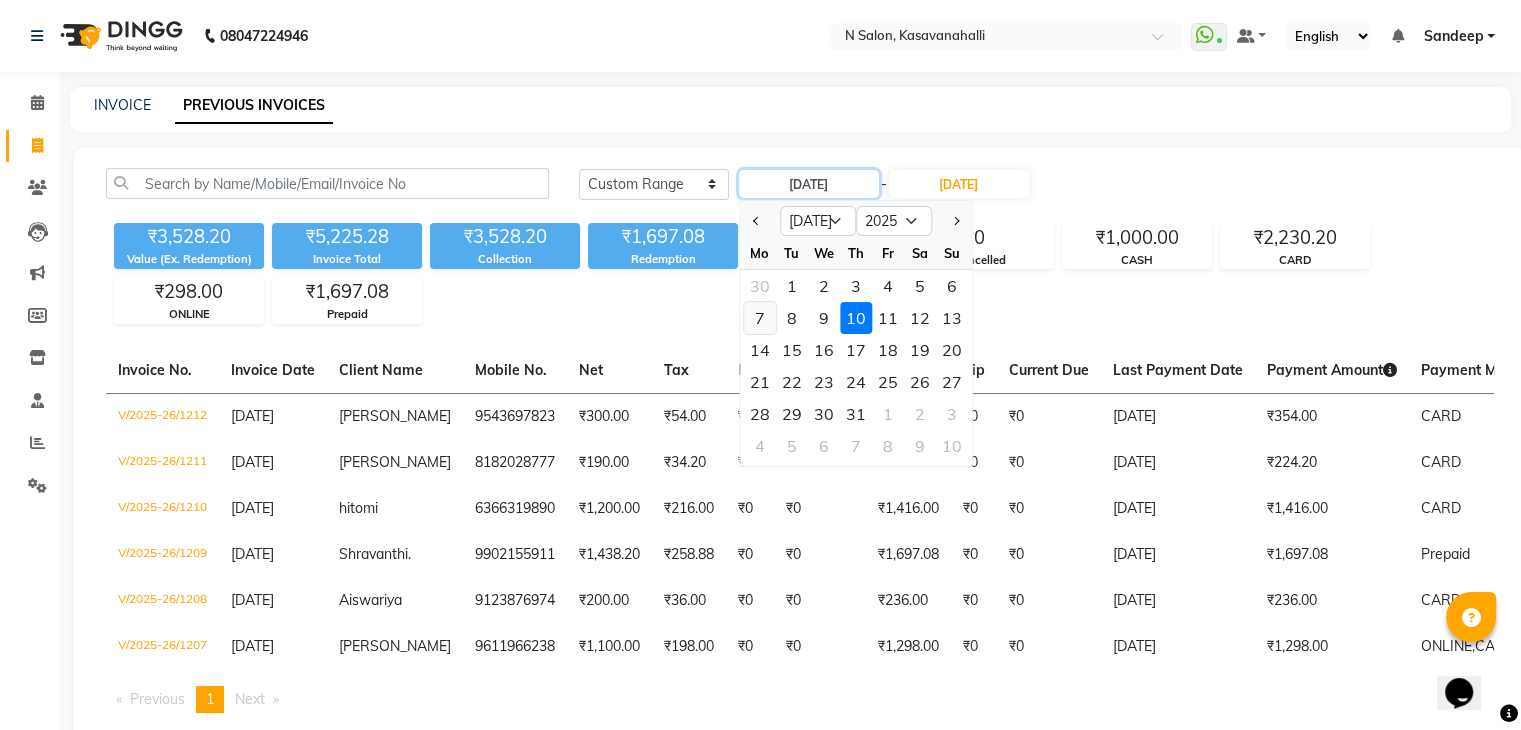 type on "07-07-2025" 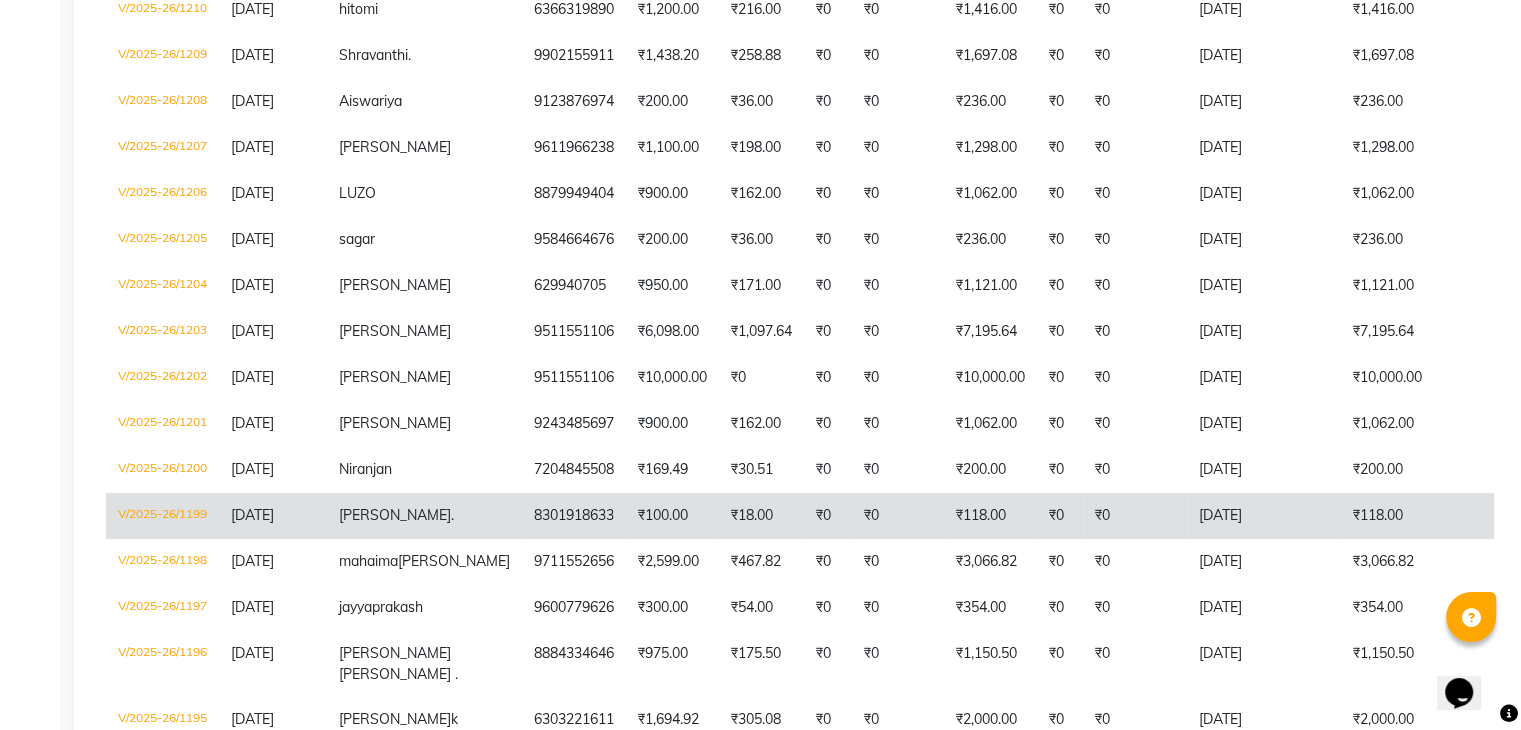 scroll, scrollTop: 500, scrollLeft: 0, axis: vertical 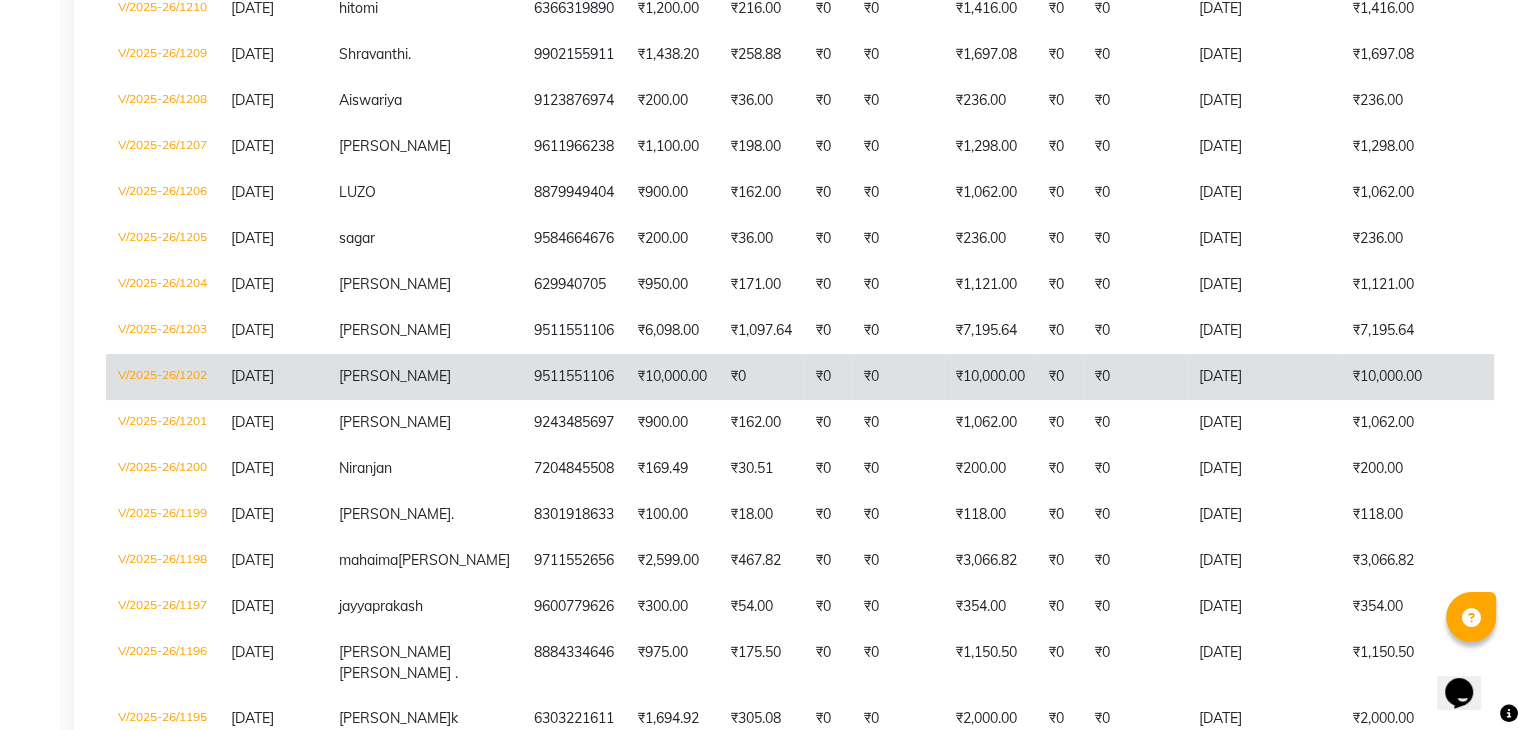 click on "V/2025-26/1202" 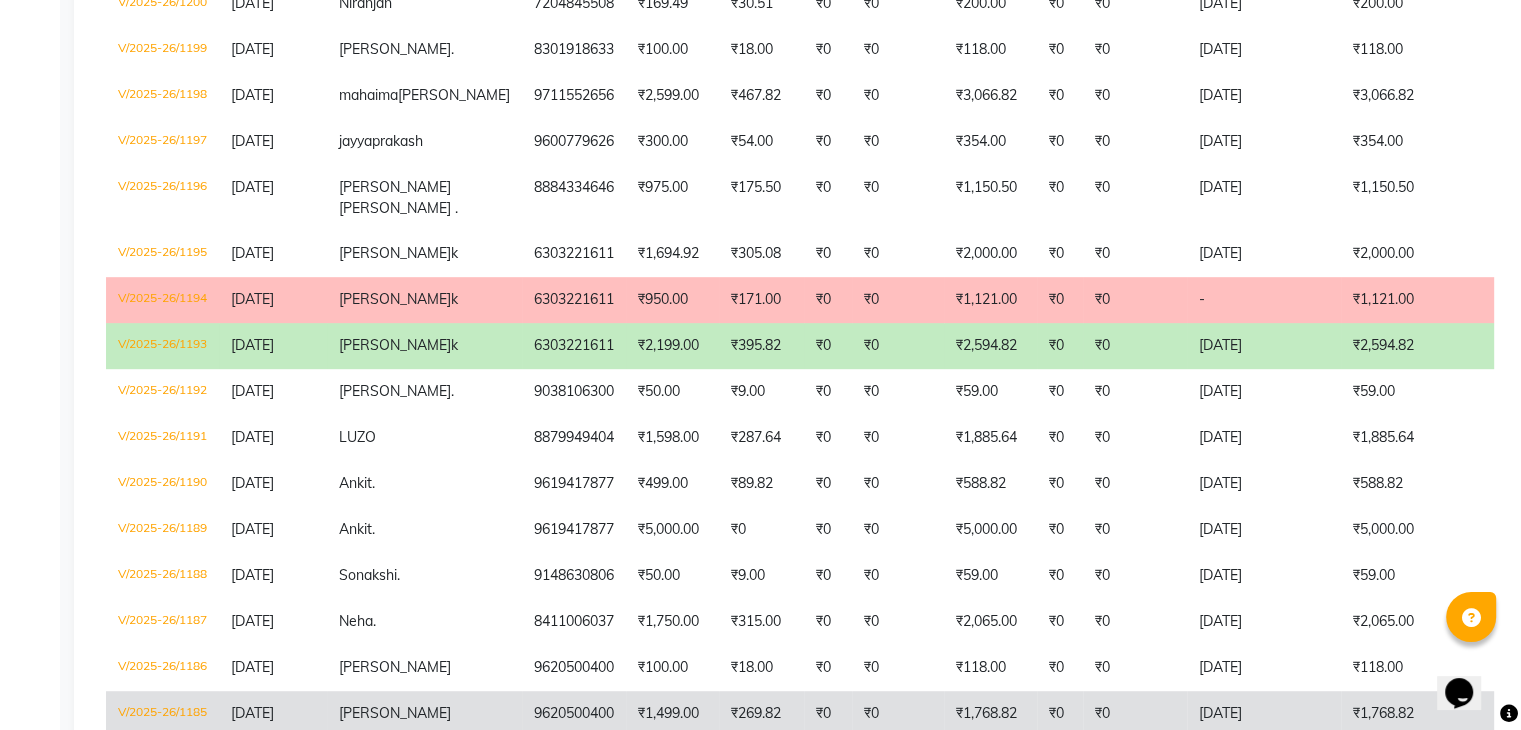 scroll, scrollTop: 1000, scrollLeft: 0, axis: vertical 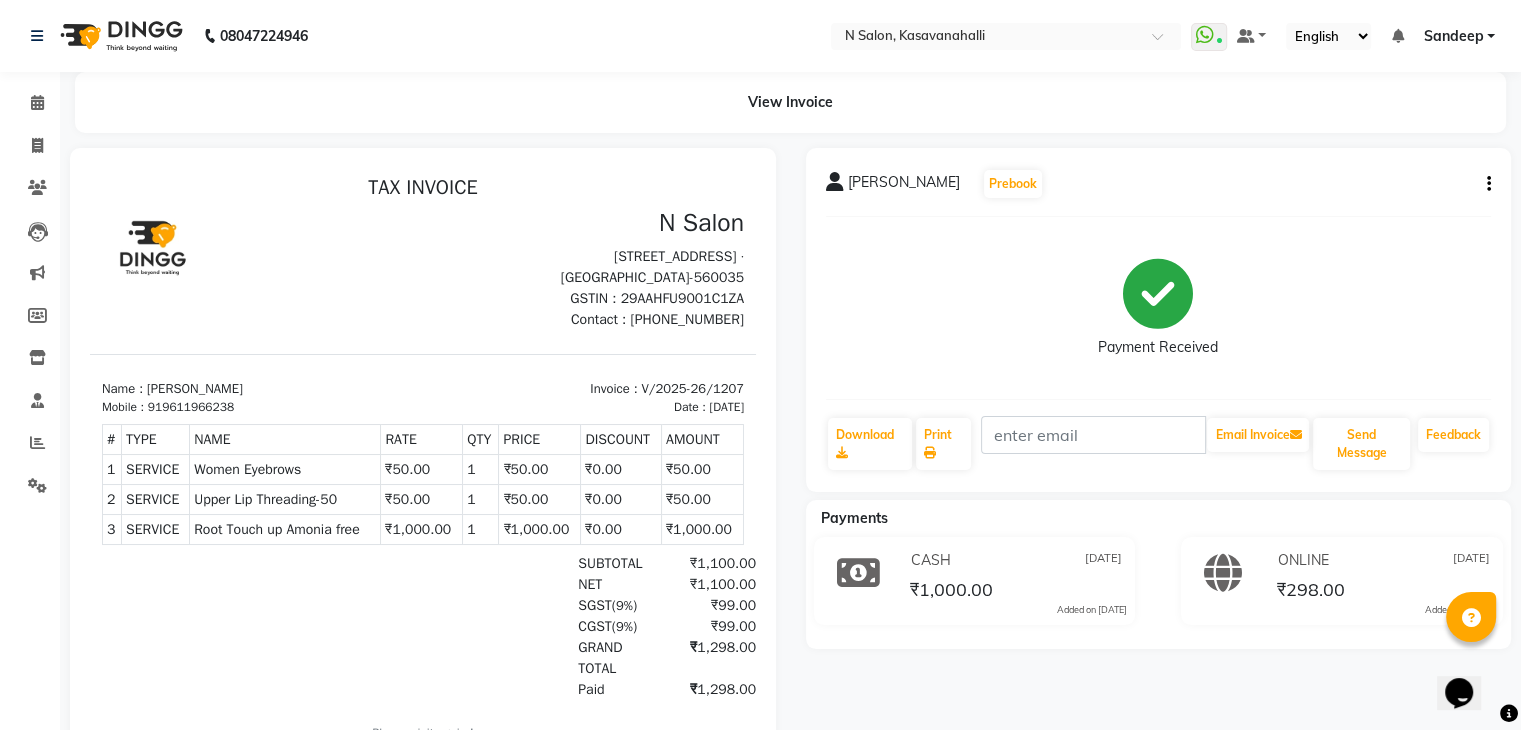 click on "Punam   Prebook   Payment Received  Download  Print   Email Invoice   Send Message Feedback" 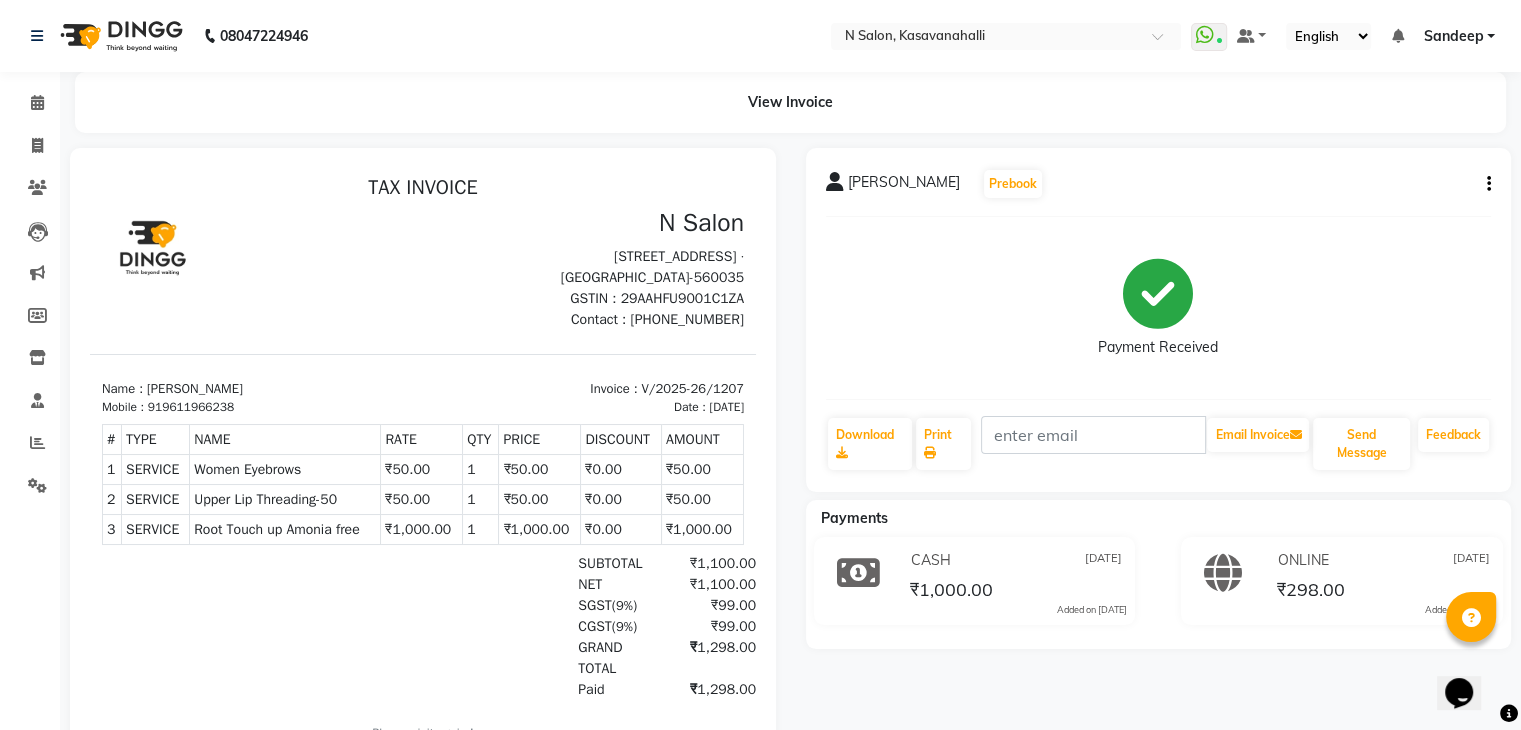 click 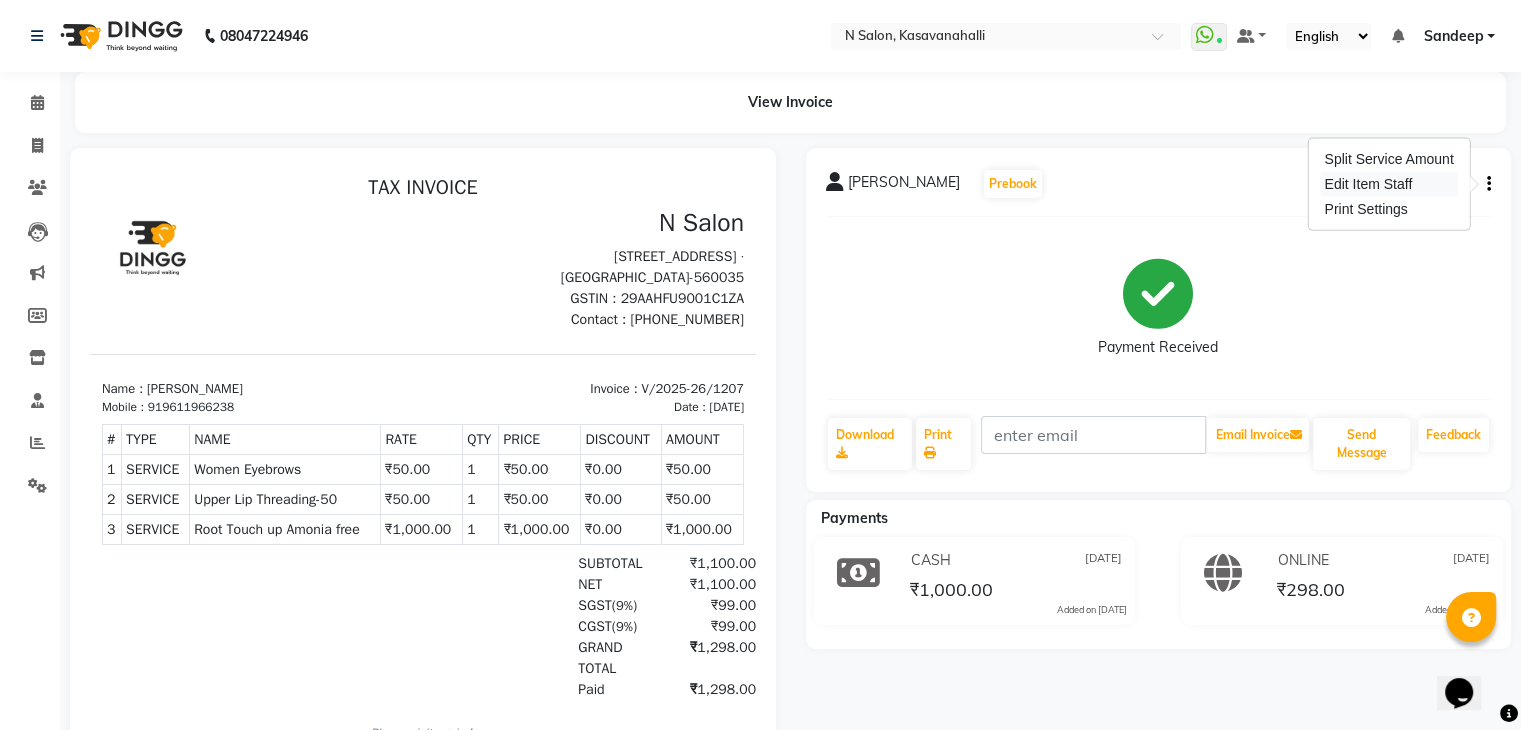 click on "Edit Item Staff" at bounding box center (1388, 184) 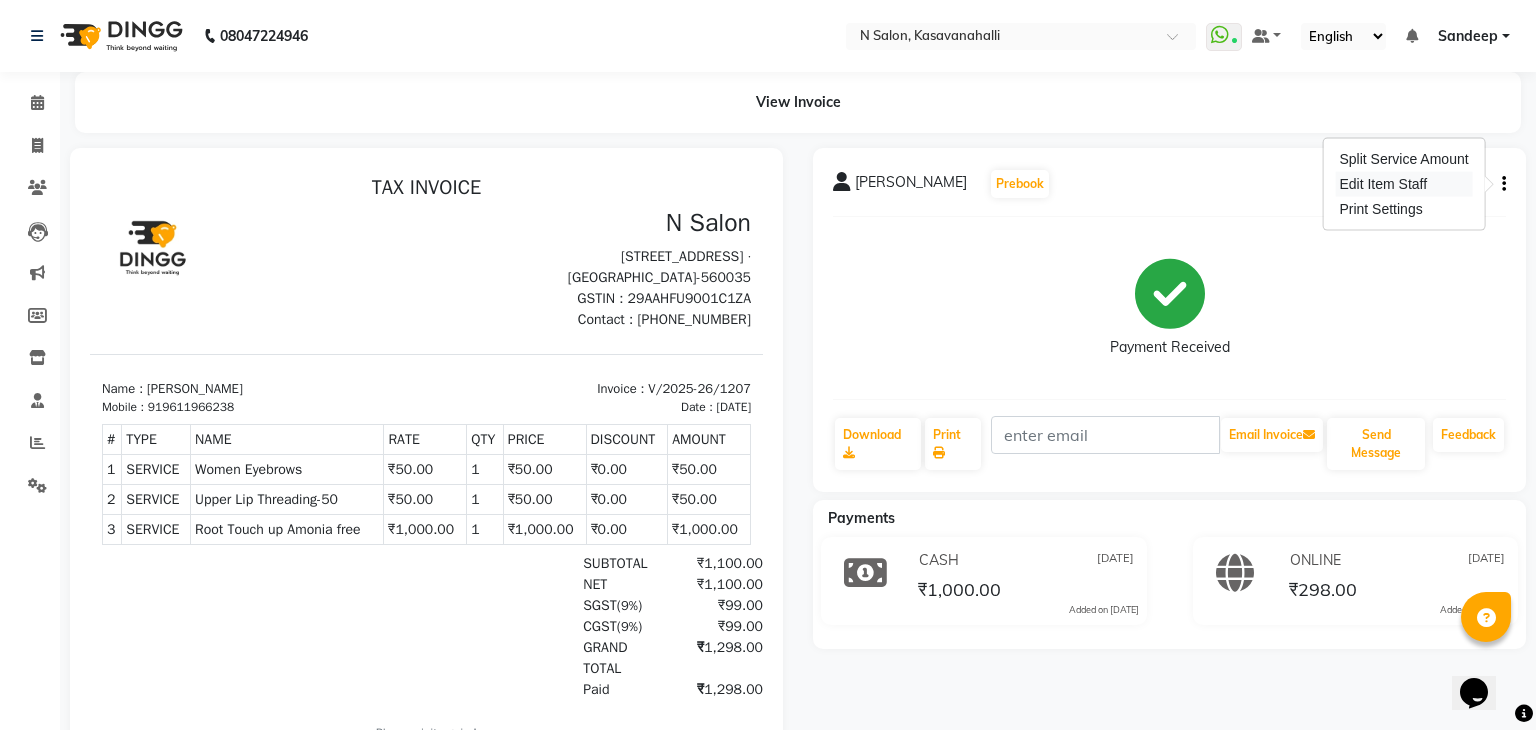select on "59865" 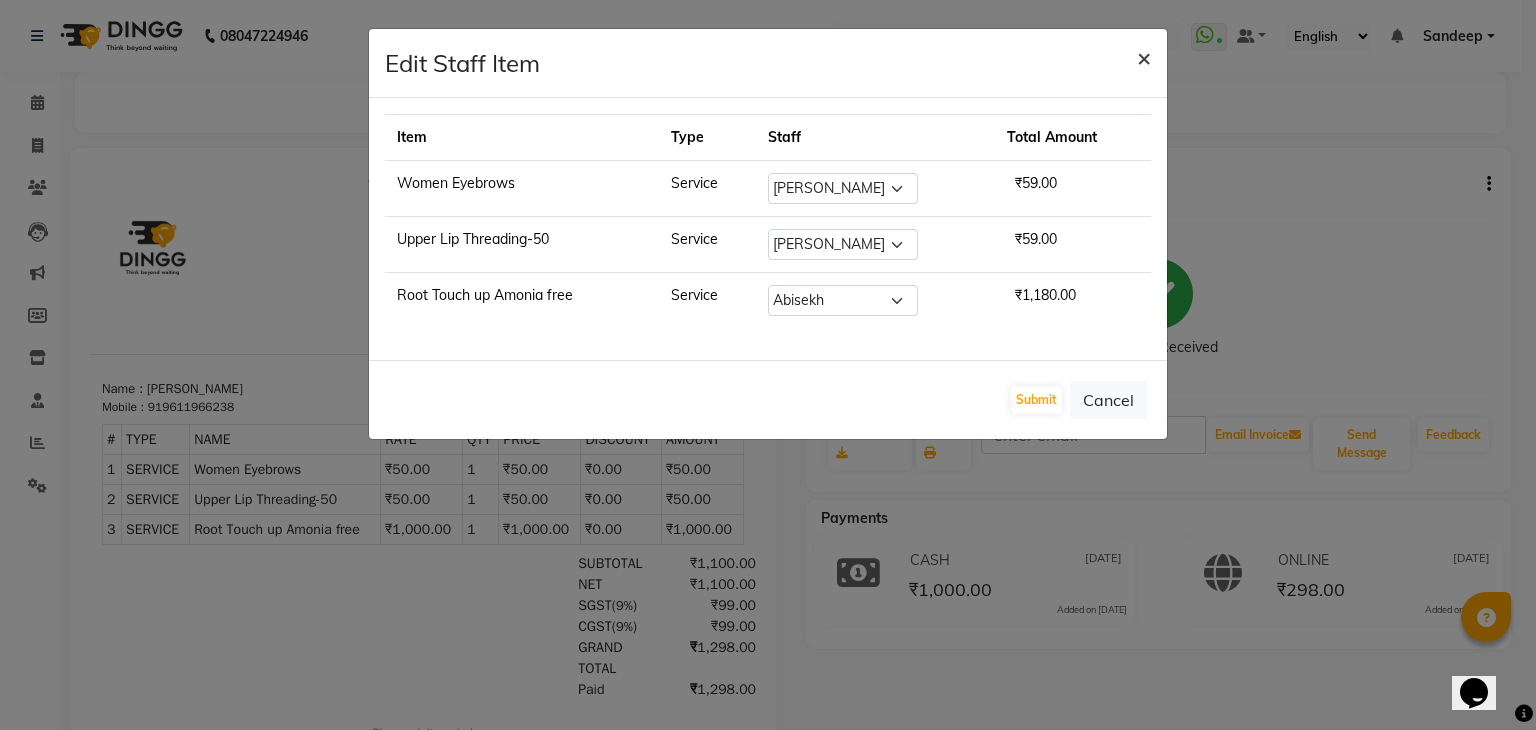 click on "×" 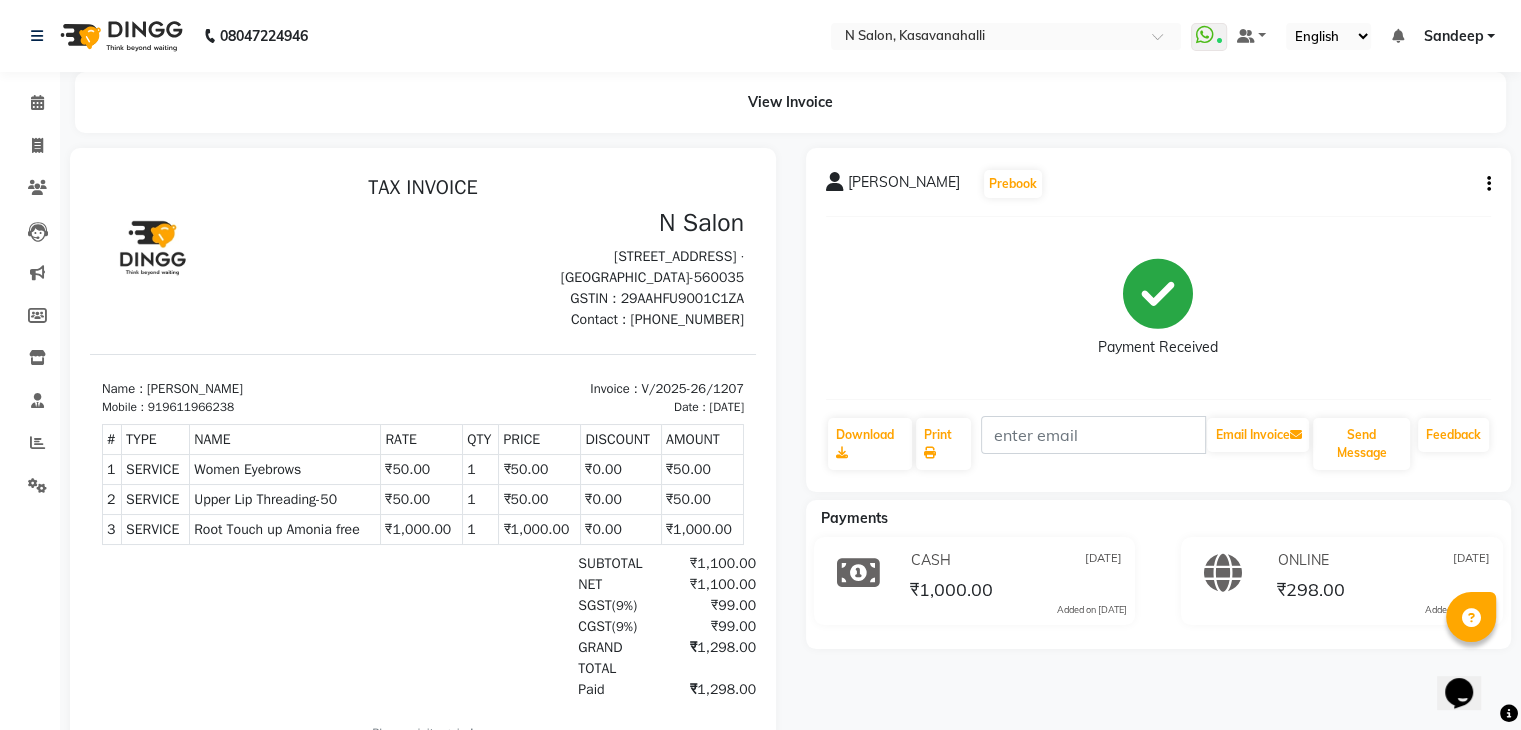 click 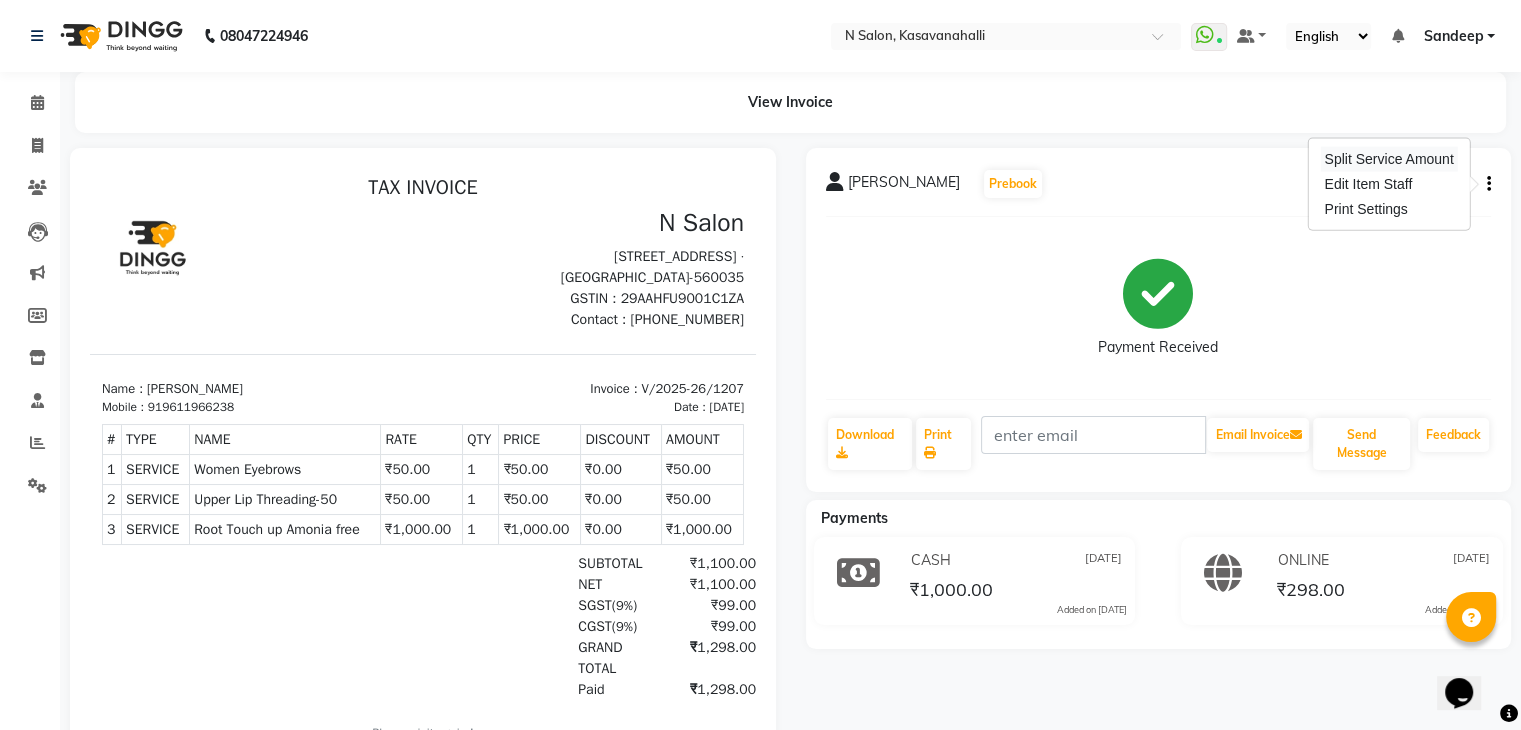 click on "Split Service Amount" at bounding box center (1388, 159) 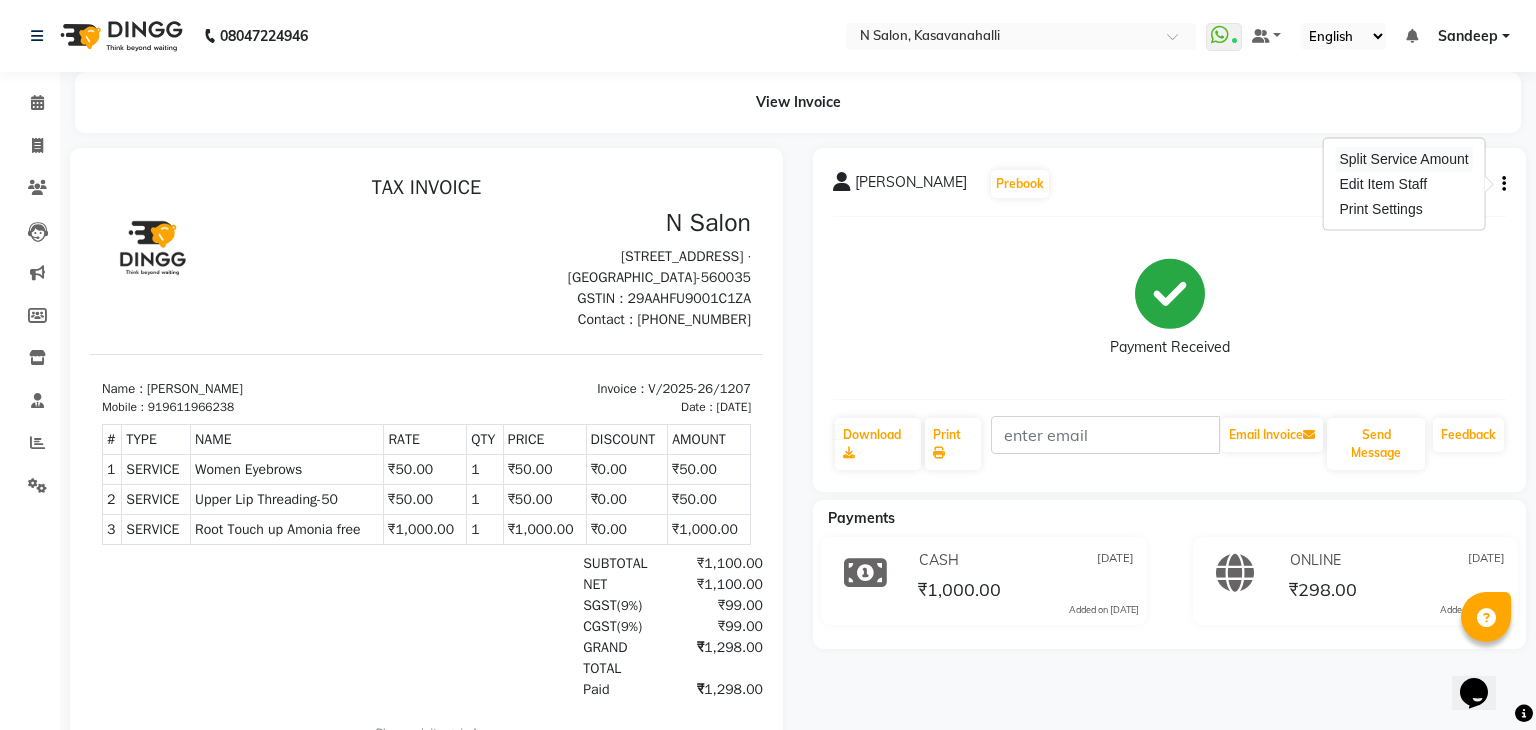 select on "59865" 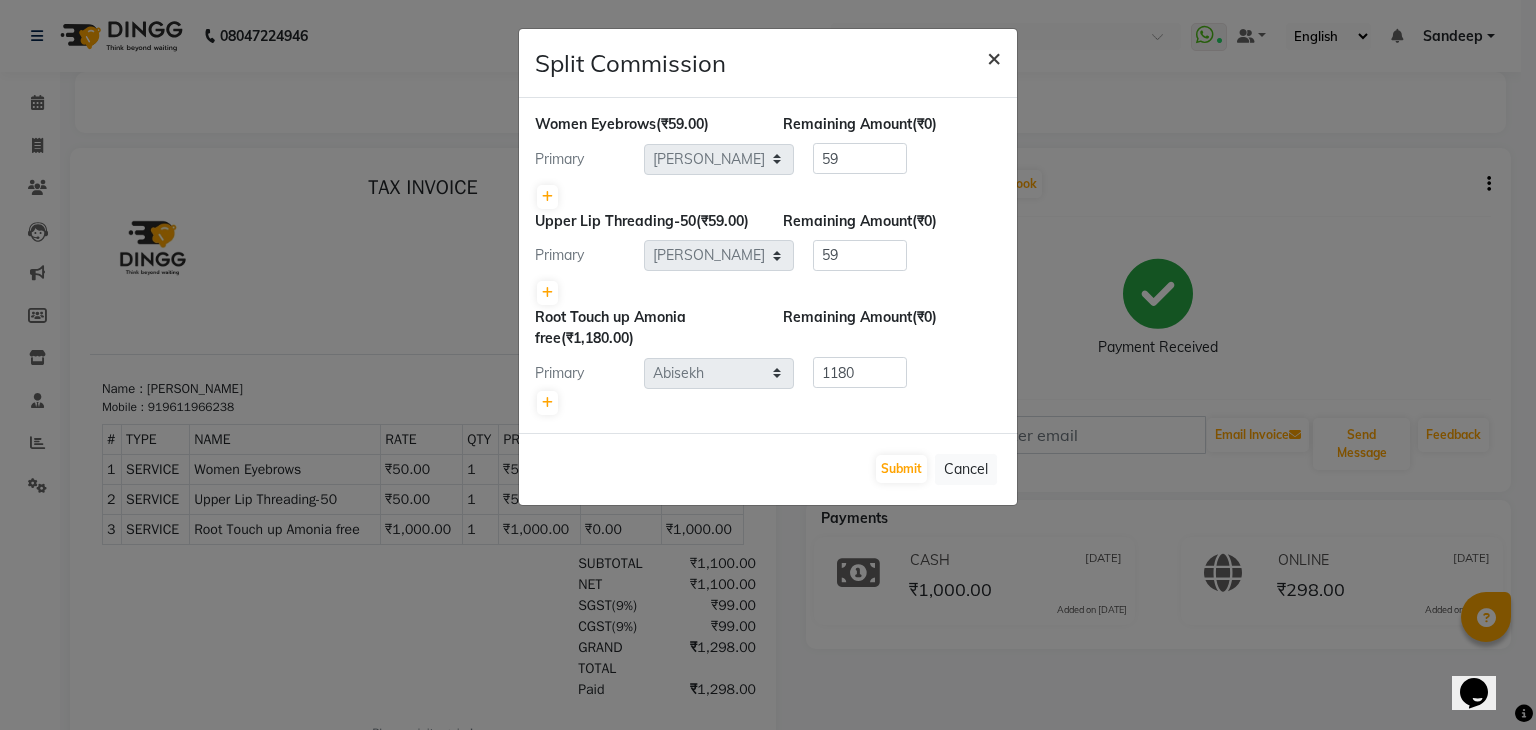 click on "×" 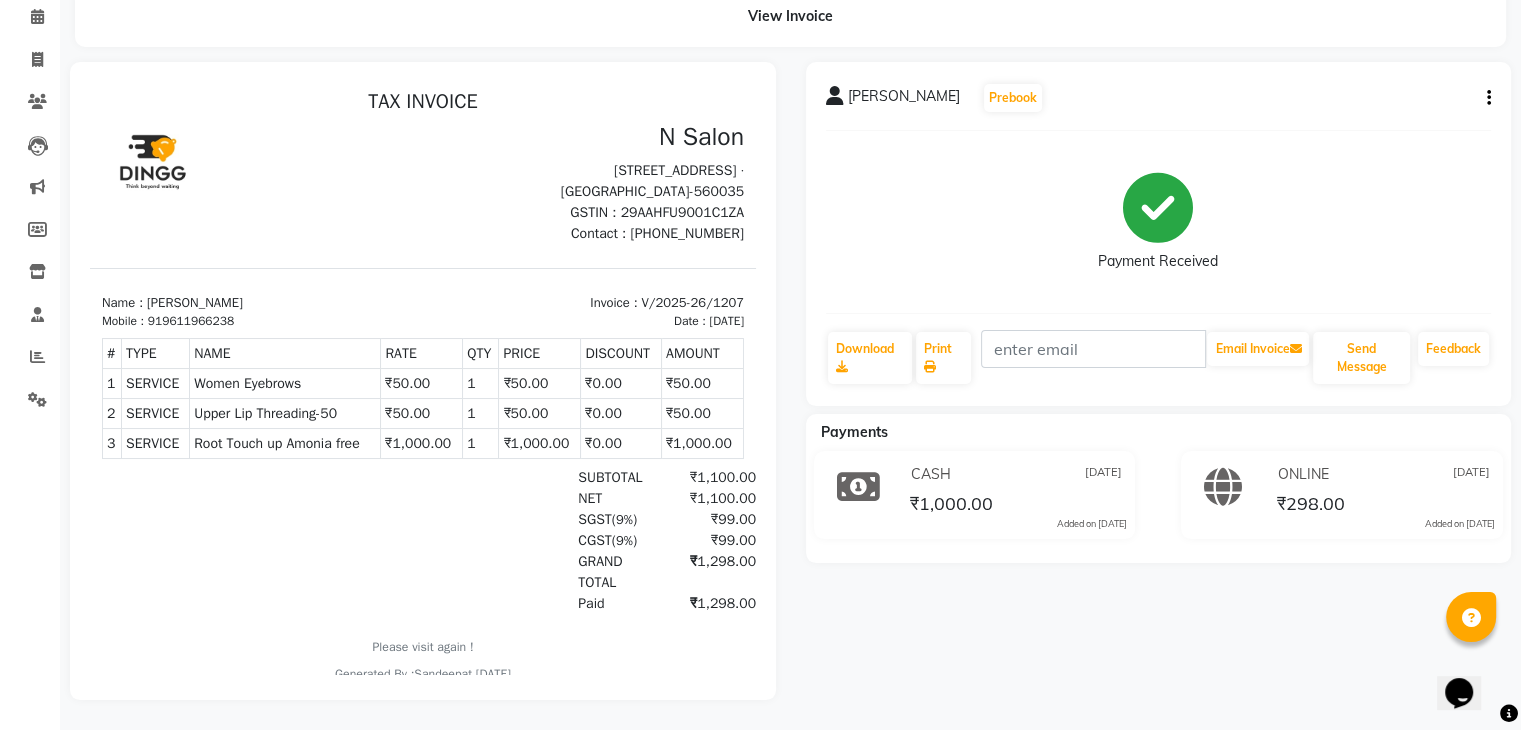 scroll, scrollTop: 100, scrollLeft: 0, axis: vertical 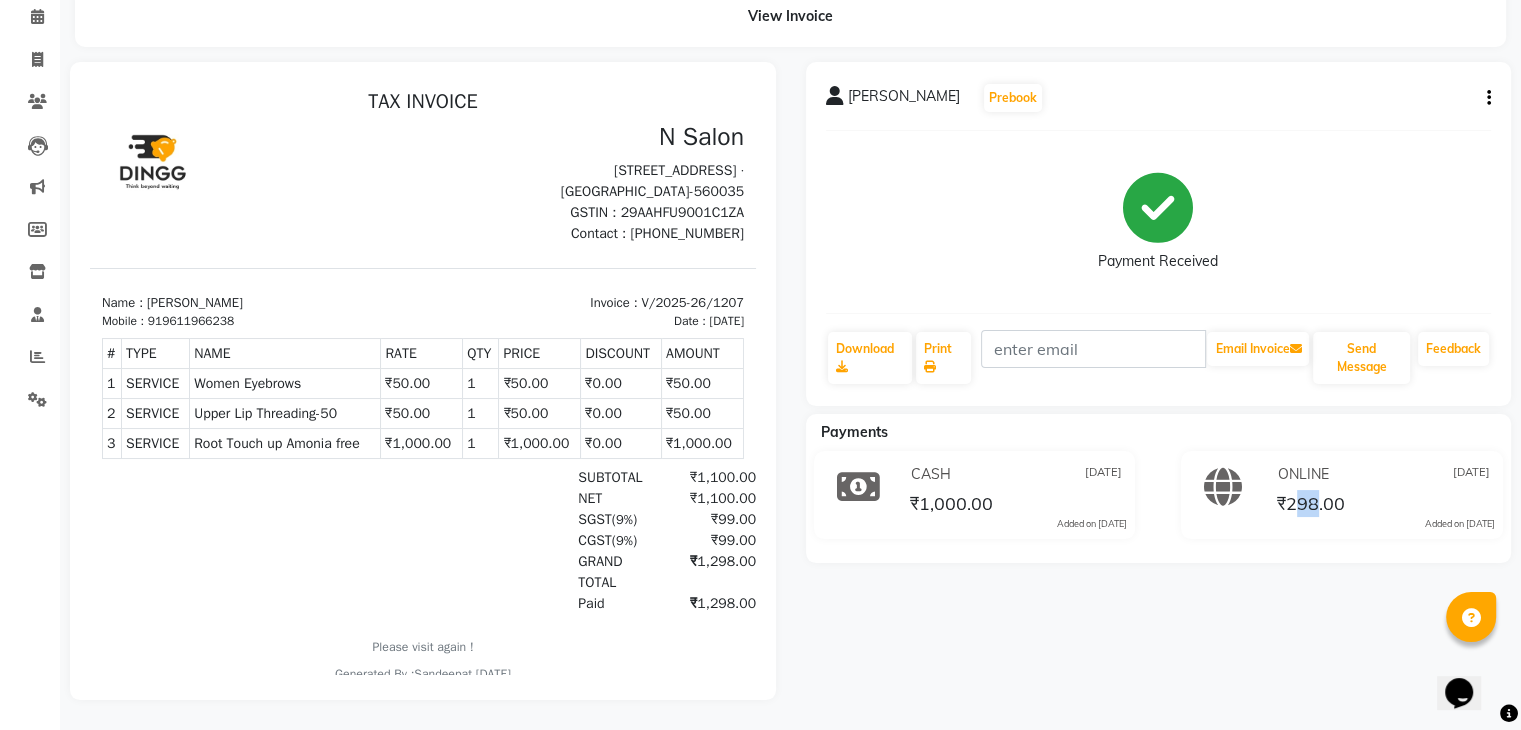 click on "₹298.00" 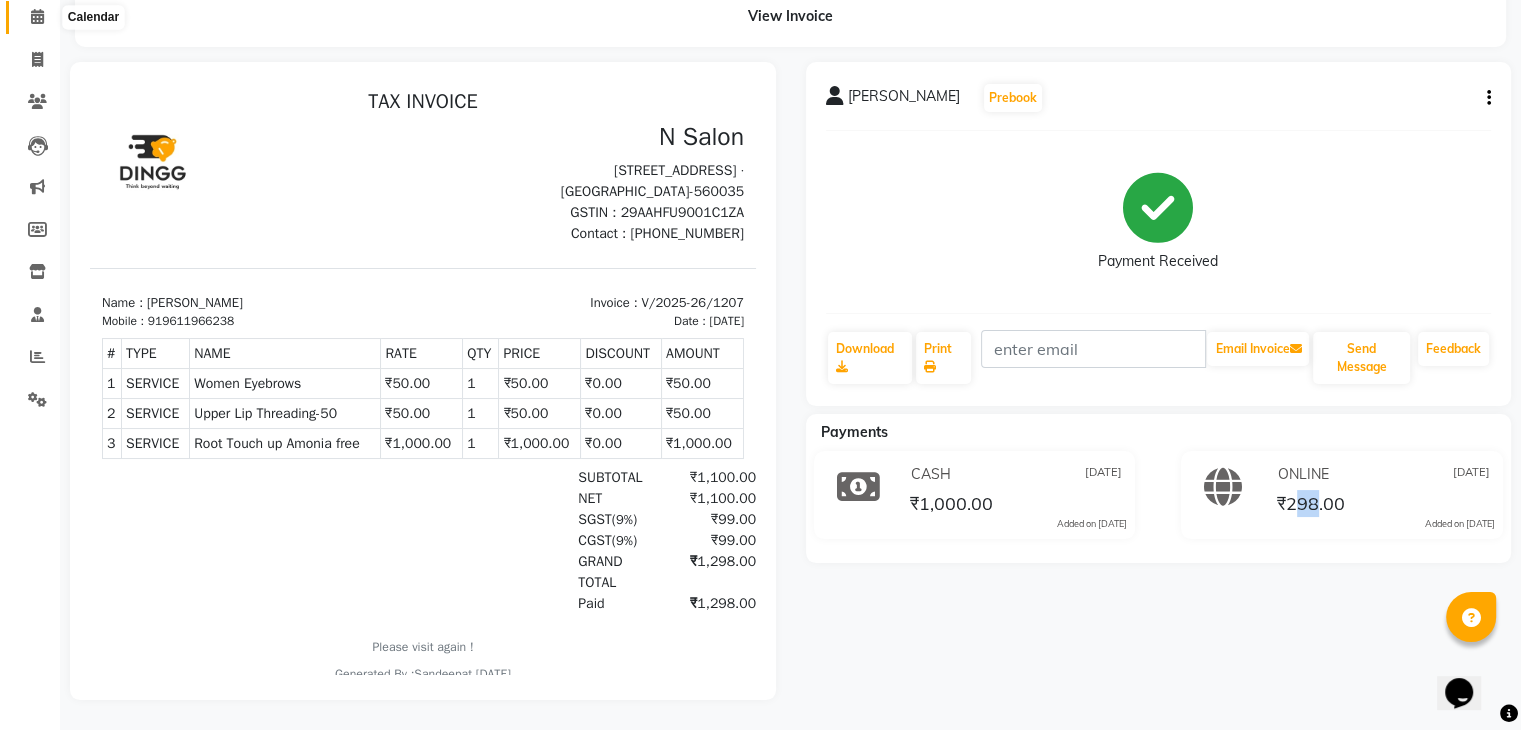 click 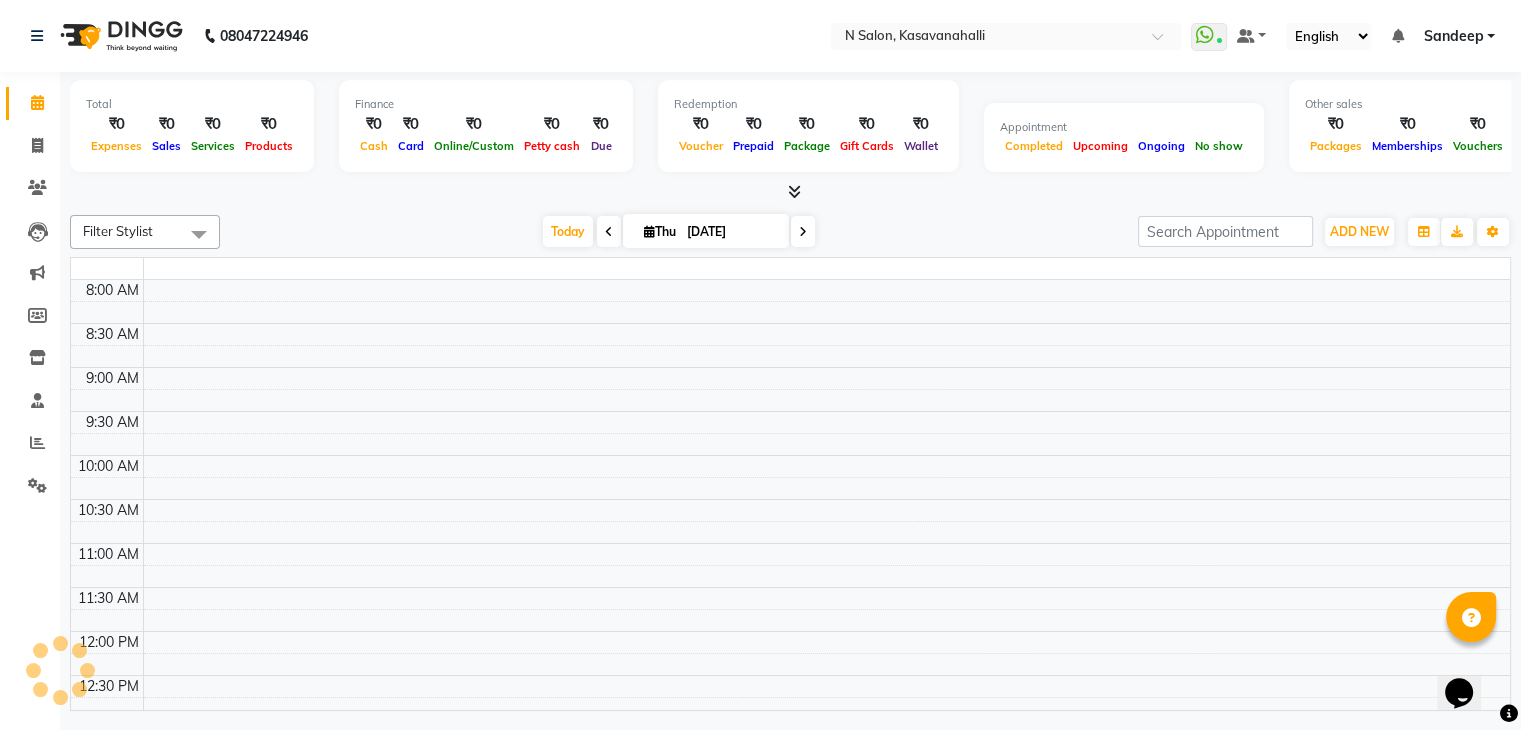 scroll, scrollTop: 0, scrollLeft: 0, axis: both 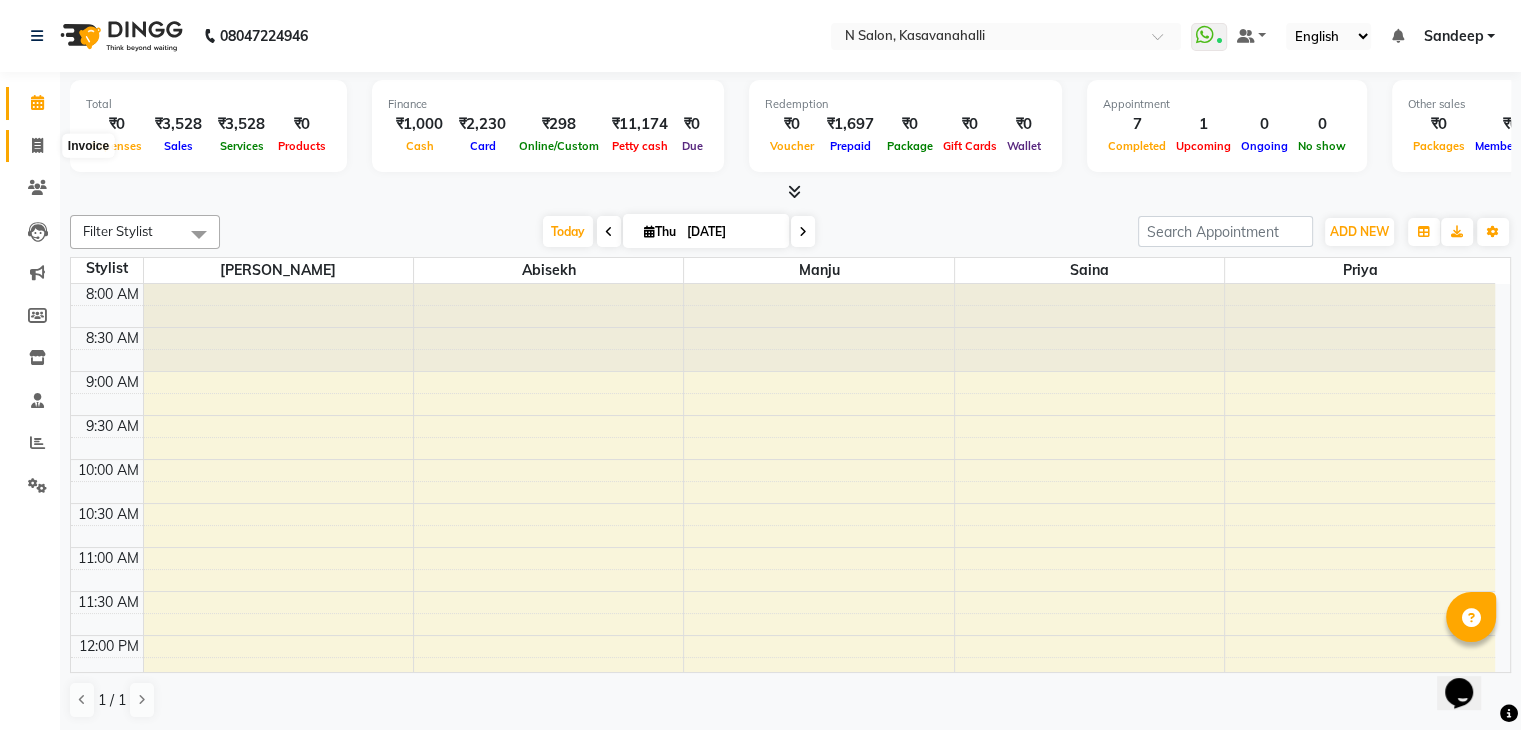 click 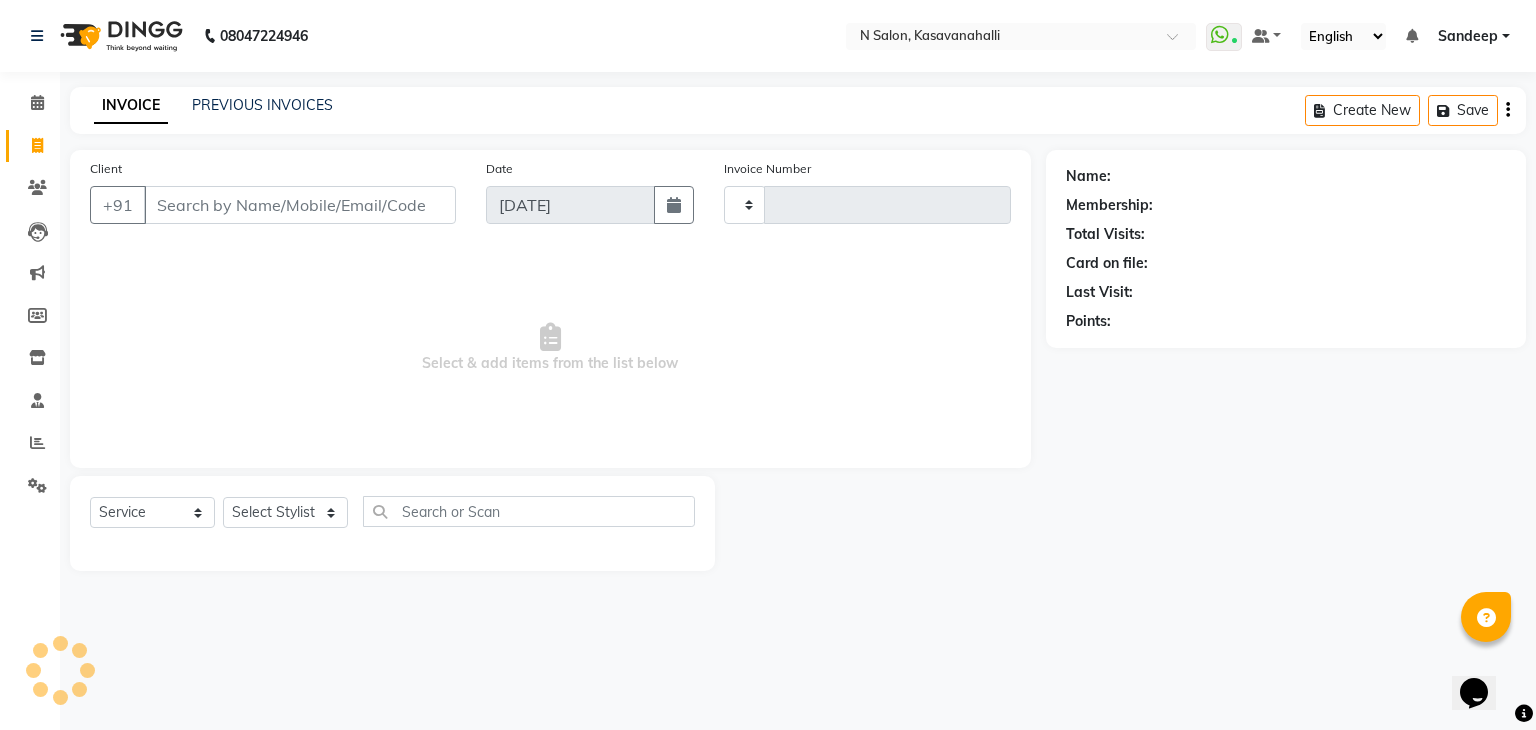 type on "1213" 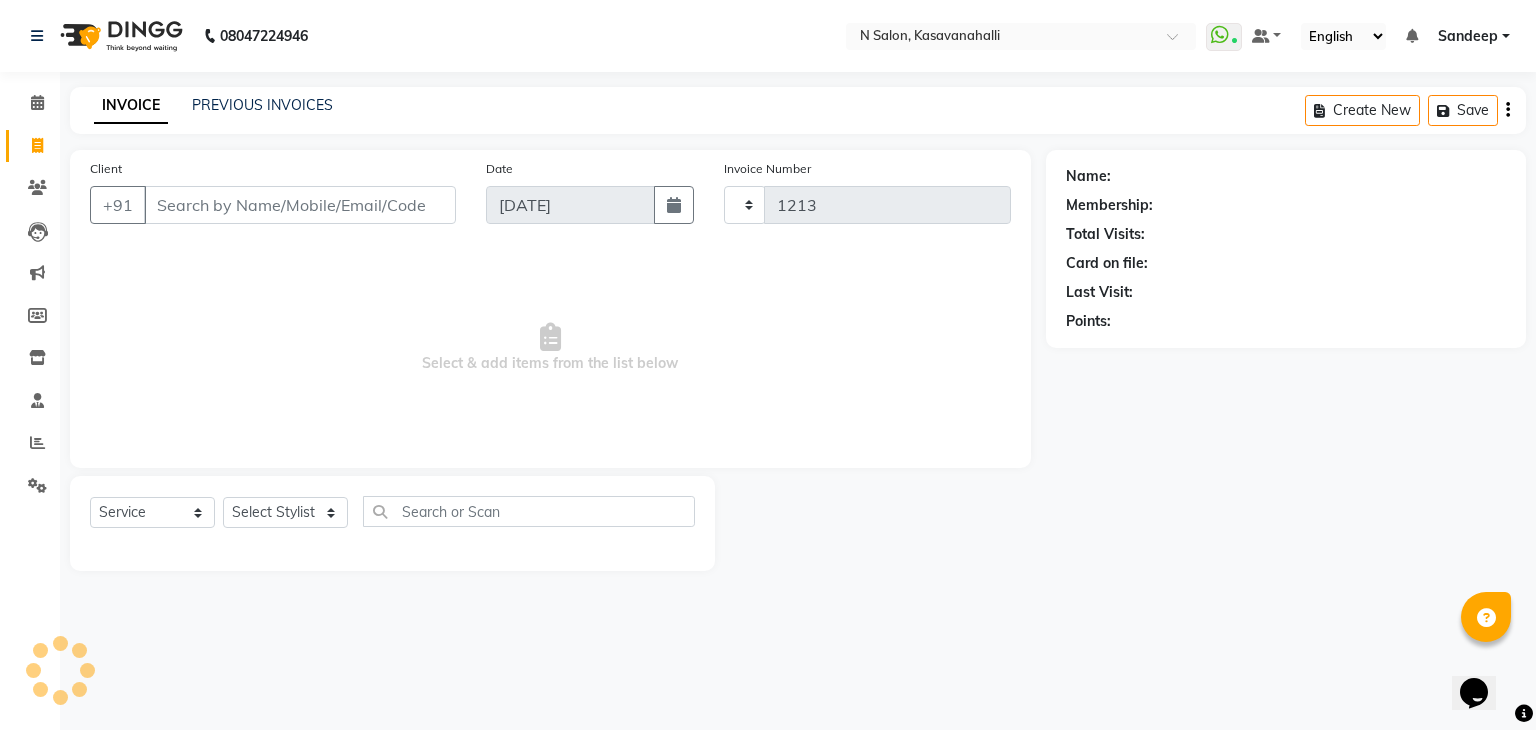 select on "7111" 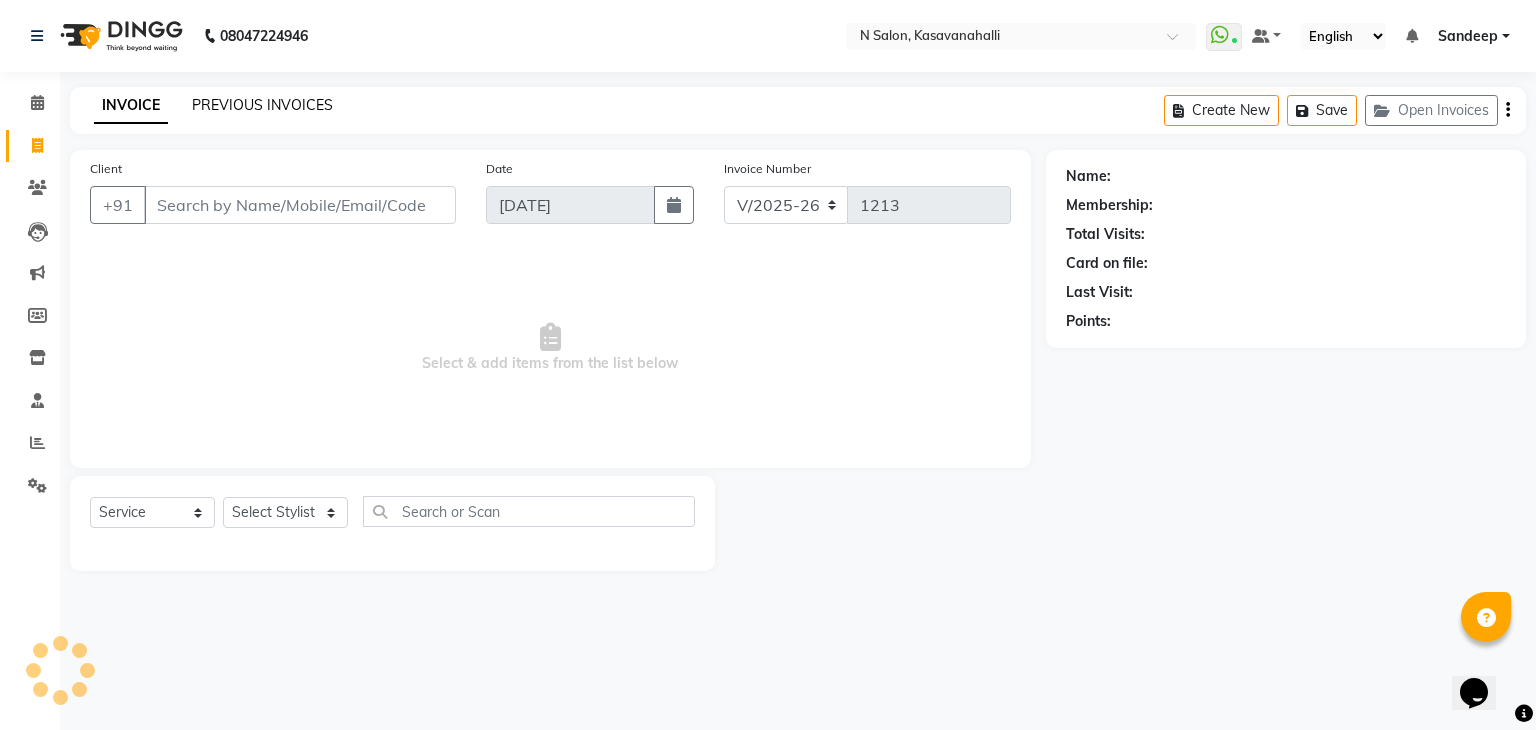 click on "PREVIOUS INVOICES" 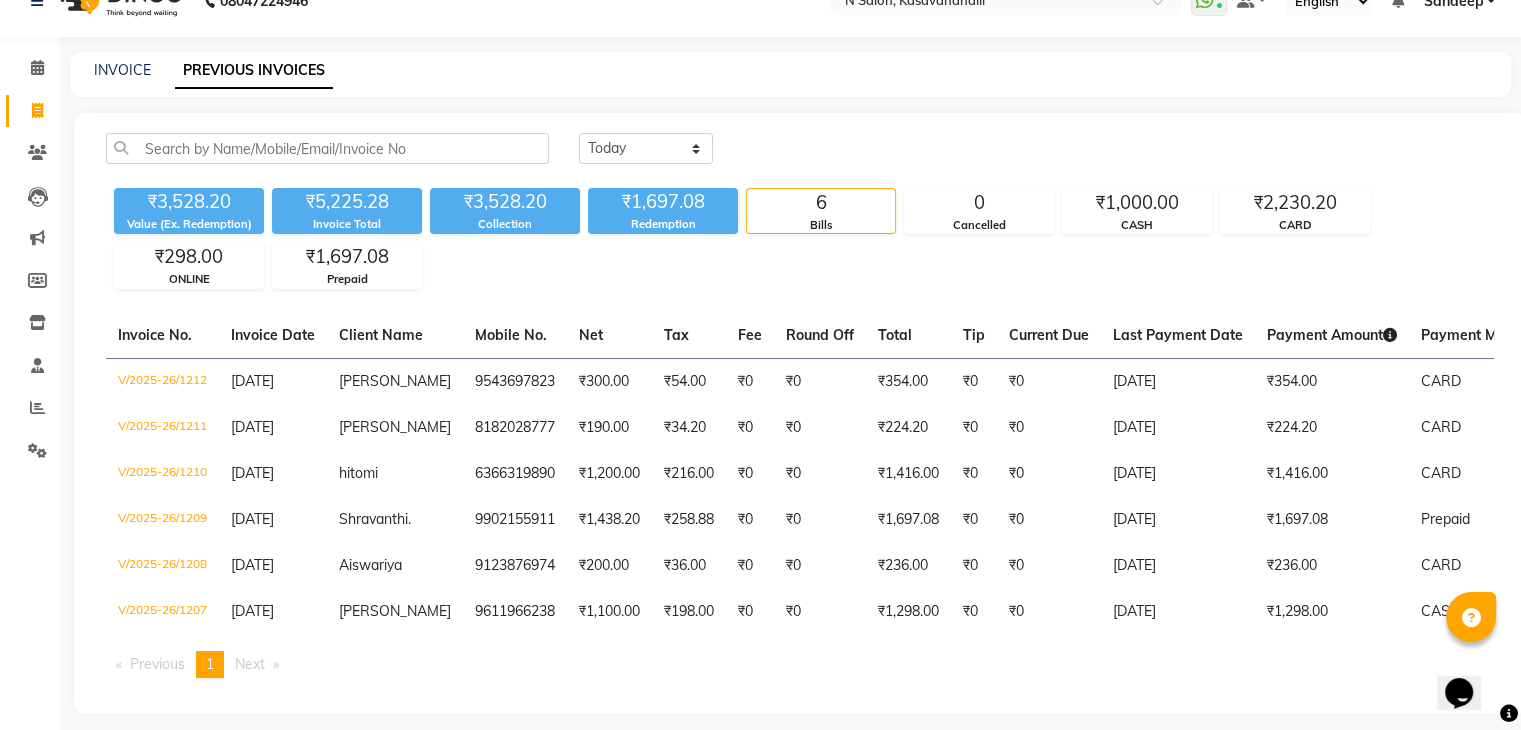 scroll, scrollTop: 64, scrollLeft: 0, axis: vertical 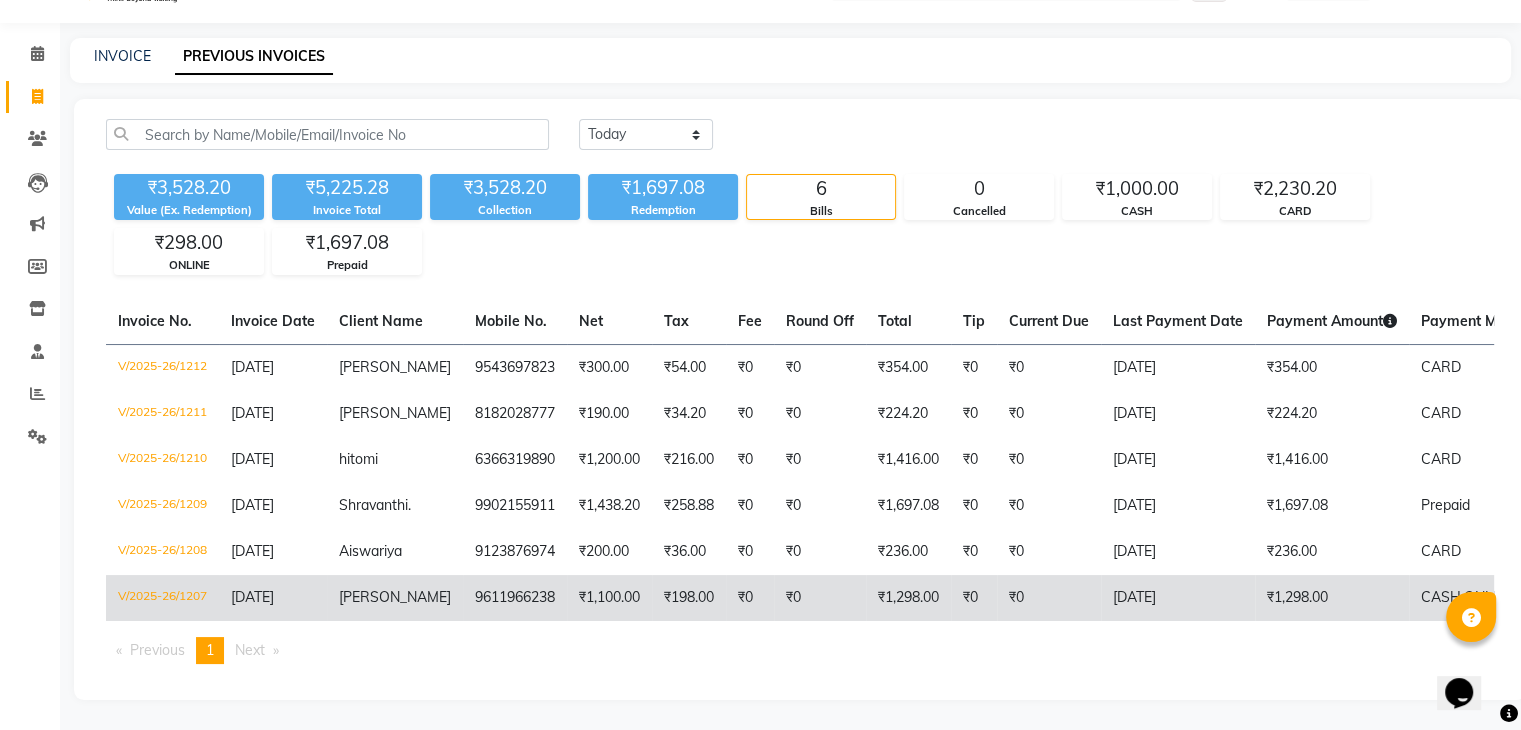click on "V/2025-26/1207" 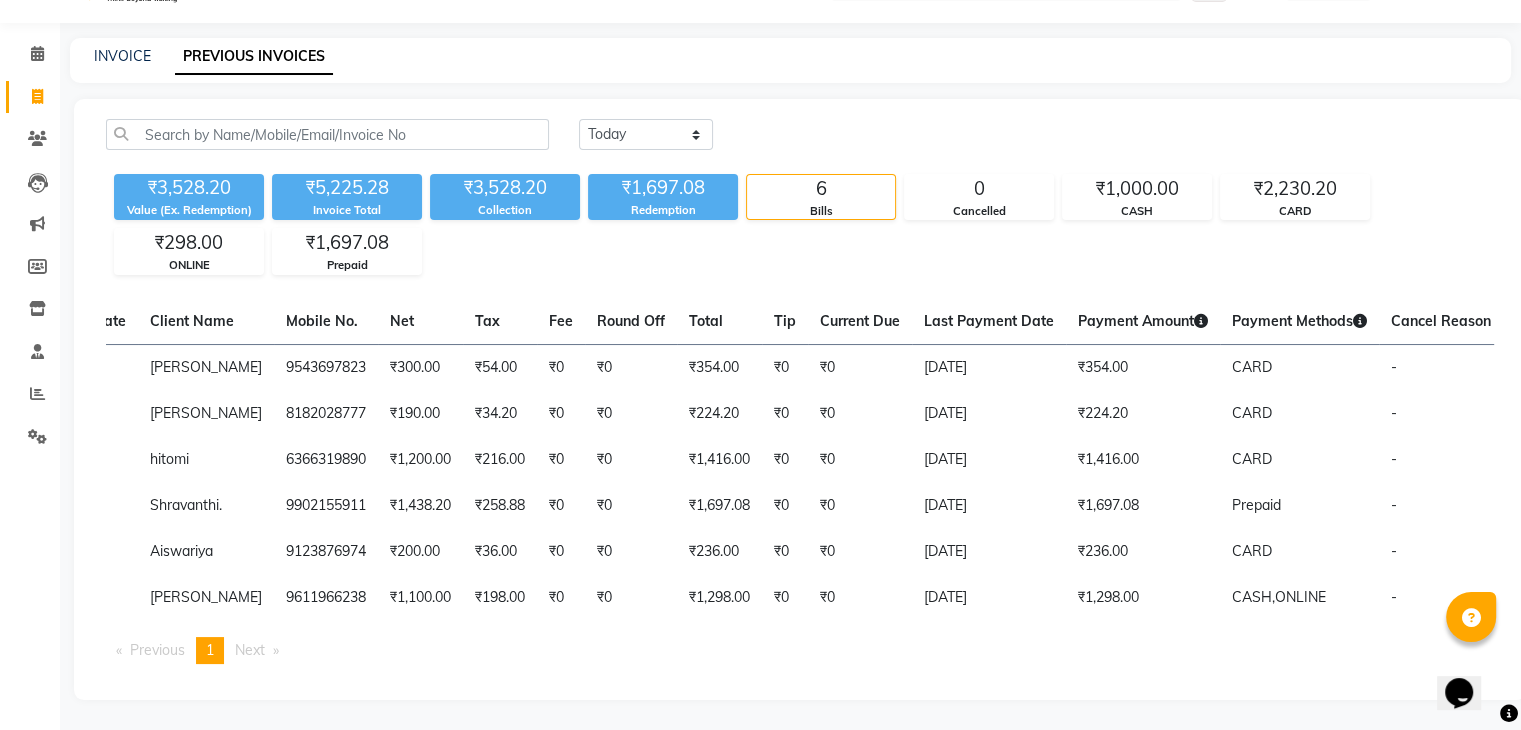 scroll, scrollTop: 0, scrollLeft: 0, axis: both 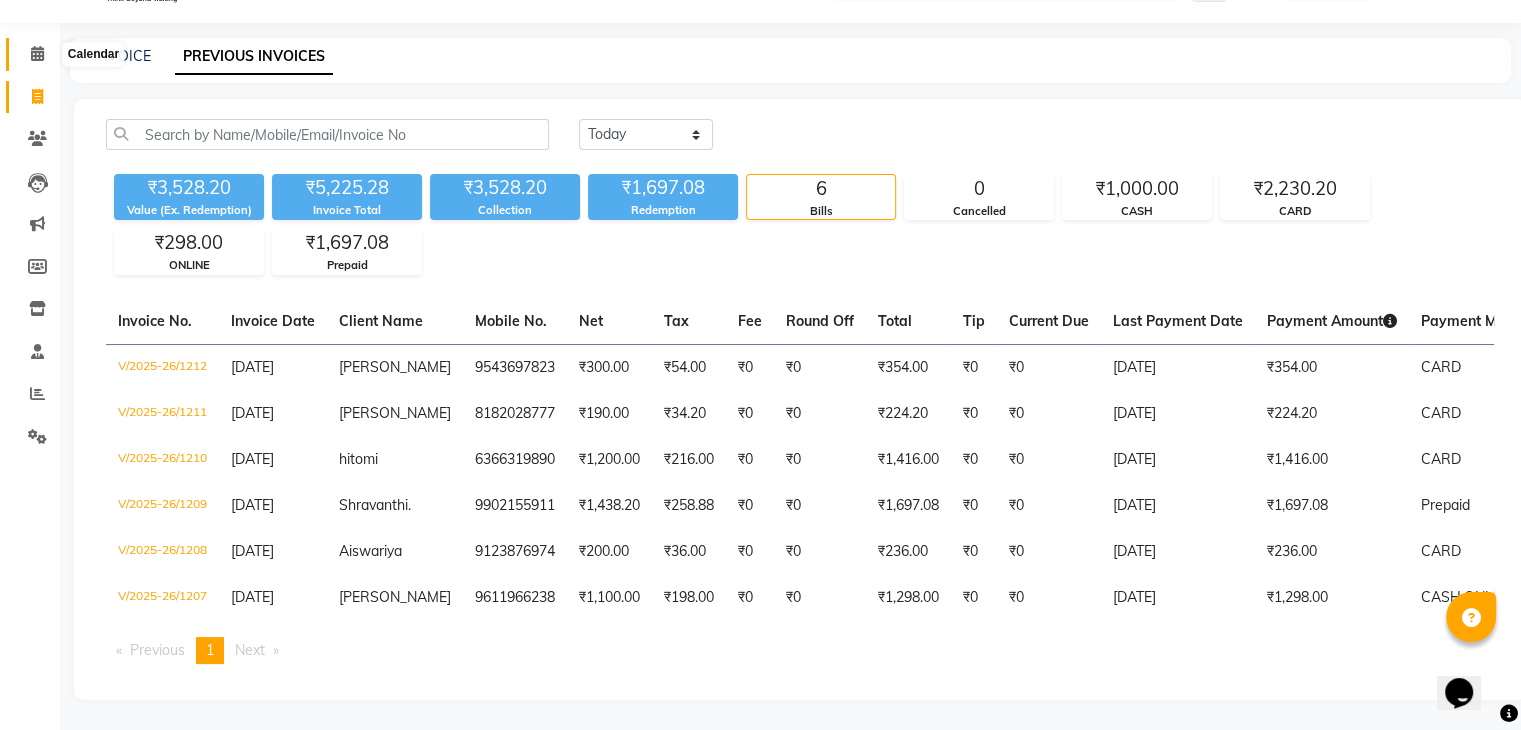 click 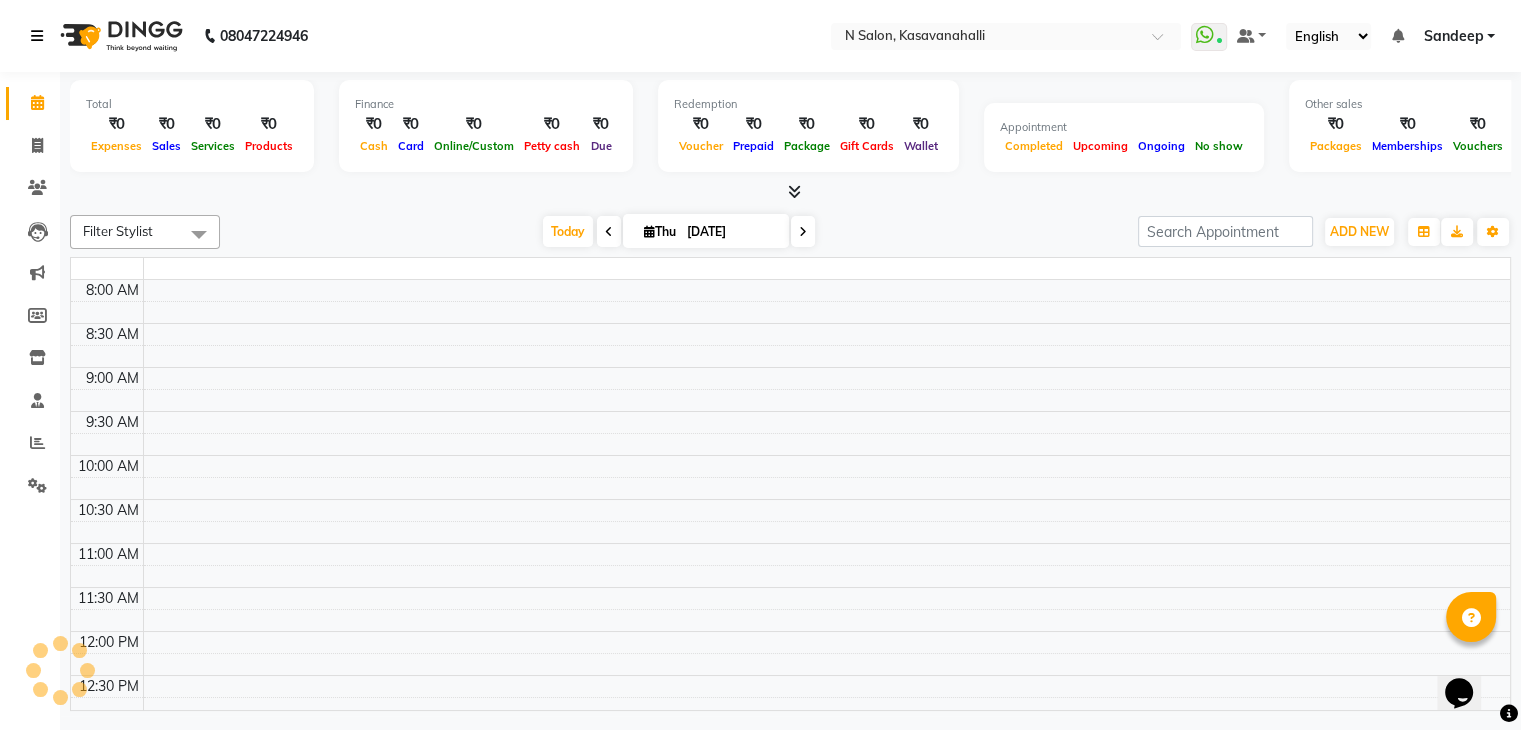 scroll, scrollTop: 0, scrollLeft: 0, axis: both 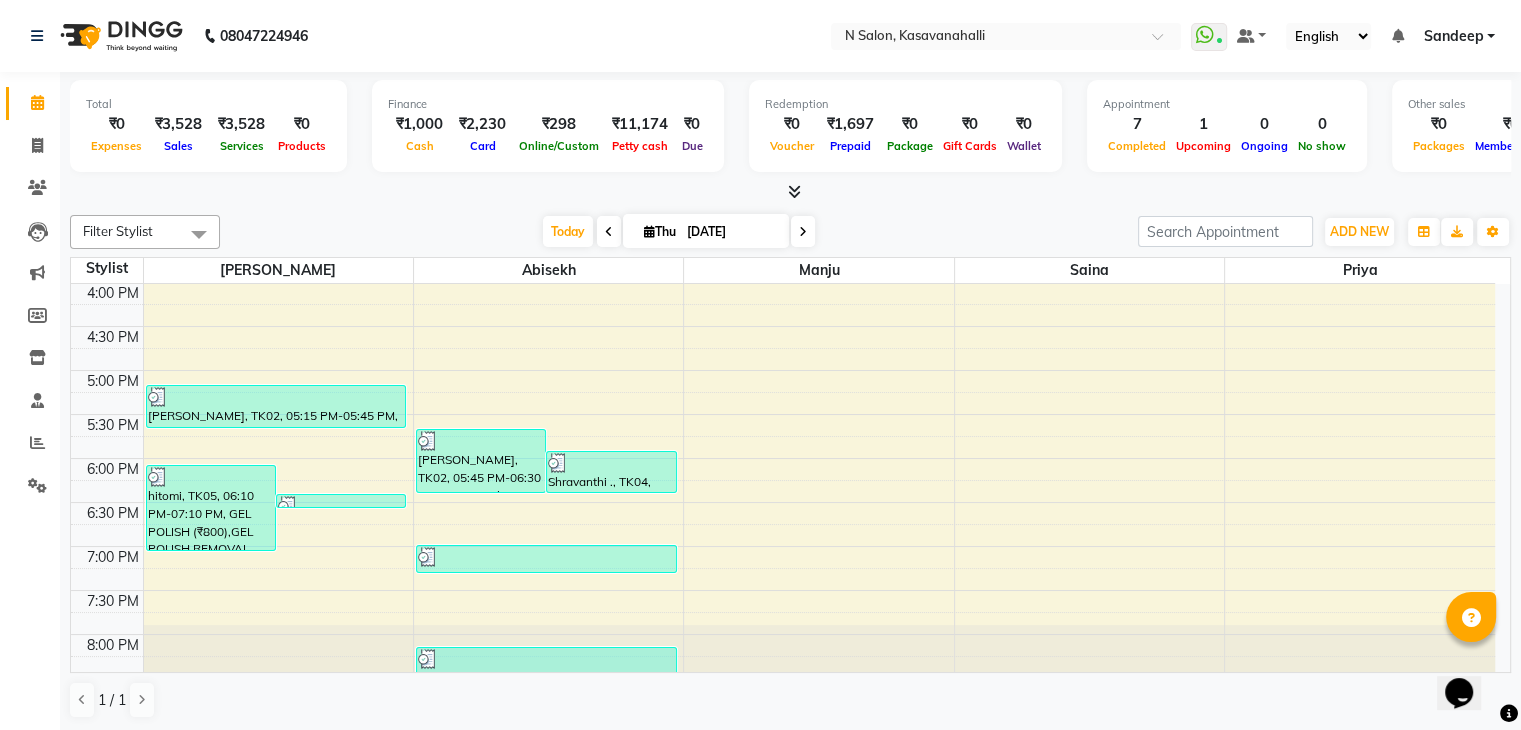 click on "Total  ₹0  Expenses ₹3,528  Sales ₹3,528  Services ₹0  Products Finance  ₹1,000  Cash ₹2,230  Card ₹298  Online/Custom ₹11,174 Petty cash ₹0 Due  Redemption  ₹0 Voucher ₹1,697 Prepaid ₹0 Package ₹0  Gift Cards ₹0  Wallet  Appointment  7 Completed 1 Upcoming 0 Ongoing 0 No show  Other sales  ₹0  Packages ₹0  Memberships ₹0  Vouchers ₹0  Prepaids ₹0  Gift Cards Filter Stylist Select All Abisekh Manju Priya RAJESHWARI  Saina Today  Thu 10-07-2025 Toggle Dropdown Add Appointment Add Invoice Add Expense Add Attendance Add Client Add Transaction Toggle Dropdown Add Appointment Add Invoice Add Expense Add Attendance Add Client ADD NEW Toggle Dropdown Add Appointment Add Invoice Add Expense Add Attendance Add Client Add Transaction Filter Stylist Select All Abisekh Manju Priya RAJESHWARI  Saina Group By  Staff View   Room View  View as Vertical  Vertical - Week View  Horizontal  Horizontal - Week View  List  Toggle Dropdown Calendar Settings Manage Tags   Arrange Stylists  Zoom 5" 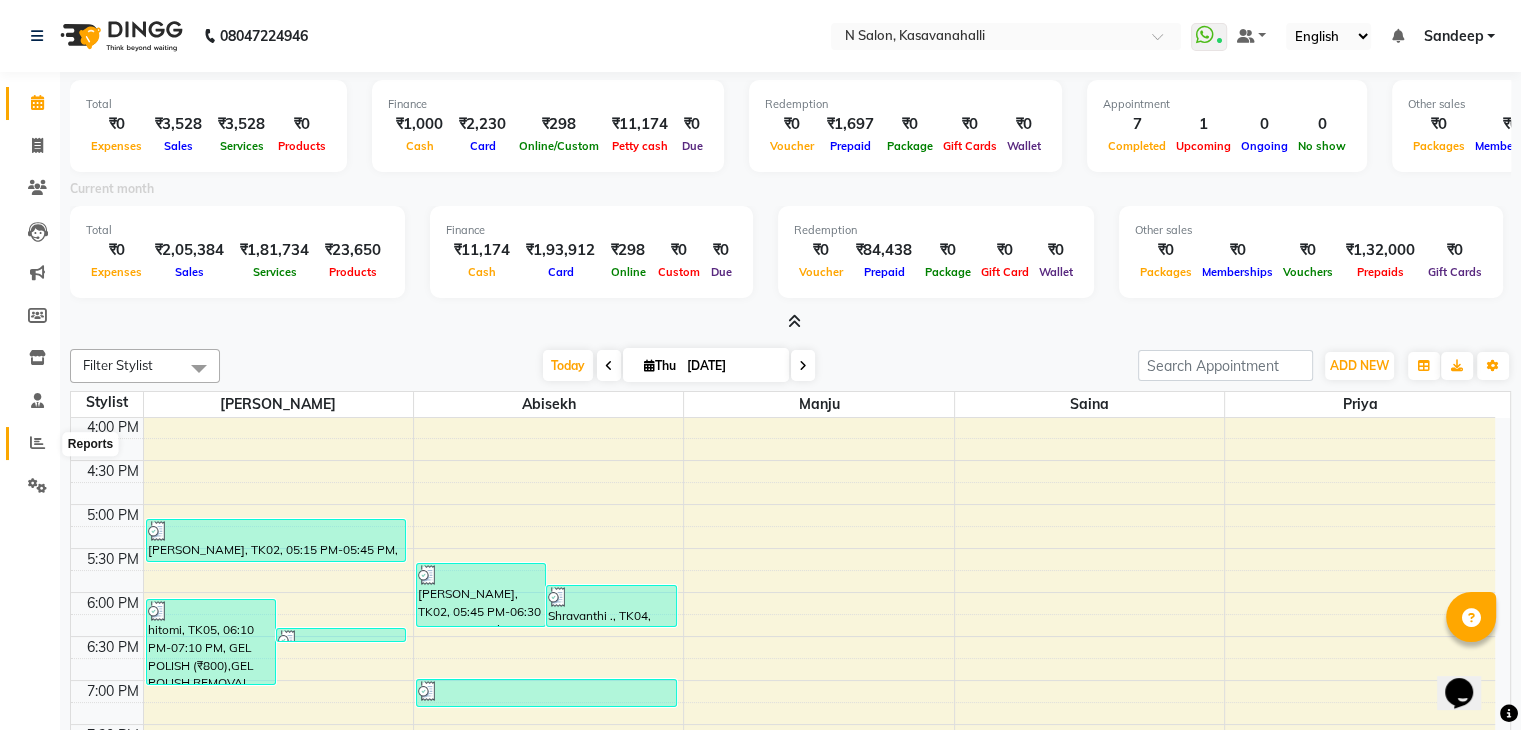 click 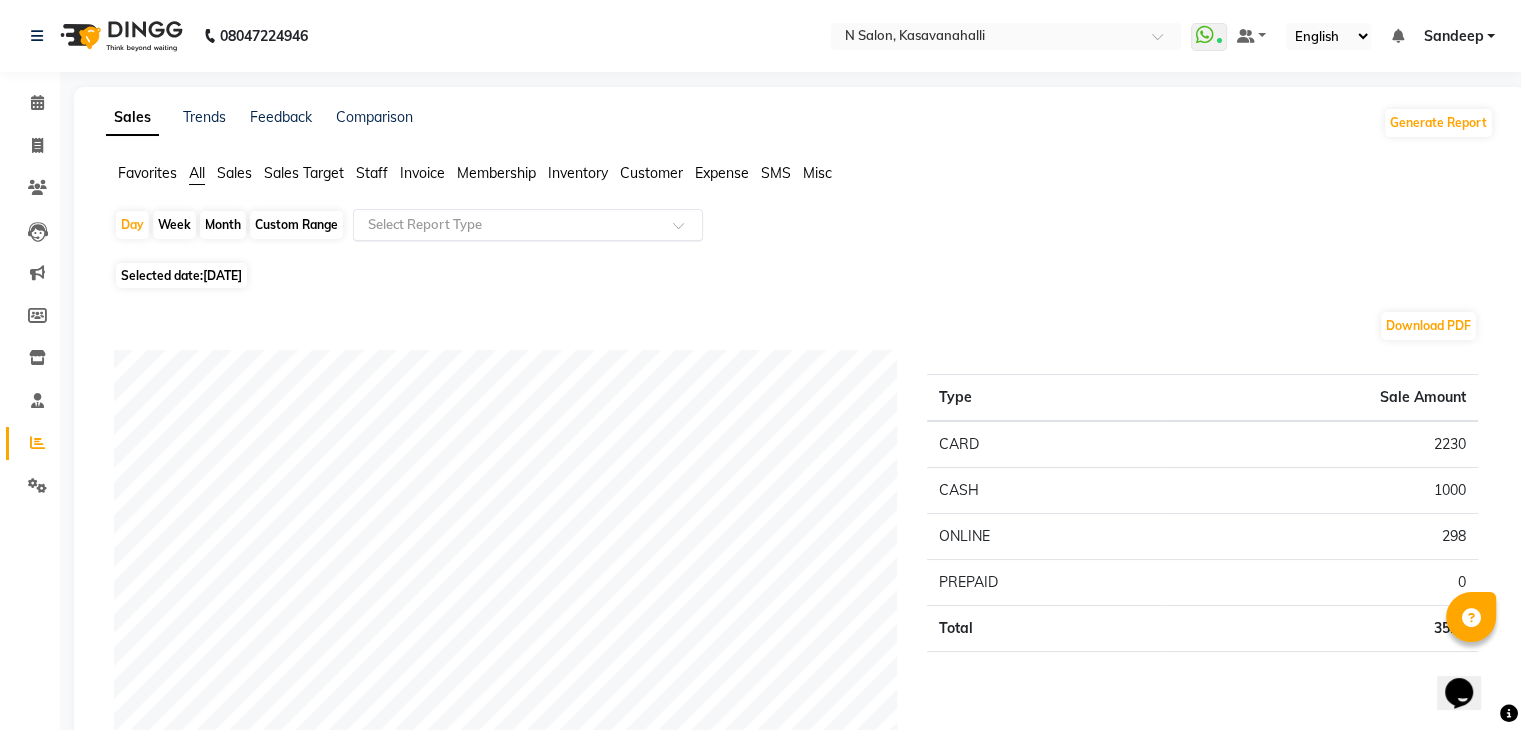 click 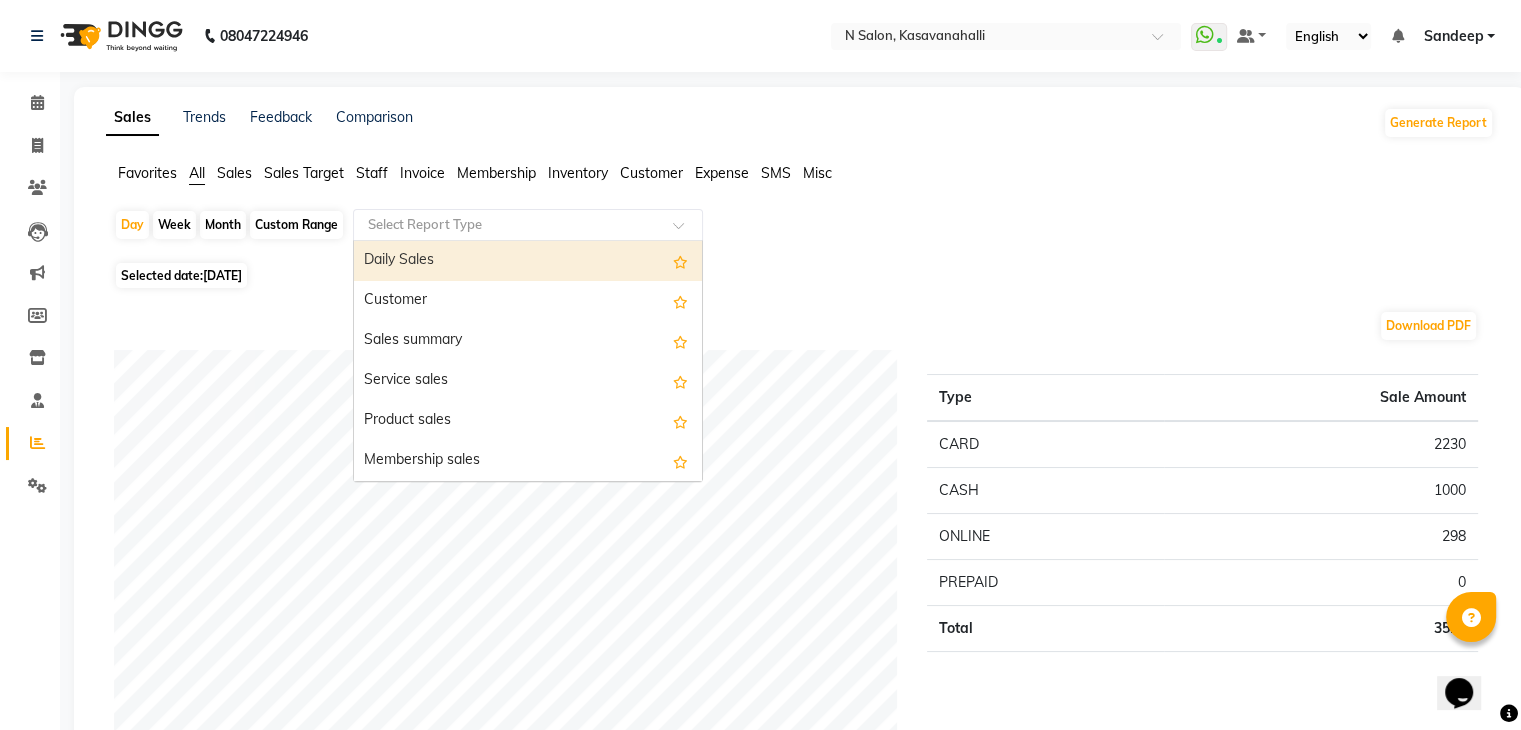 click on "Daily Sales" at bounding box center (528, 261) 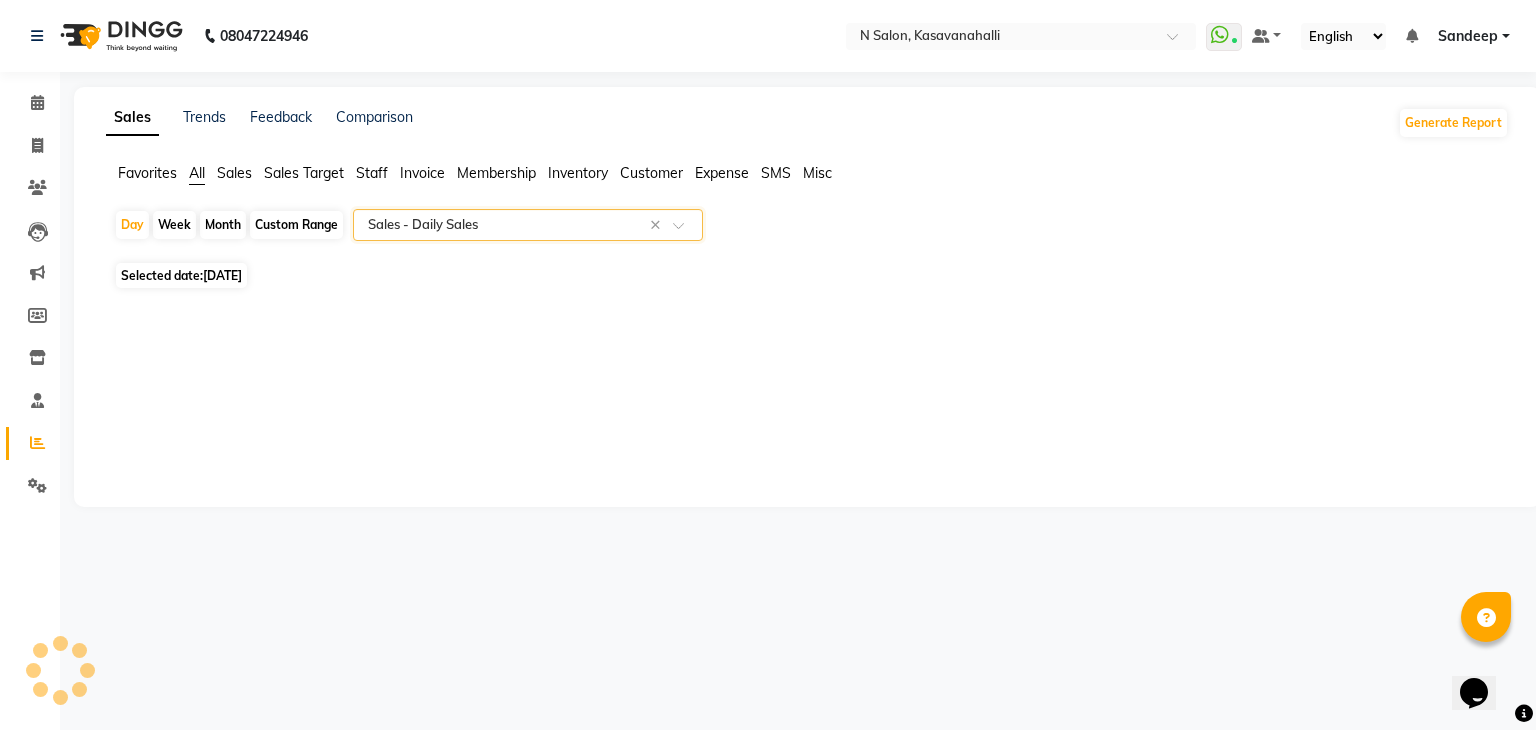 select on "full_report" 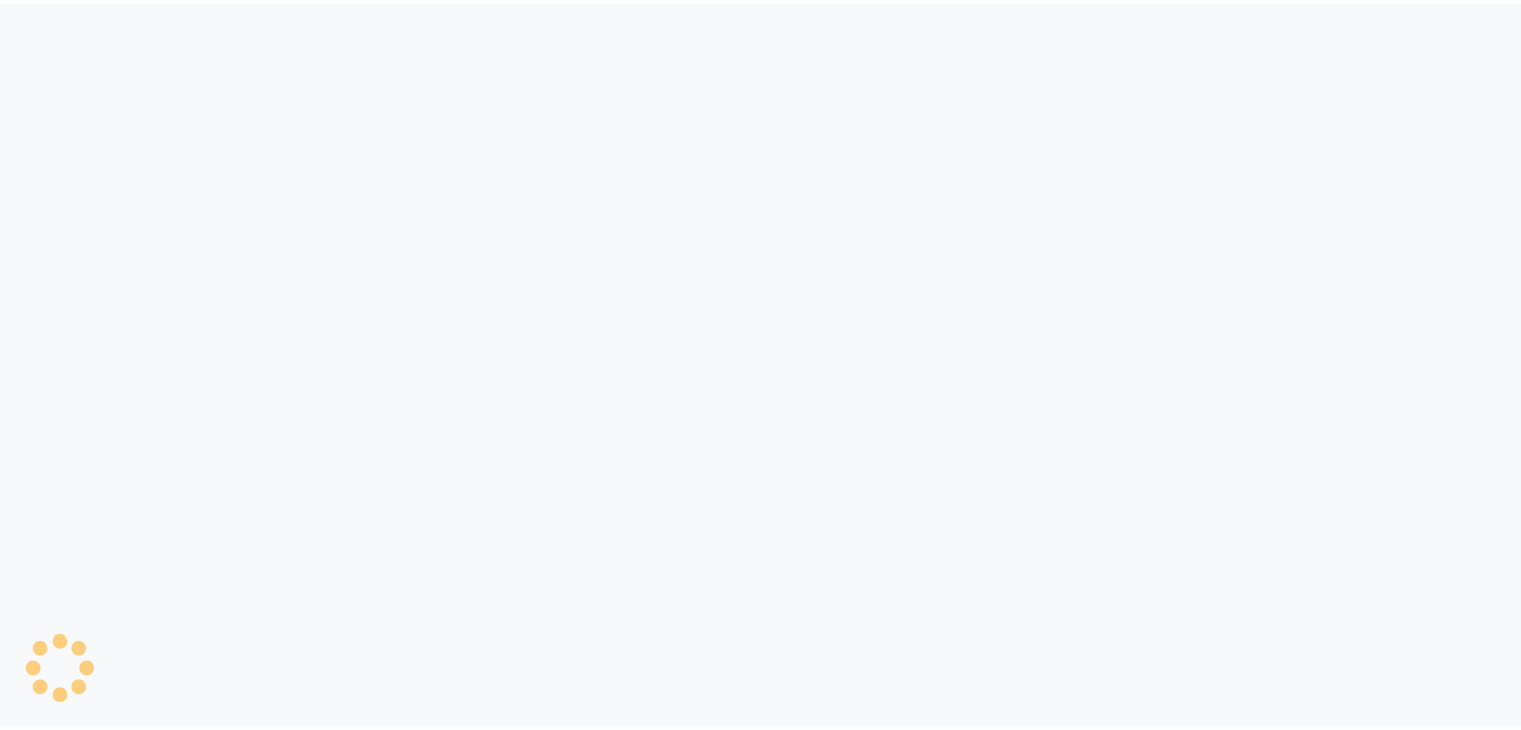 scroll, scrollTop: 0, scrollLeft: 0, axis: both 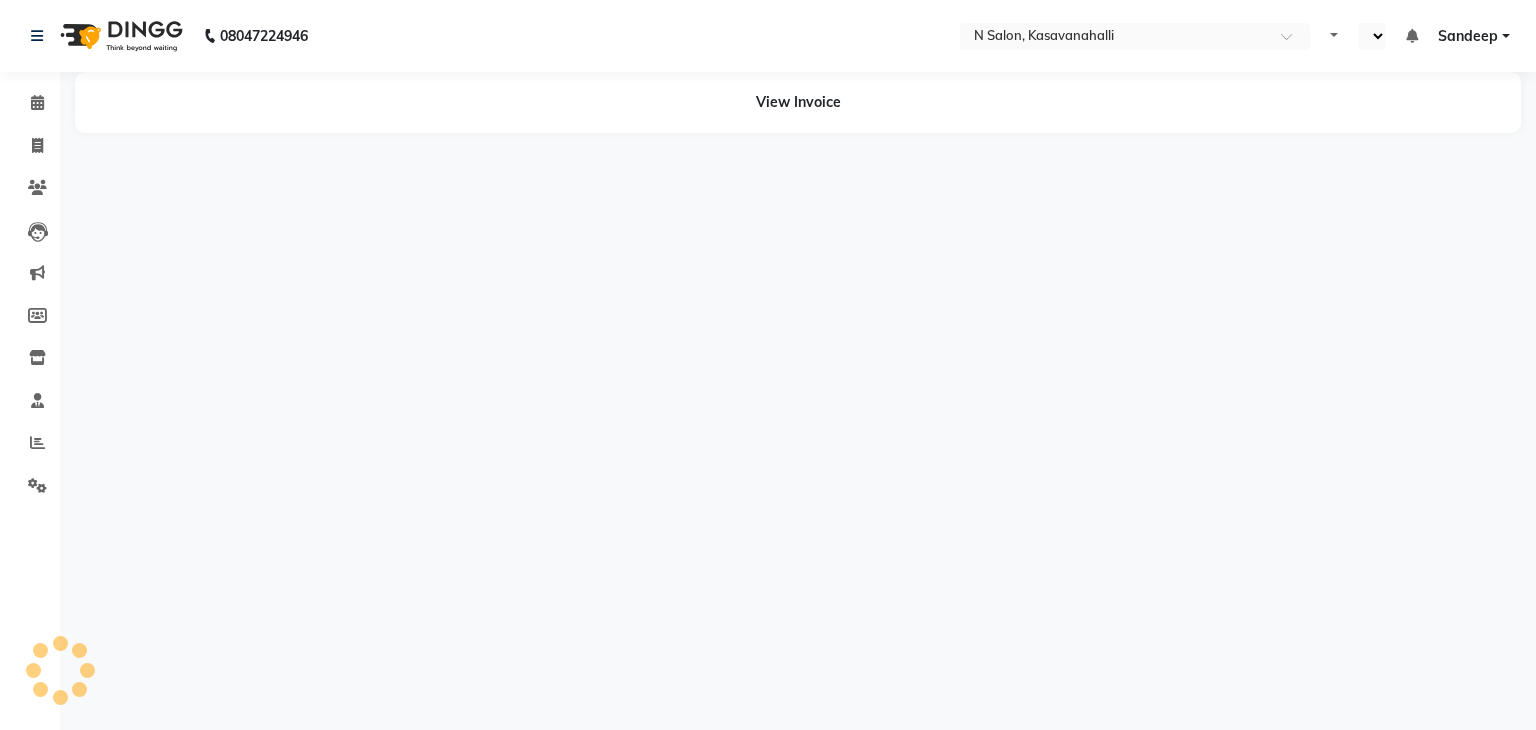 select on "en" 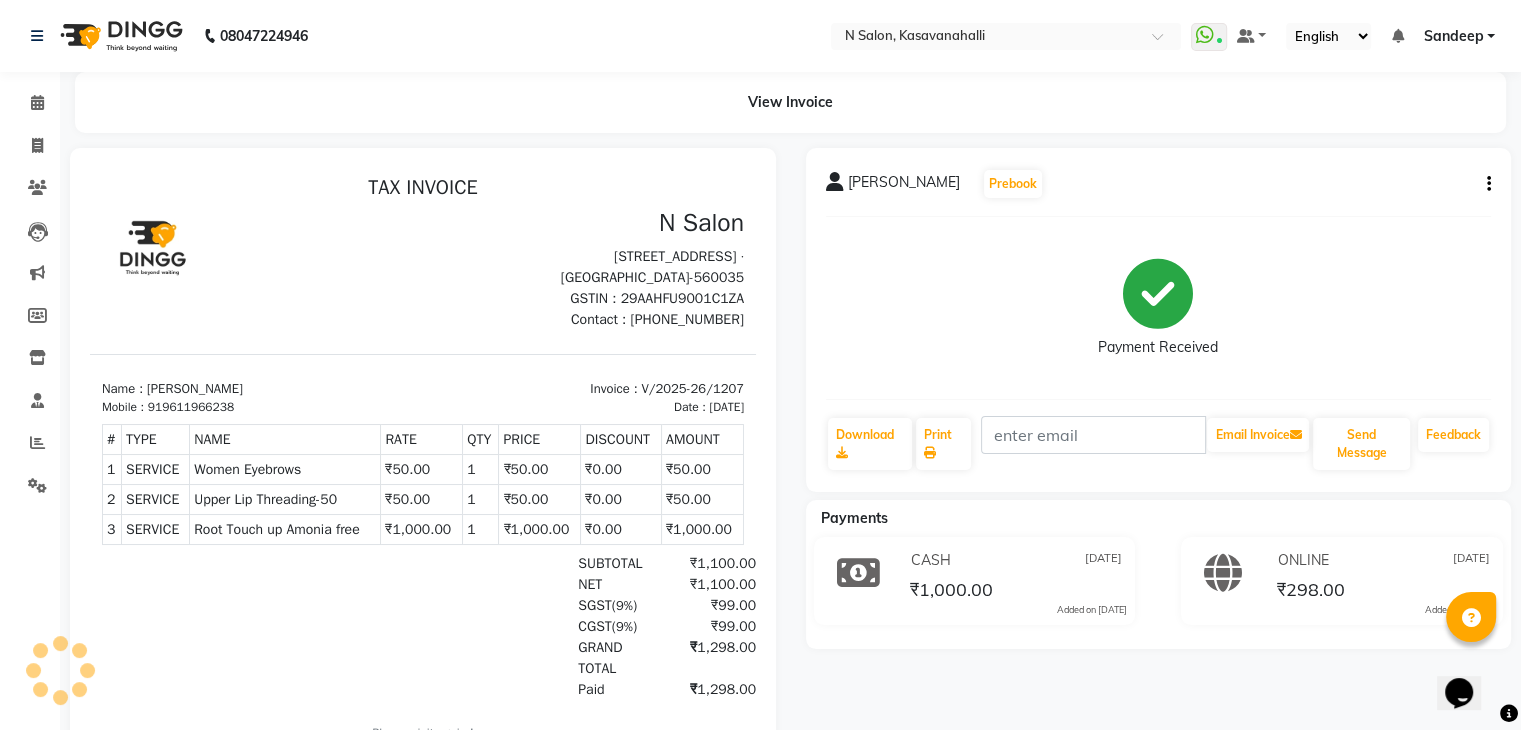 scroll, scrollTop: 0, scrollLeft: 0, axis: both 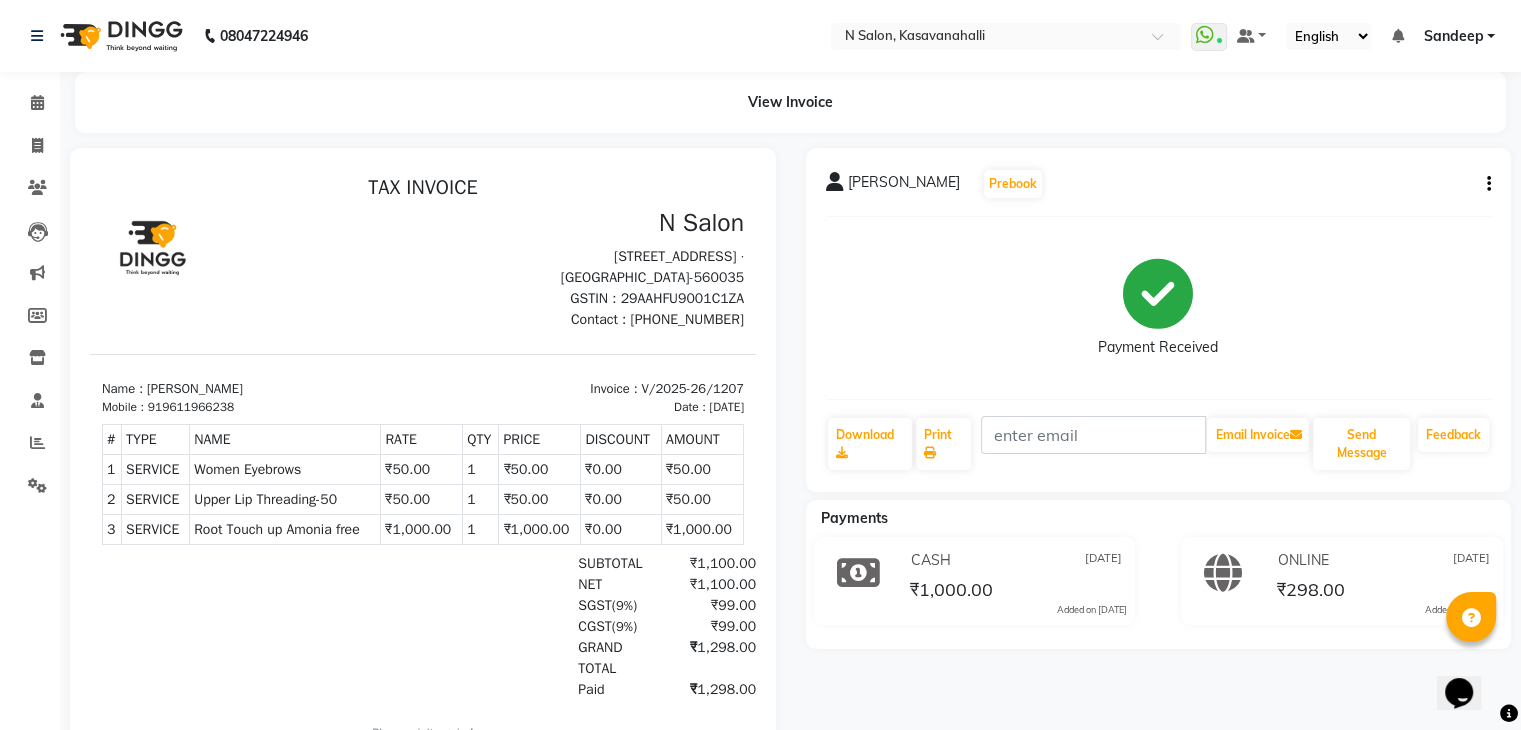 click at bounding box center [256, 269] 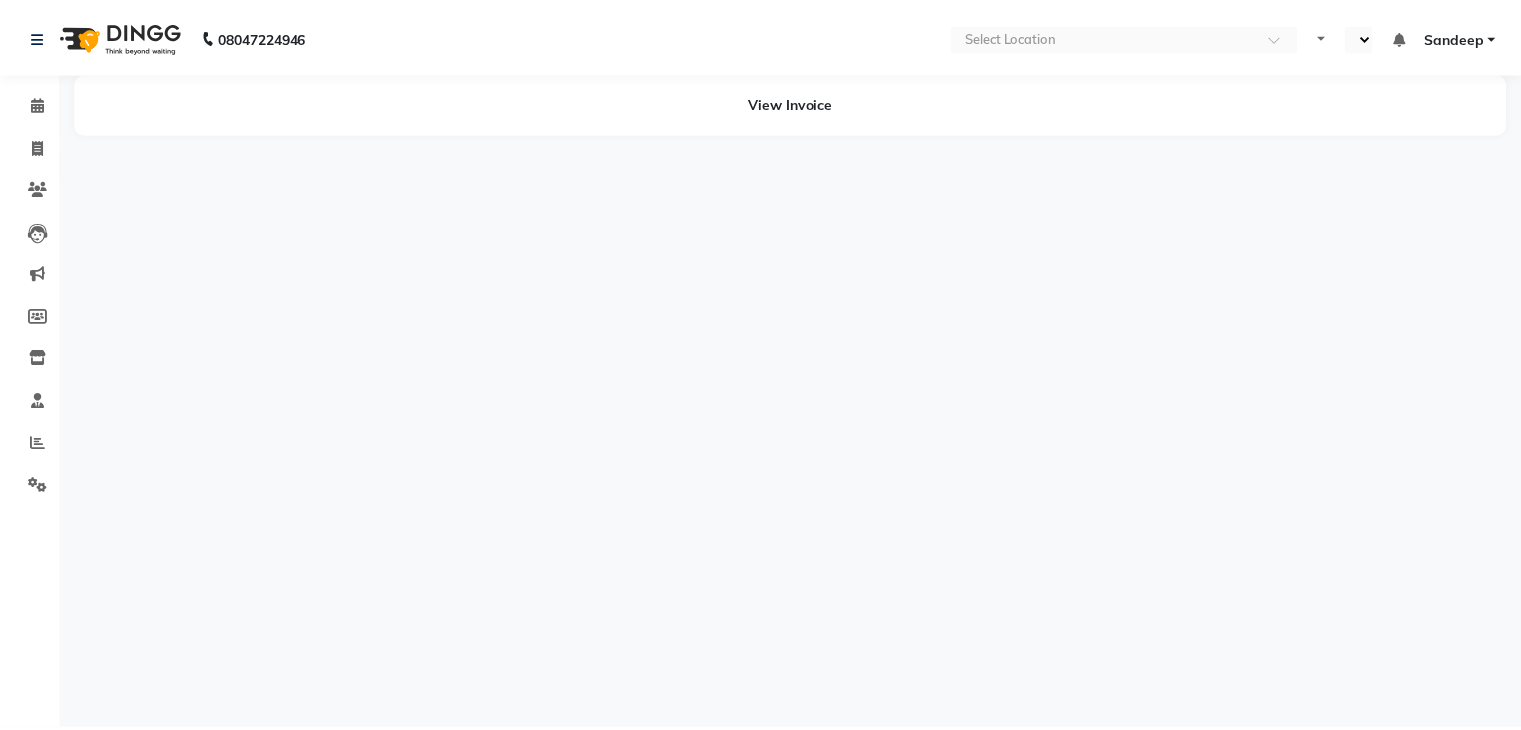 scroll, scrollTop: 0, scrollLeft: 0, axis: both 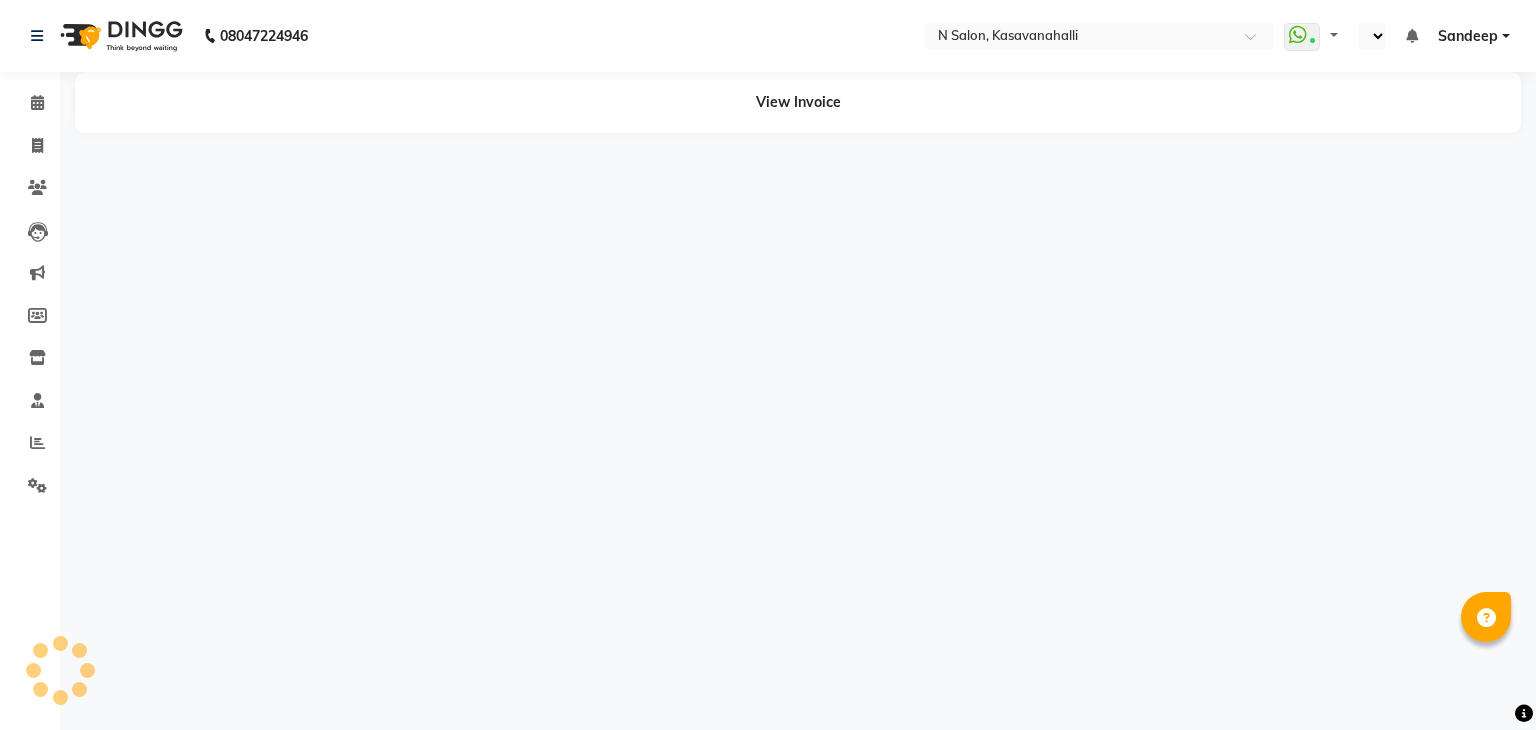 select on "en" 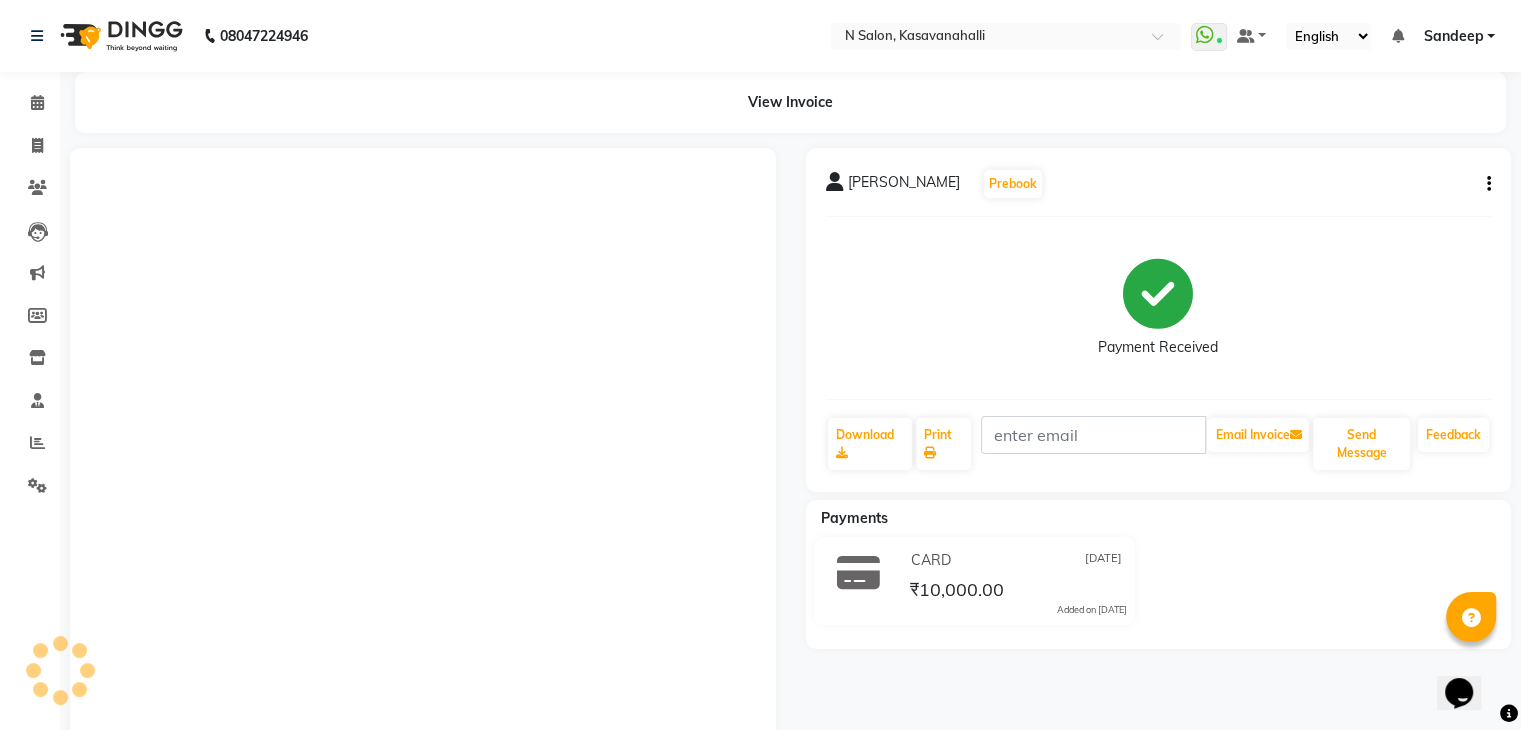 scroll, scrollTop: 0, scrollLeft: 0, axis: both 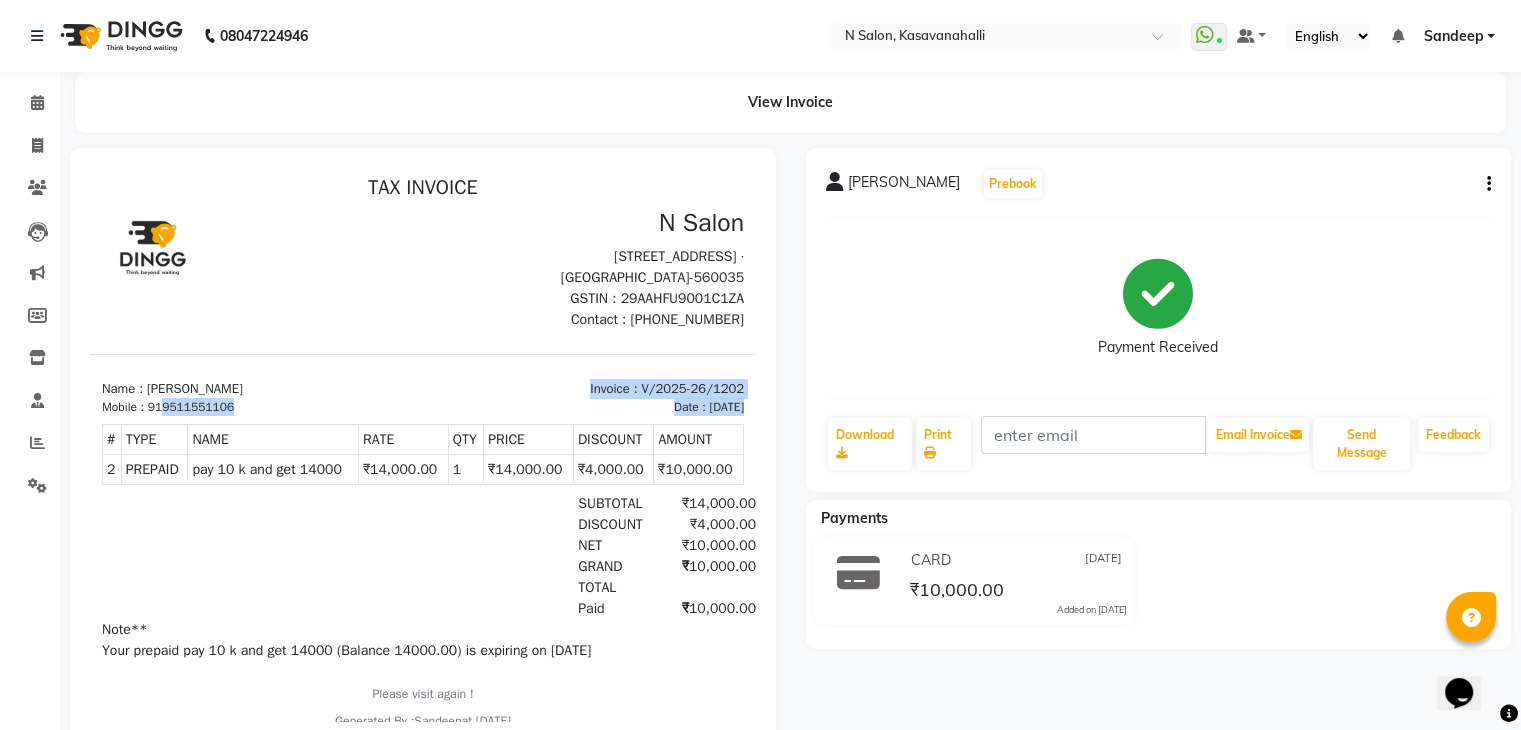 drag, startPoint x: 167, startPoint y: 407, endPoint x: 217, endPoint y: 412, distance: 50.24938 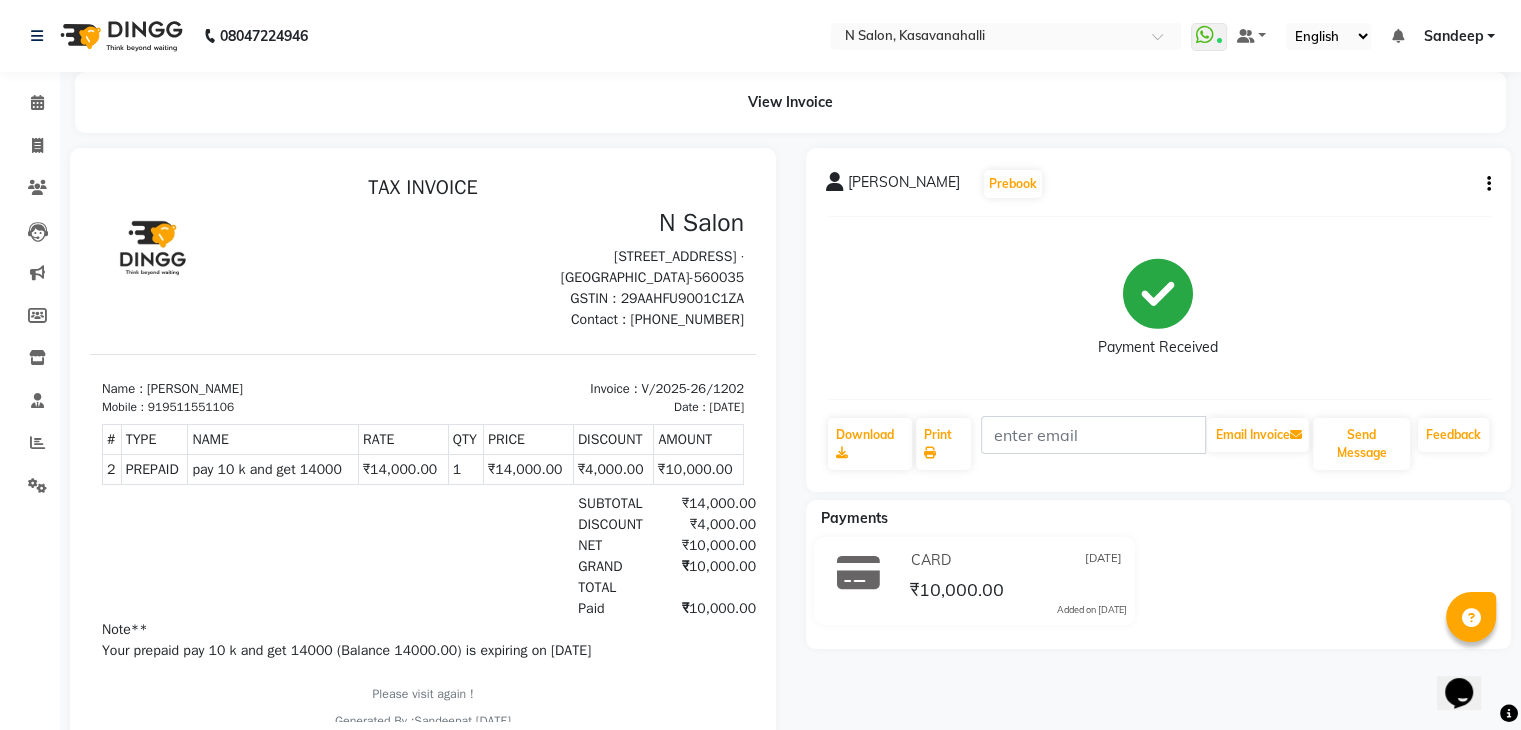 click on "Name  : [PERSON_NAME]" at bounding box center [256, 389] 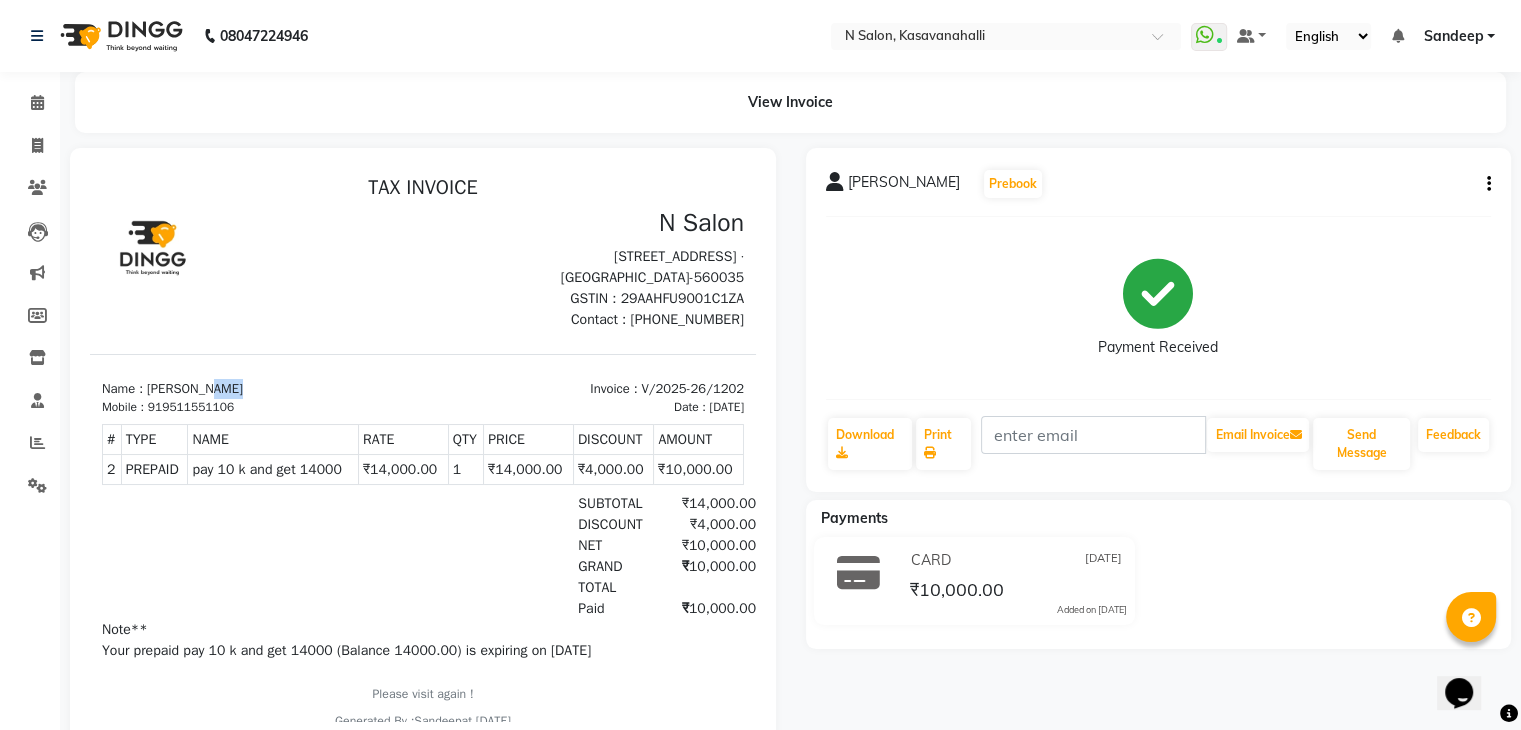 click on "Name  : [PERSON_NAME]" at bounding box center [256, 389] 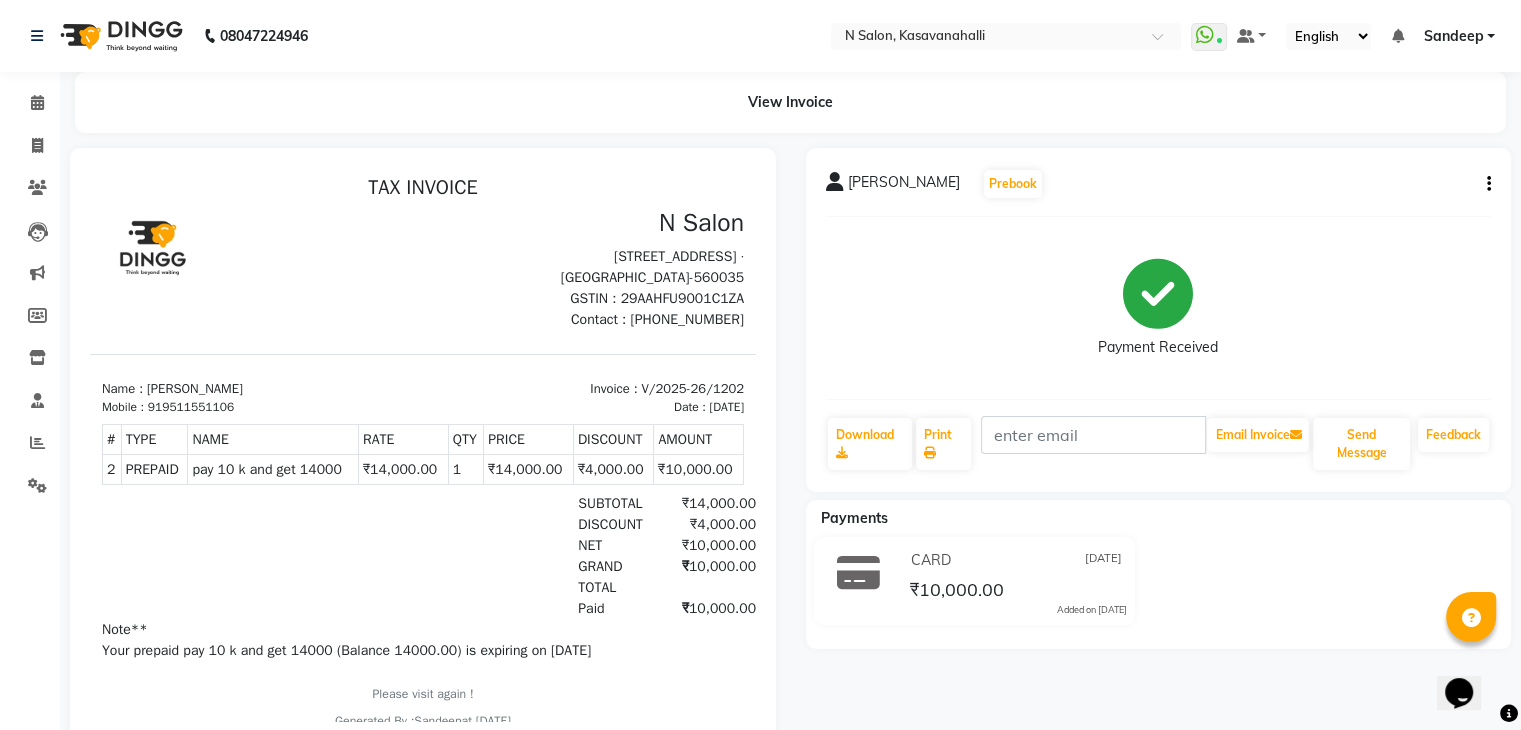 click on "919511551106" at bounding box center [191, 407] 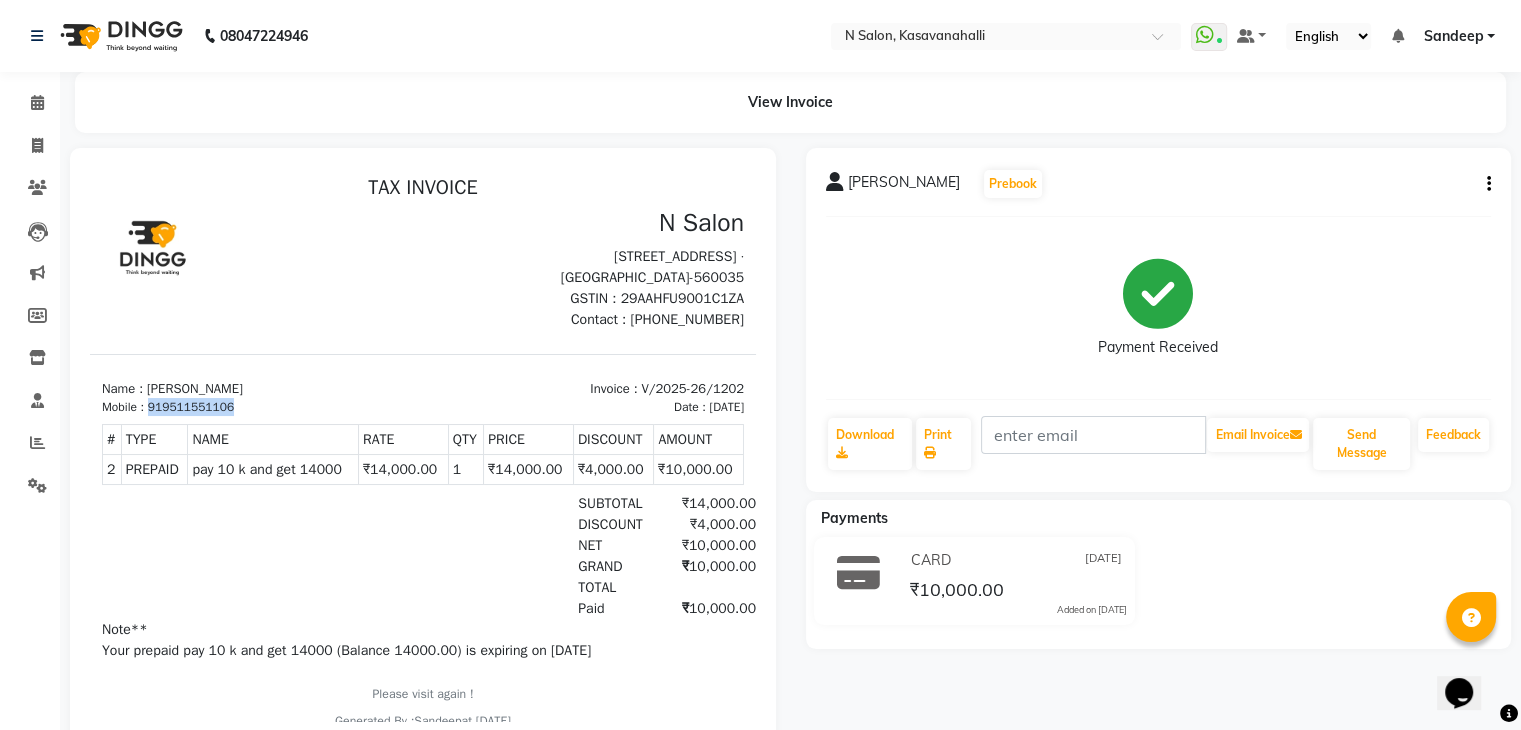 click on "919511551106" at bounding box center (191, 407) 